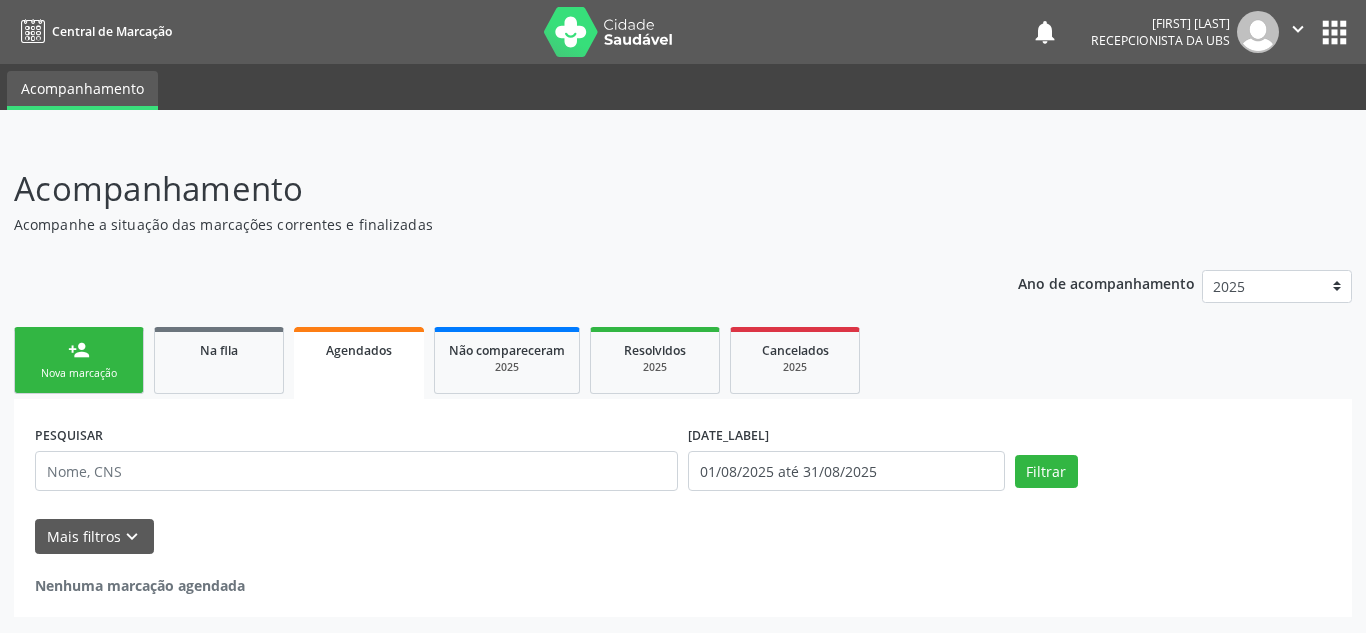 click on "person_add
Nova marcação" at bounding box center [79, 360] 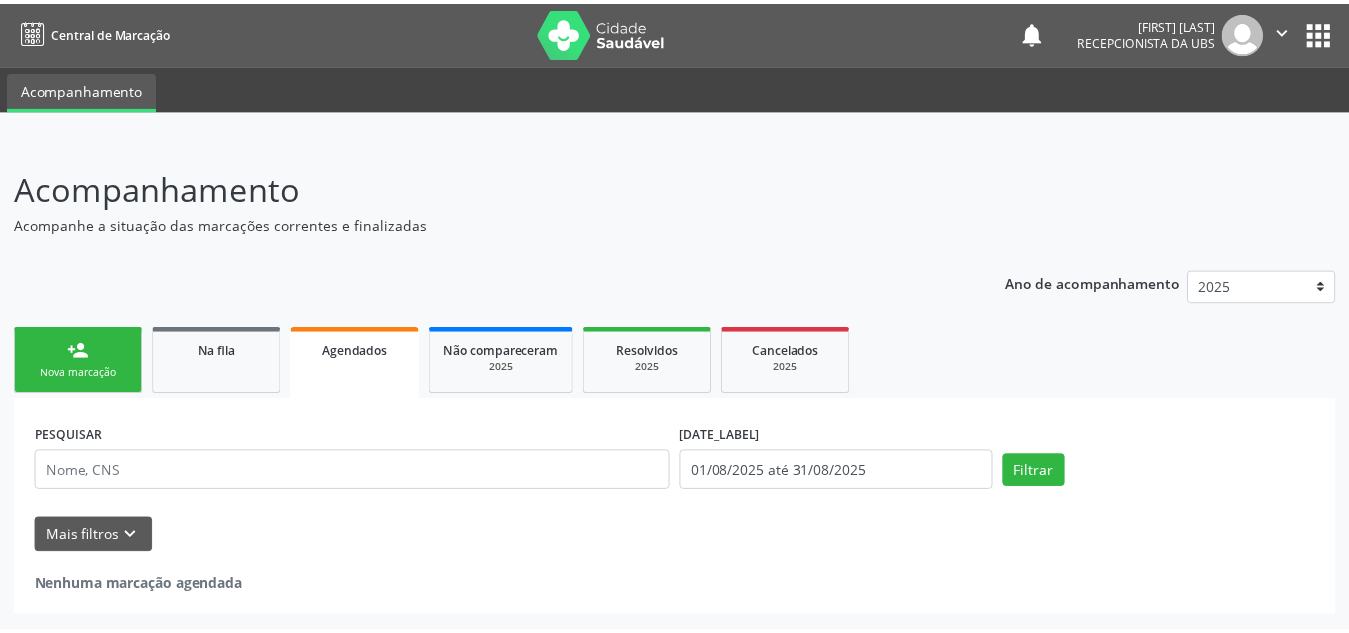 scroll, scrollTop: 0, scrollLeft: 0, axis: both 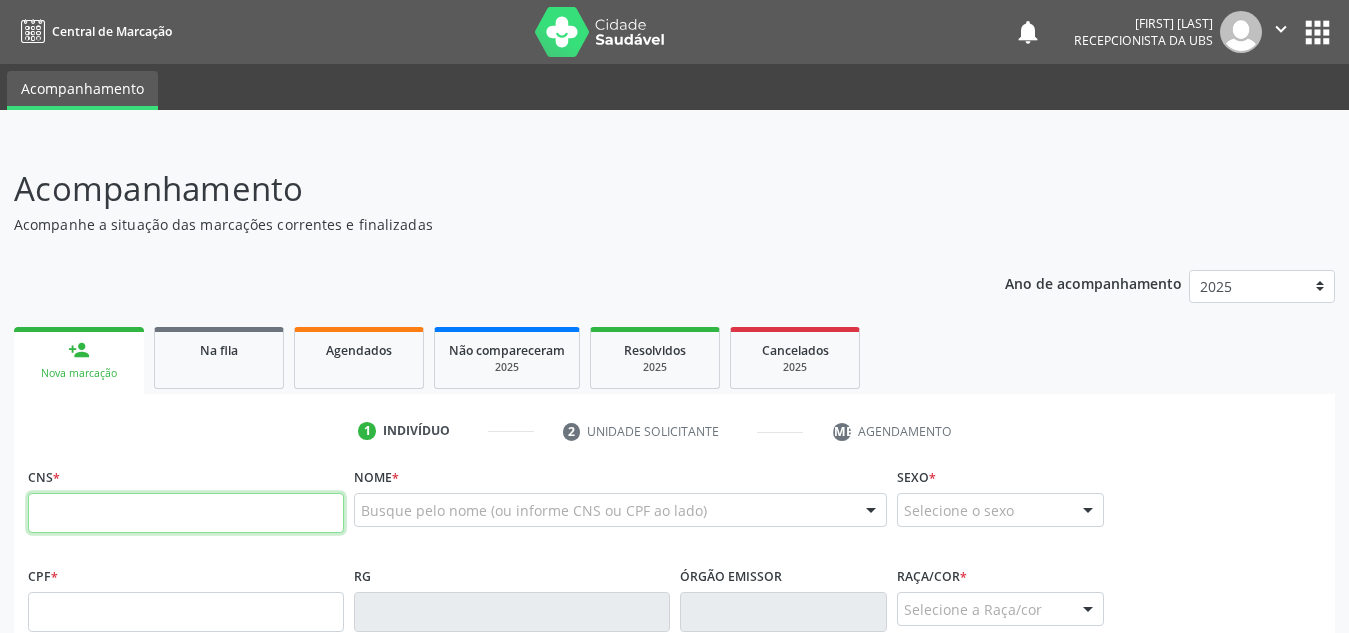 click at bounding box center [186, 513] 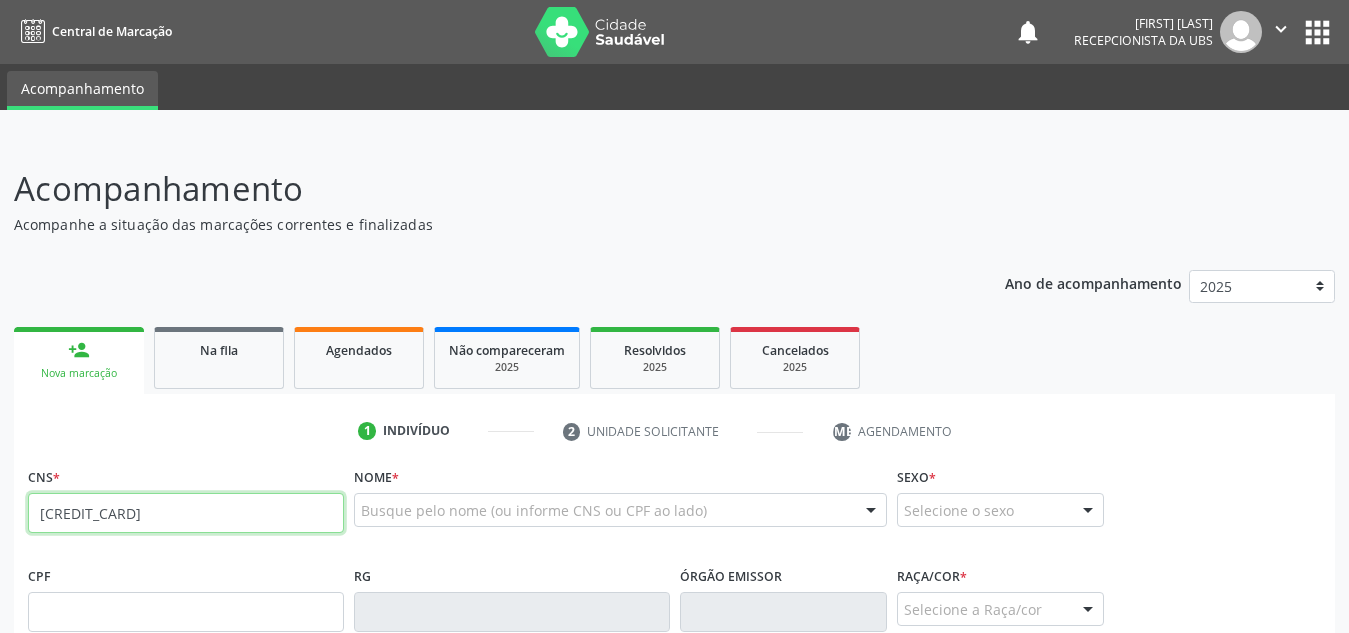 type on "[CREDIT_CARD]" 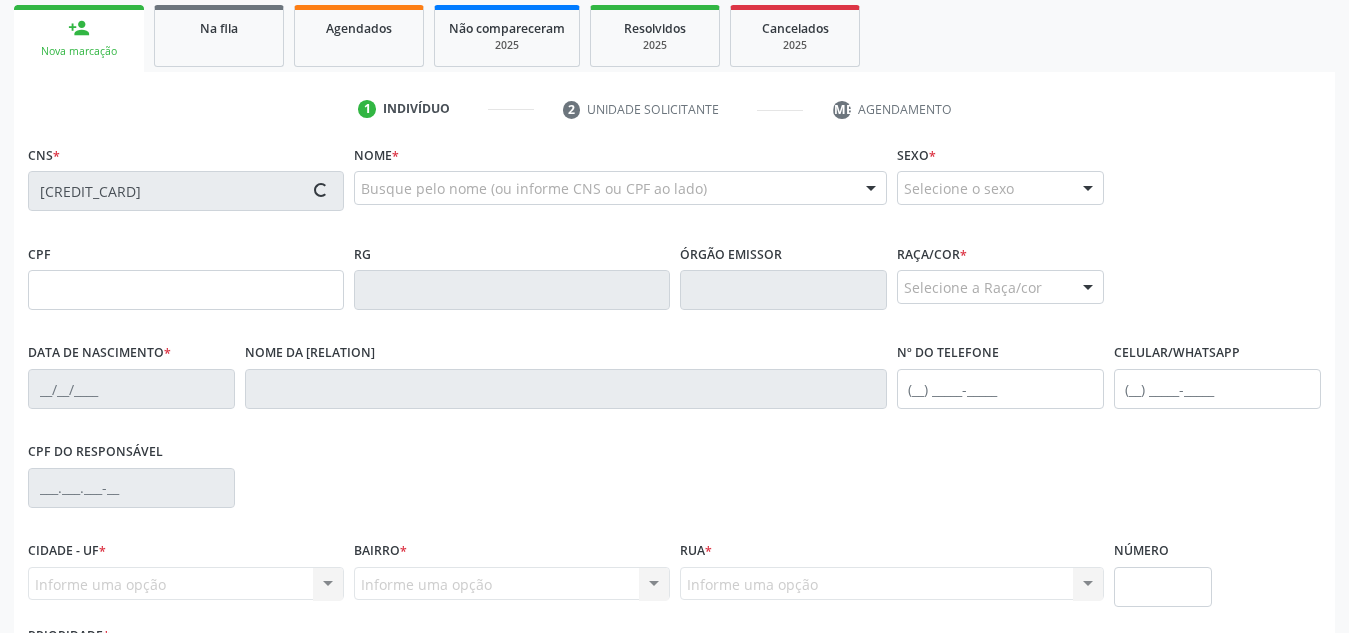scroll, scrollTop: 459, scrollLeft: 0, axis: vertical 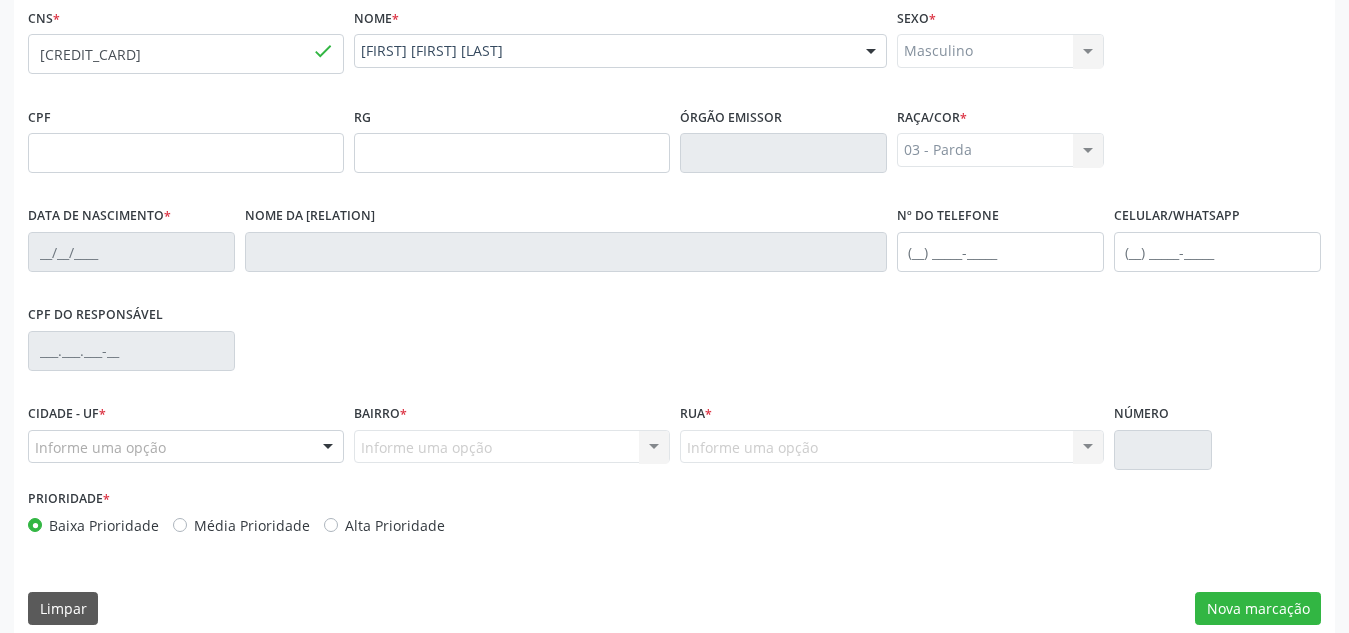 type on "[DATE]" 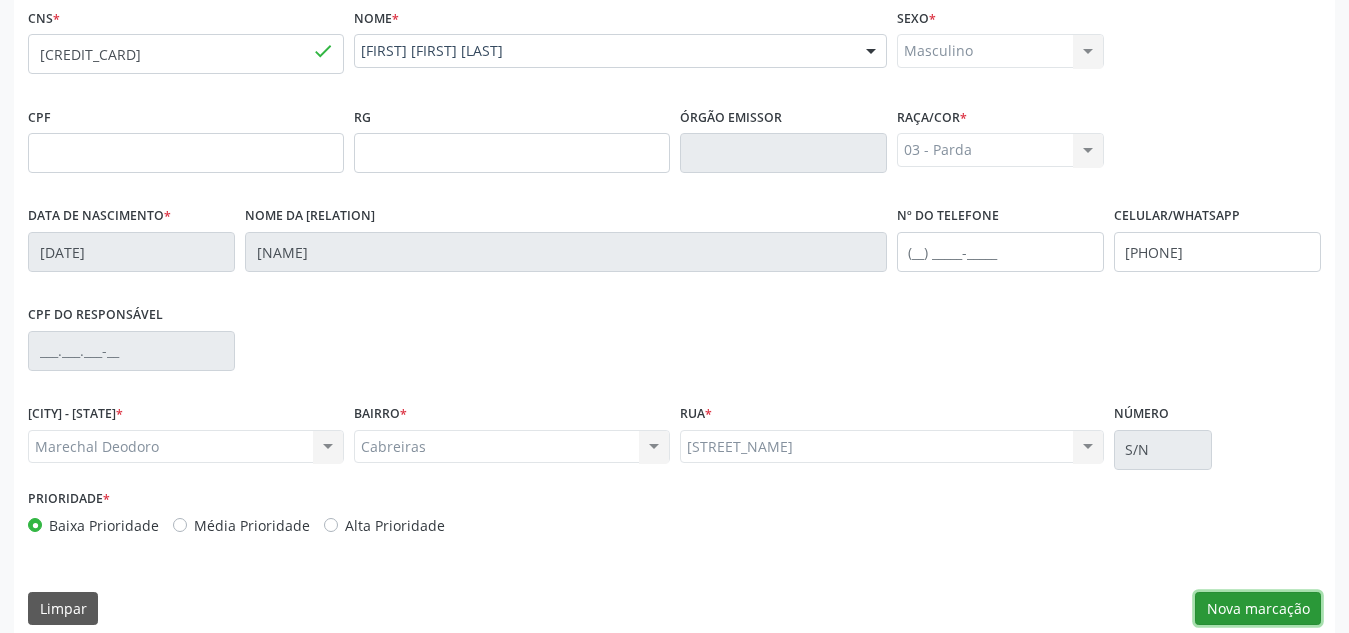 click on "Nova marcação" at bounding box center (1258, 609) 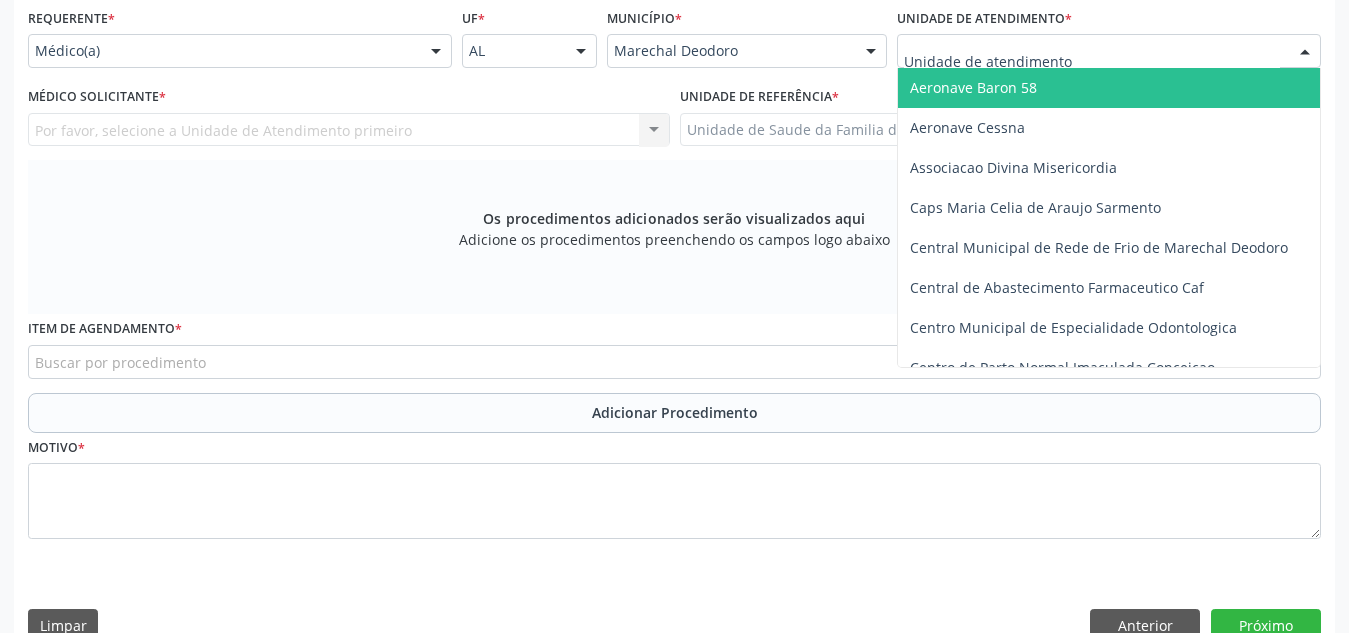 click at bounding box center [1109, 51] 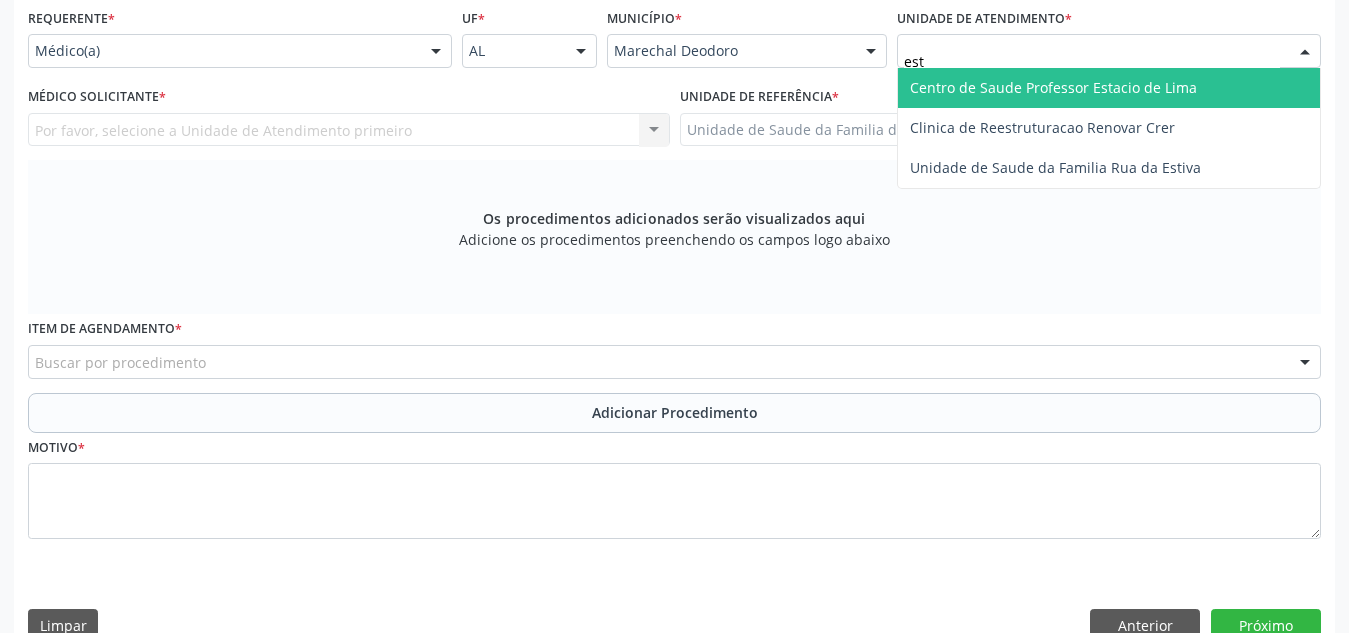 type on "esta" 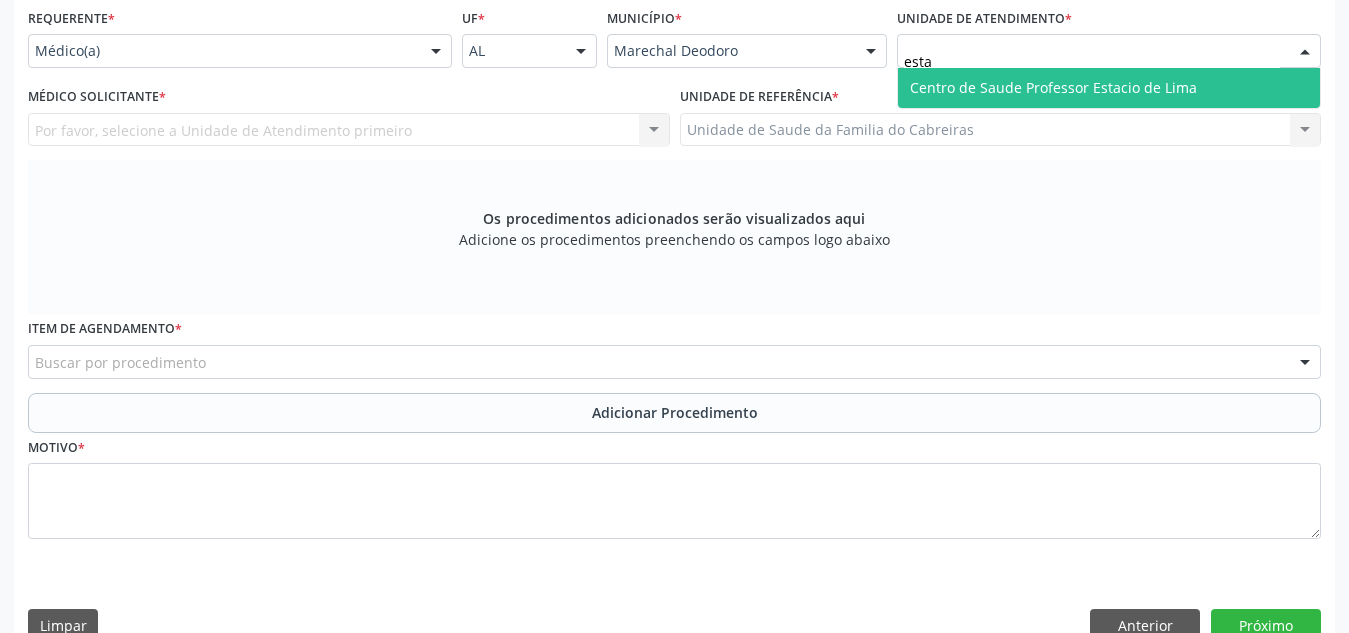 click on "Centro de Saude Professor Estacio de Lima" at bounding box center [1053, 87] 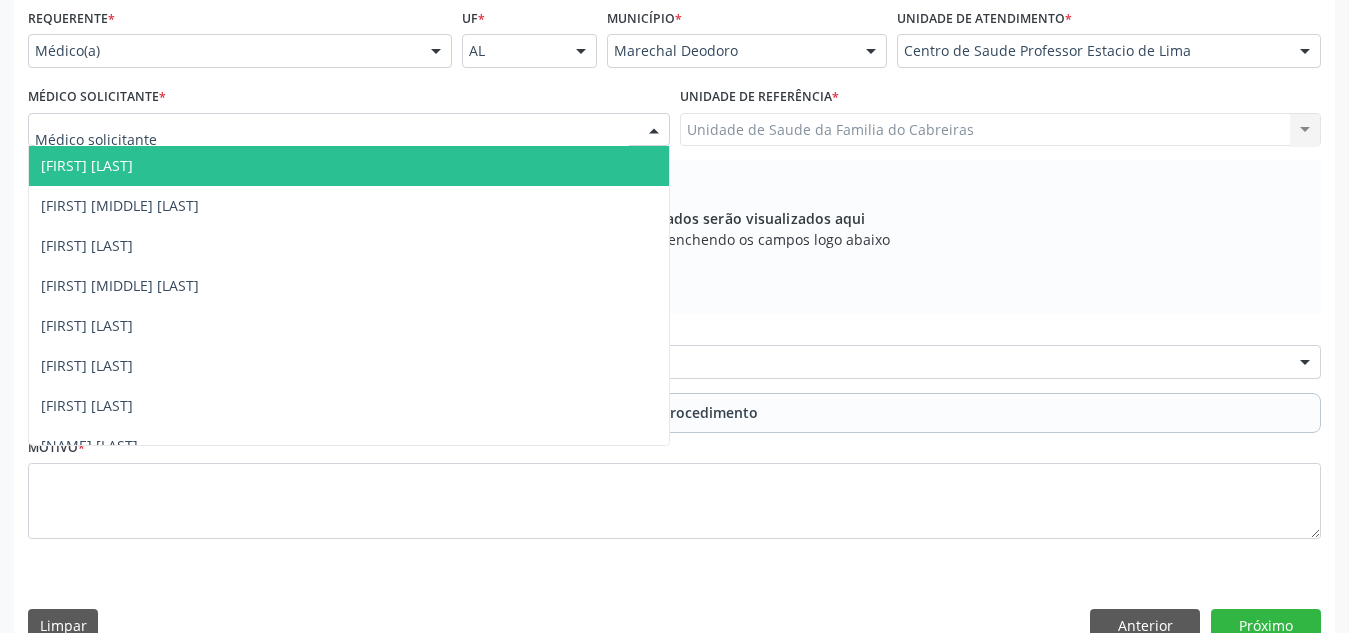 click at bounding box center [349, 130] 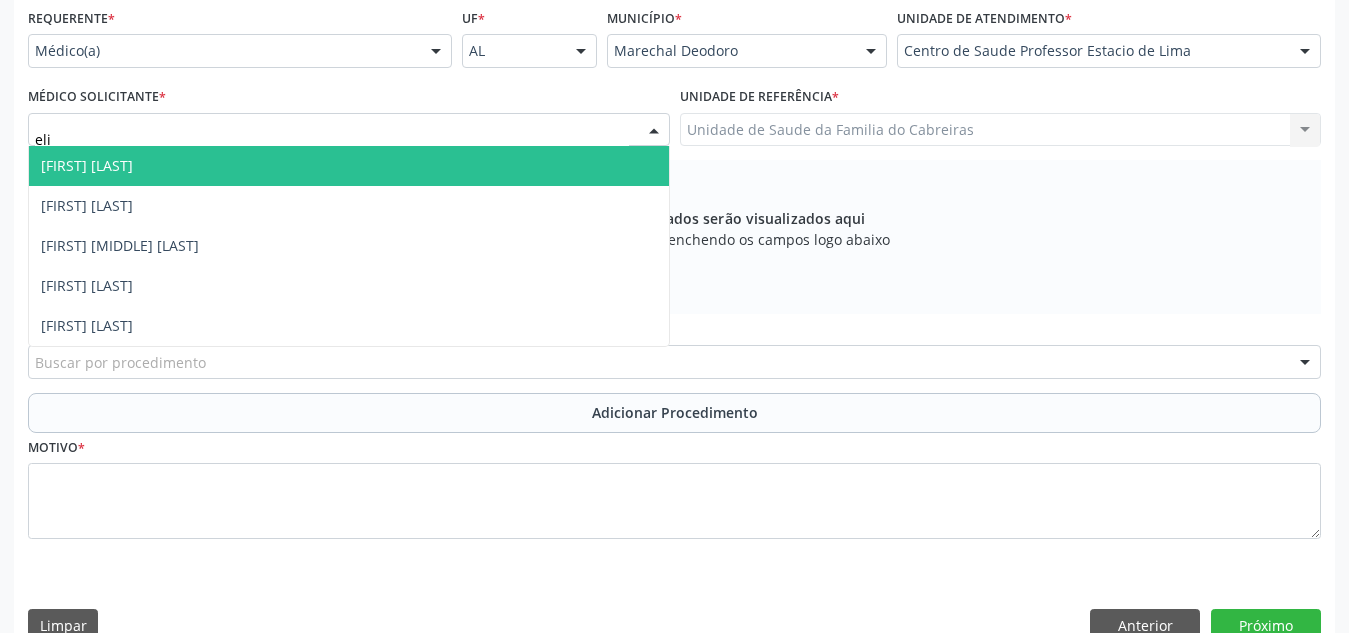 type on "elio" 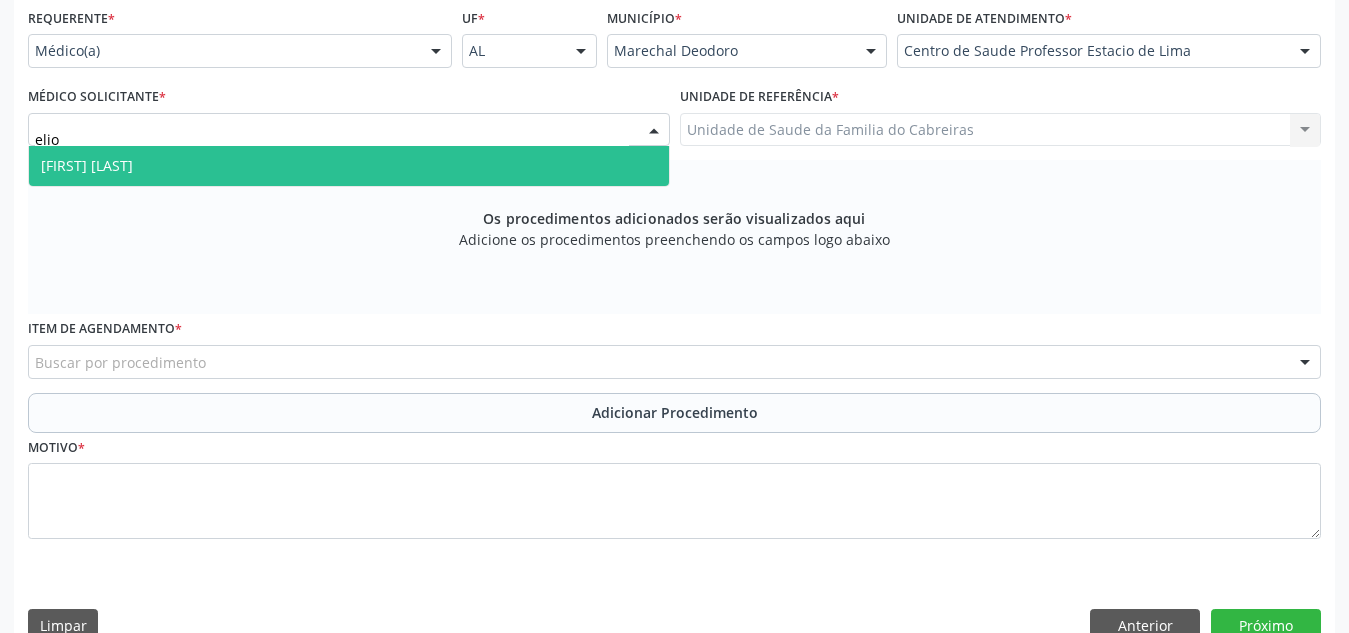 click on "[FIRST] [LAST]" at bounding box center (349, 166) 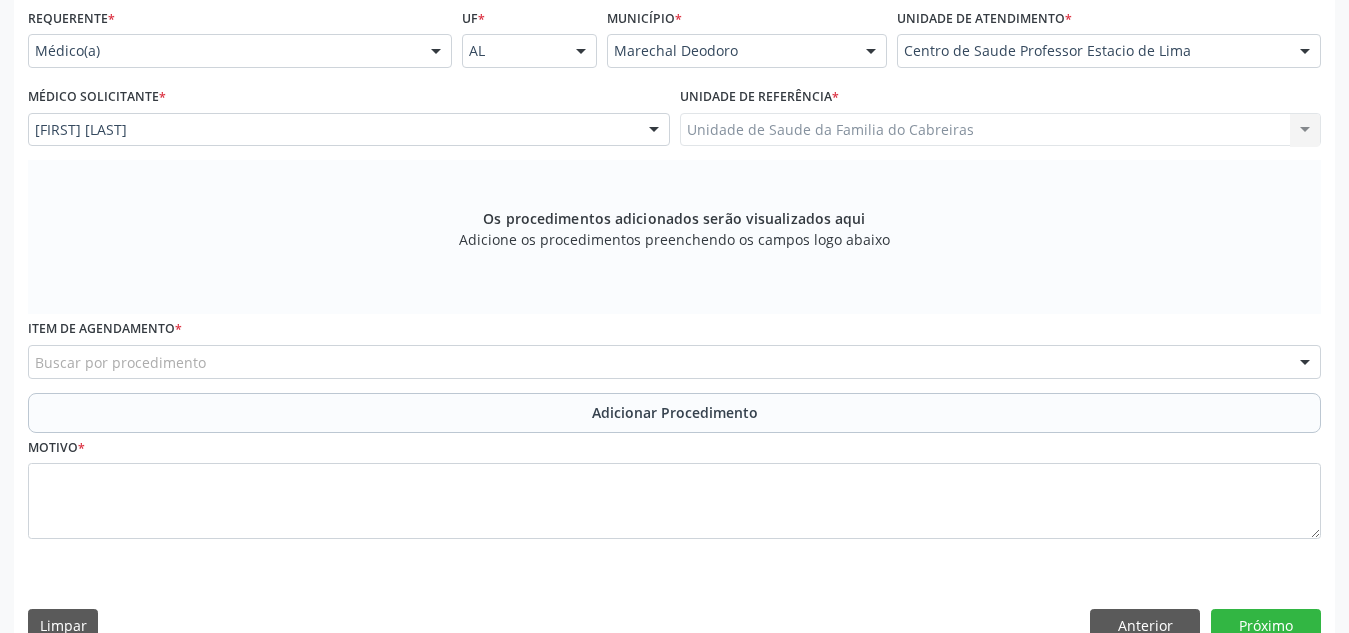 click on "Buscar por procedimento" at bounding box center [674, 362] 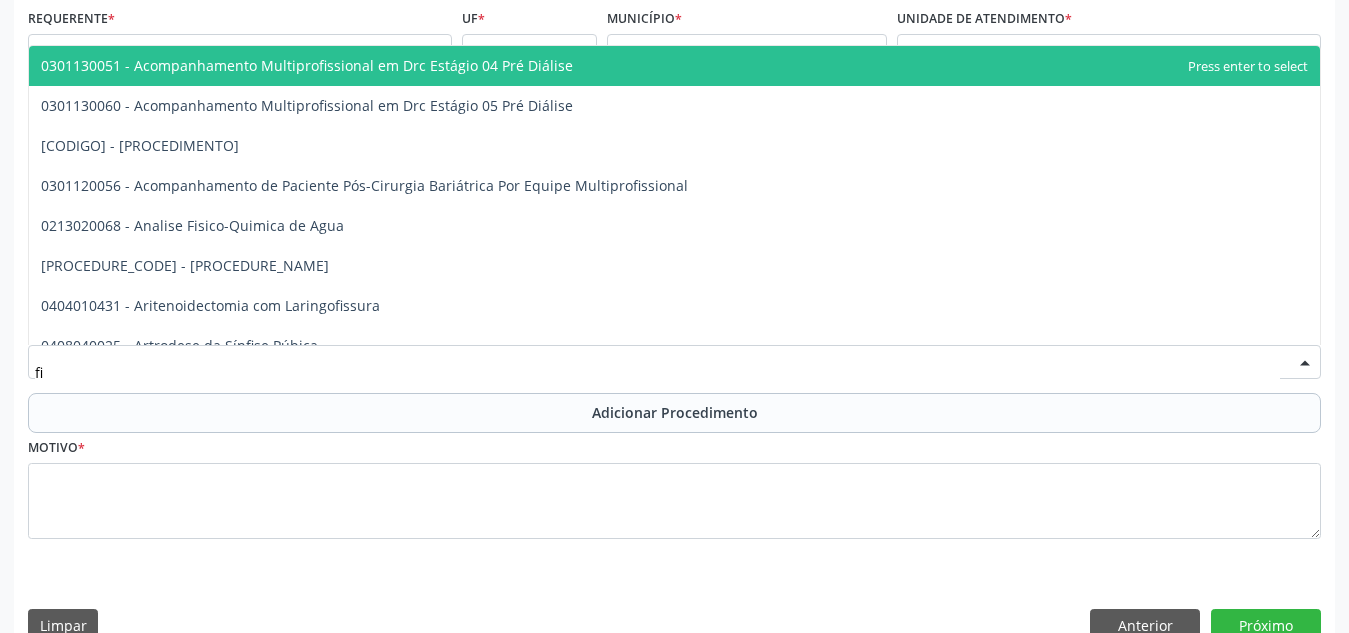 type on "f" 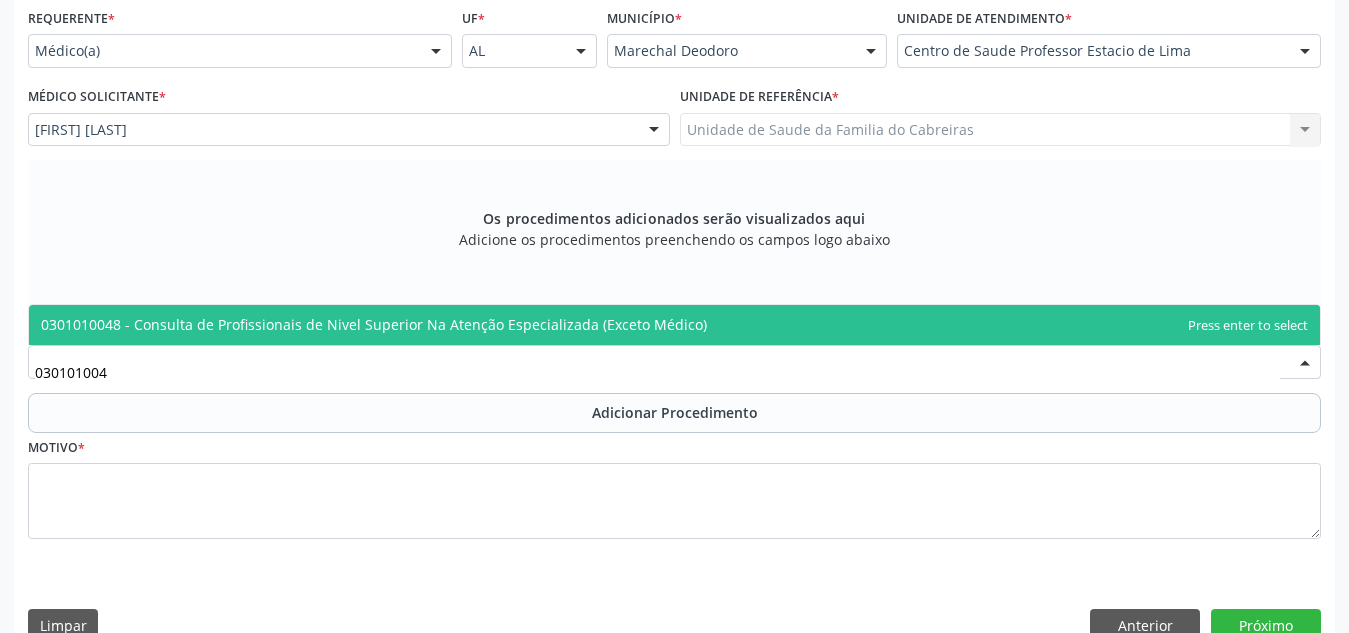type on "0301010048" 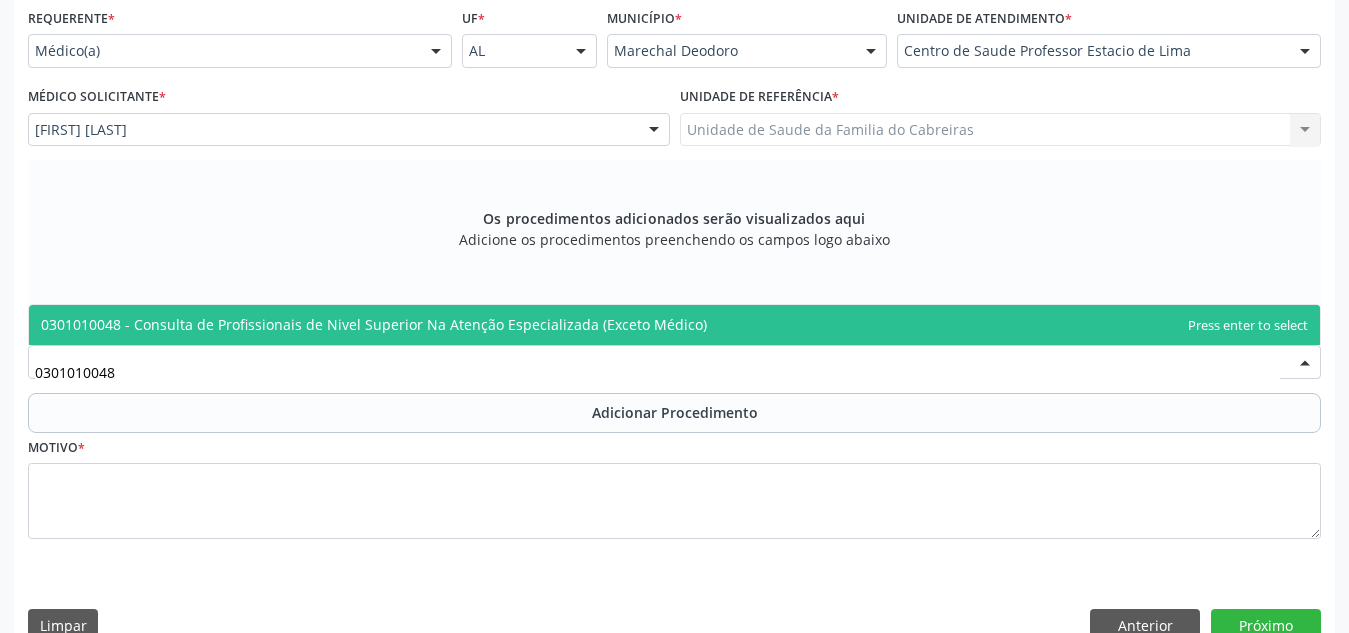 click on "0301010048 - Consulta de Profissionais de Nivel Superior Na Atenção Especializada (Exceto Médico)" at bounding box center (674, 325) 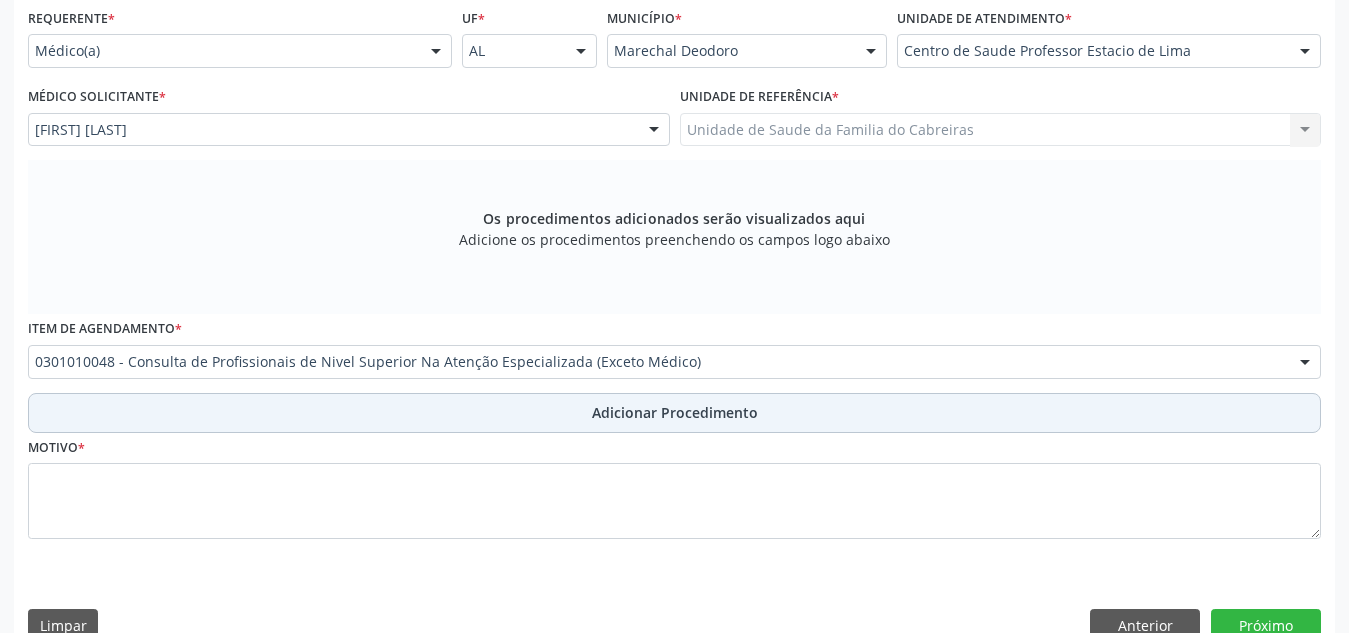 click on "Adicionar Procedimento" at bounding box center (674, 413) 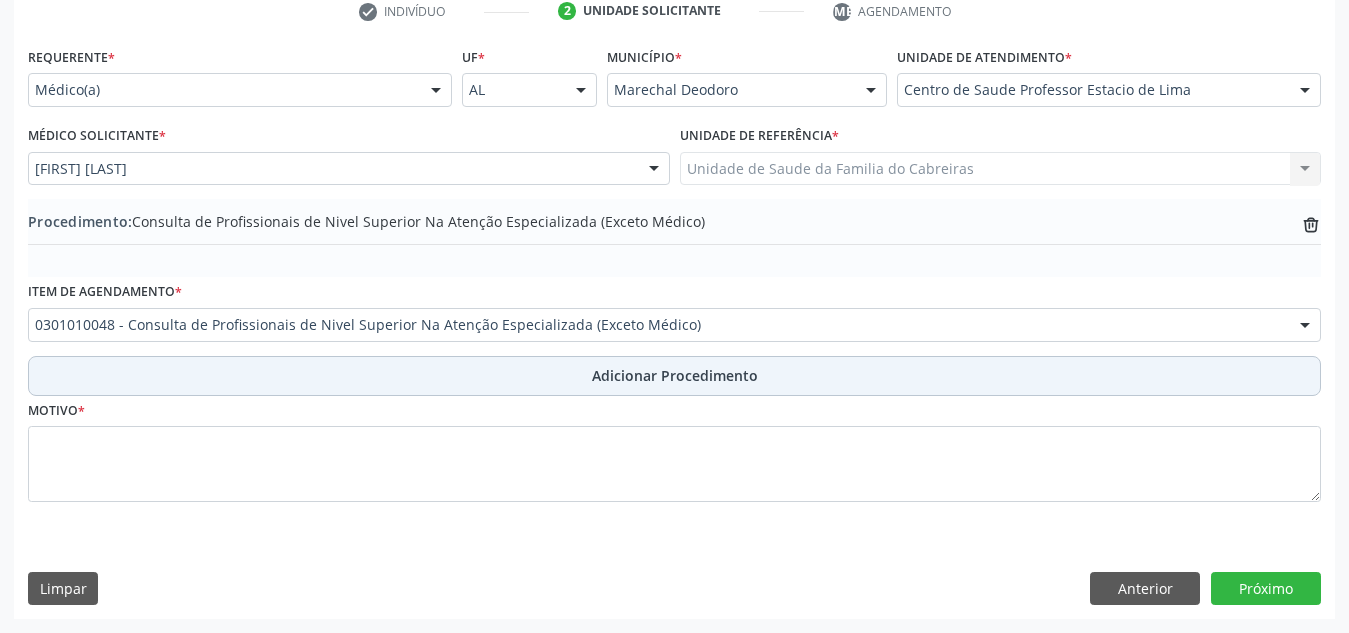 scroll, scrollTop: 420, scrollLeft: 0, axis: vertical 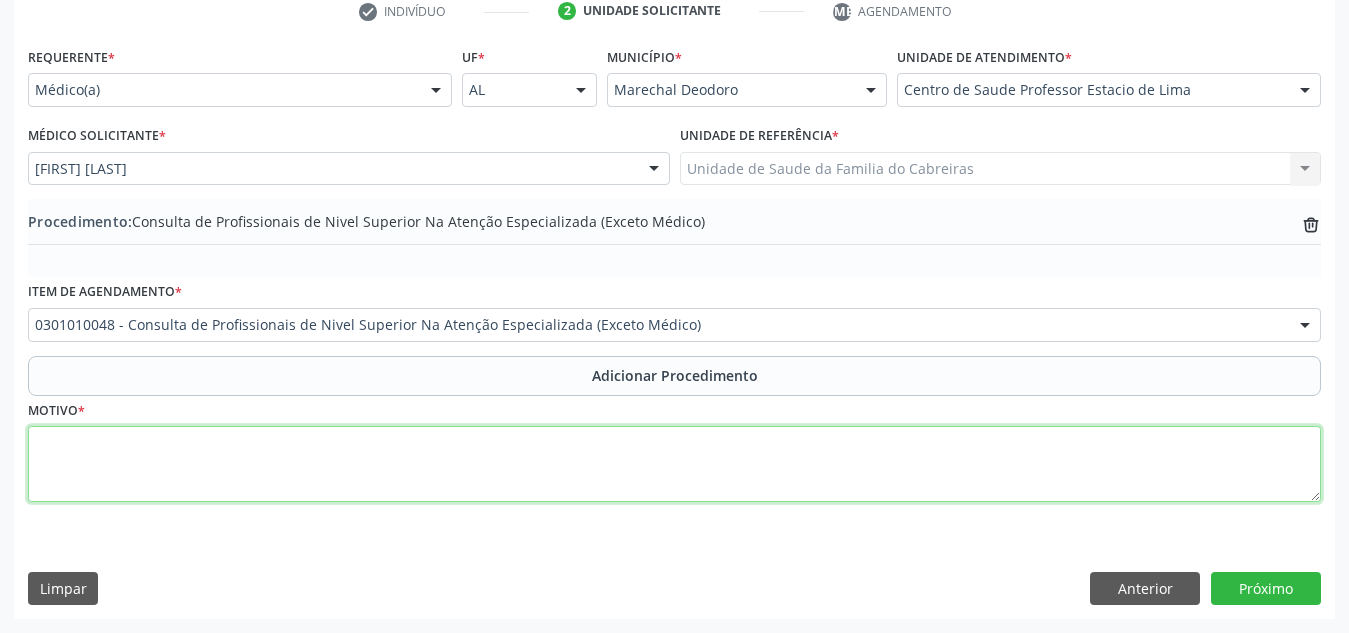 click at bounding box center [674, 464] 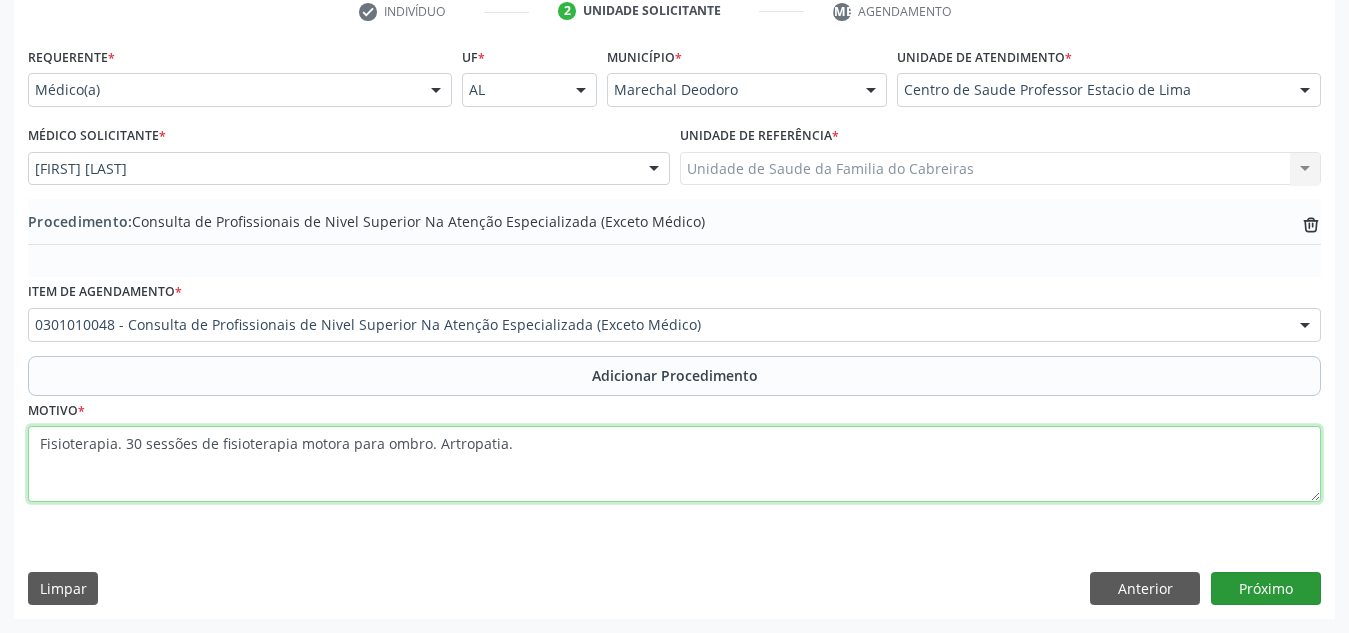 type on "Fisioterapia. 30 sessões de fisioterapia motora para ombro. Artropatia." 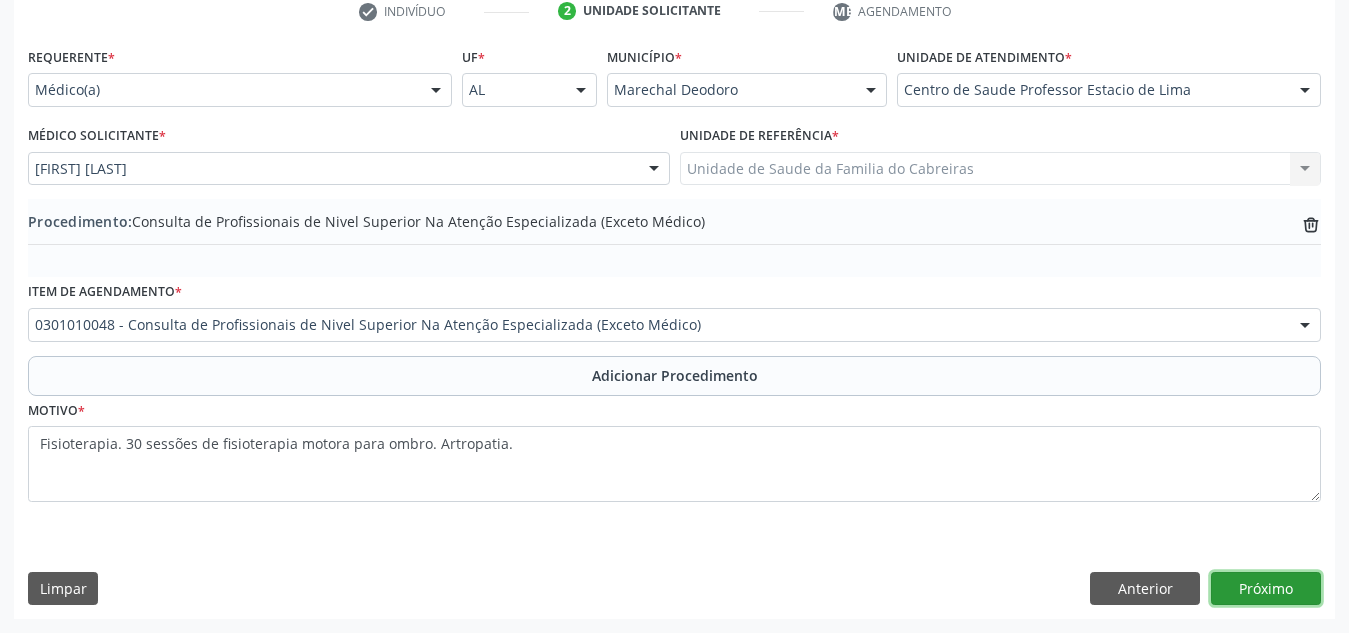 click on "Próximo" at bounding box center (1266, 589) 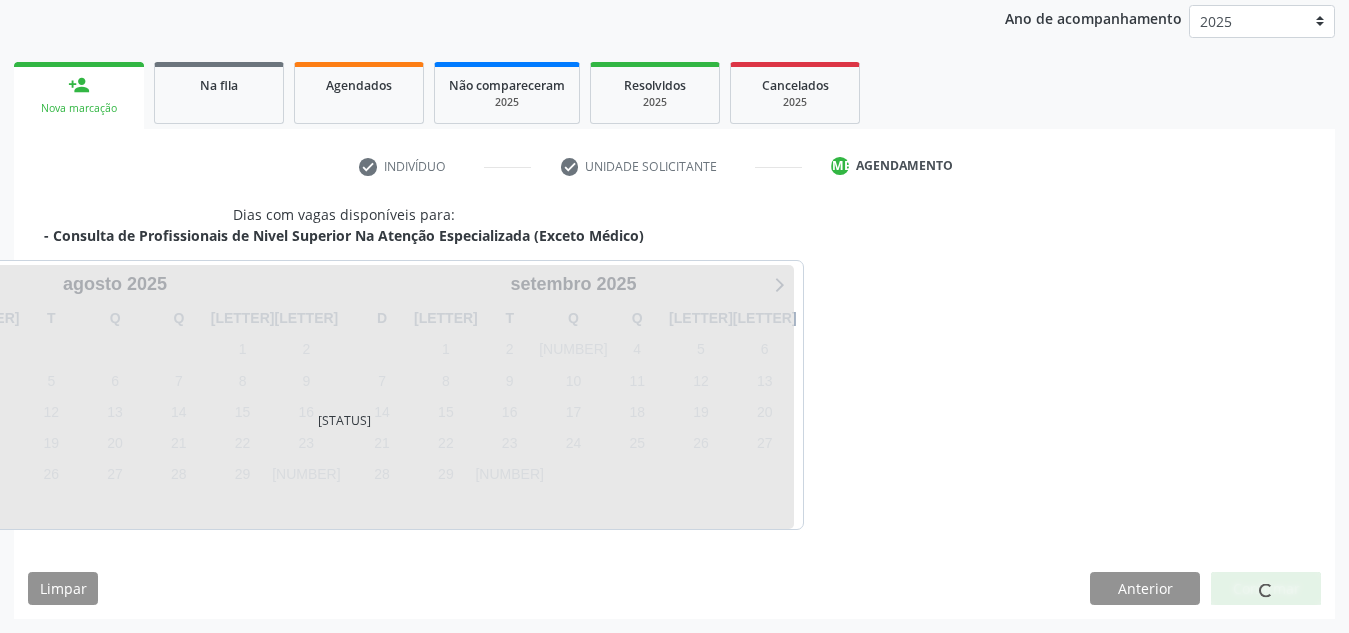 scroll, scrollTop: 324, scrollLeft: 0, axis: vertical 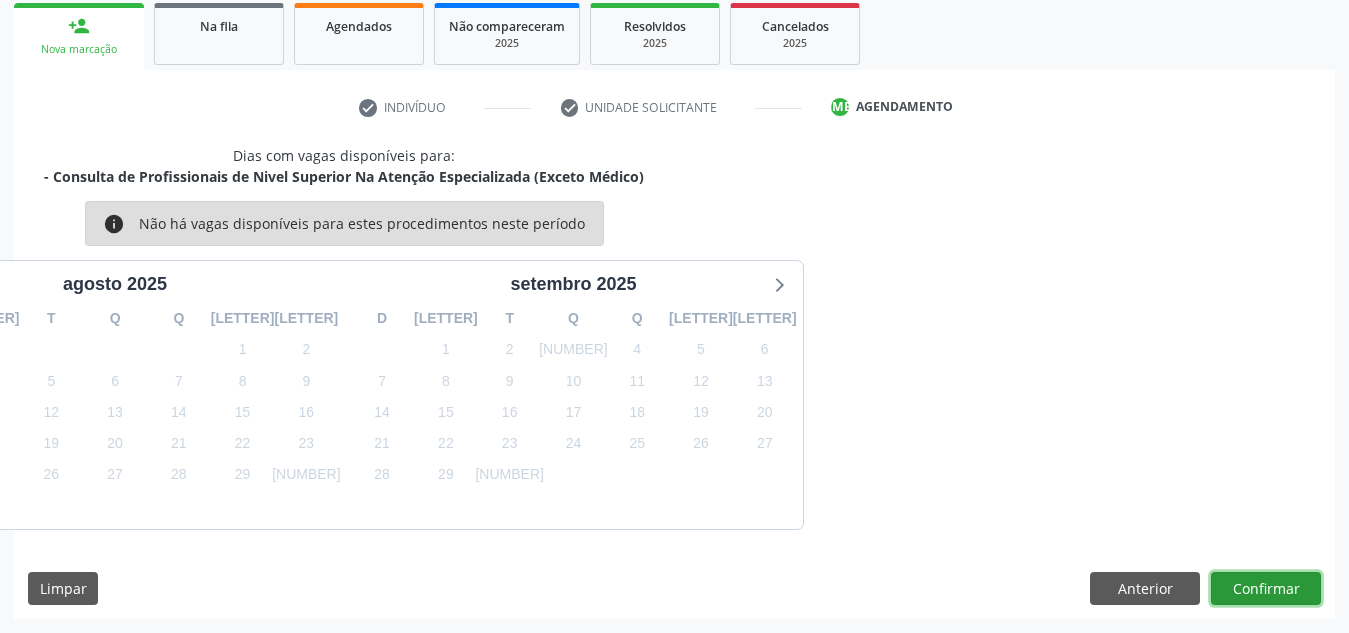 click on "Confirmar" at bounding box center [1266, 589] 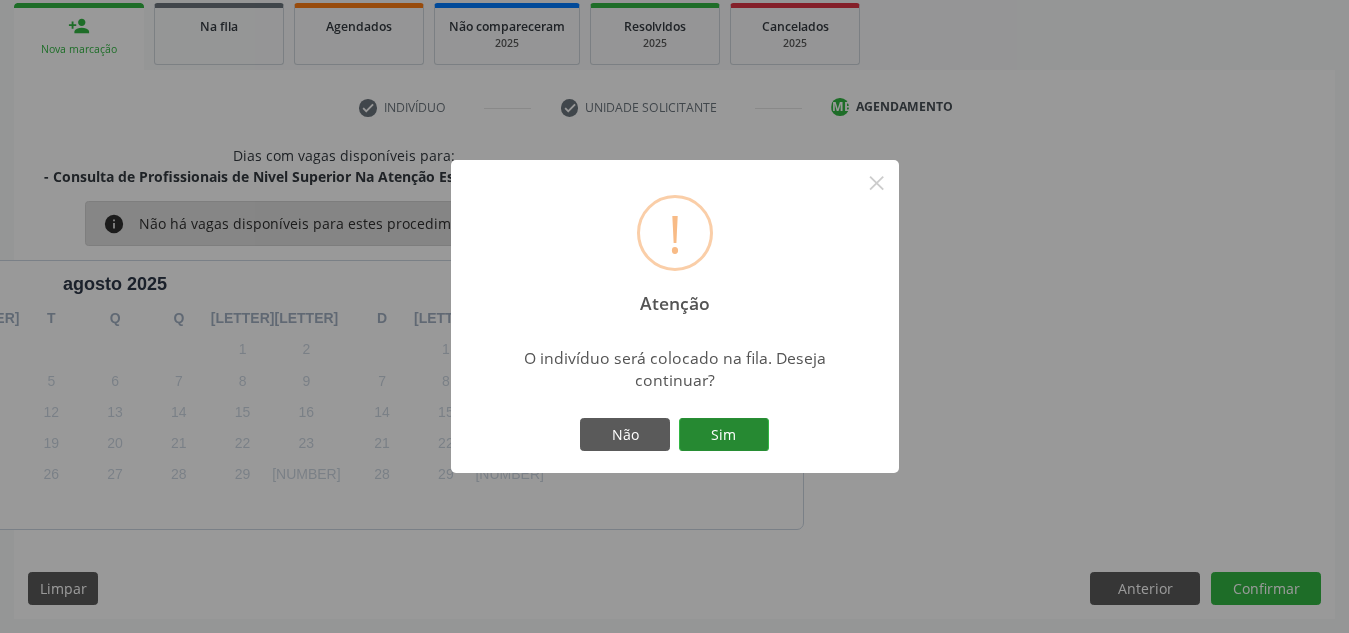 click on "Sim" at bounding box center (724, 435) 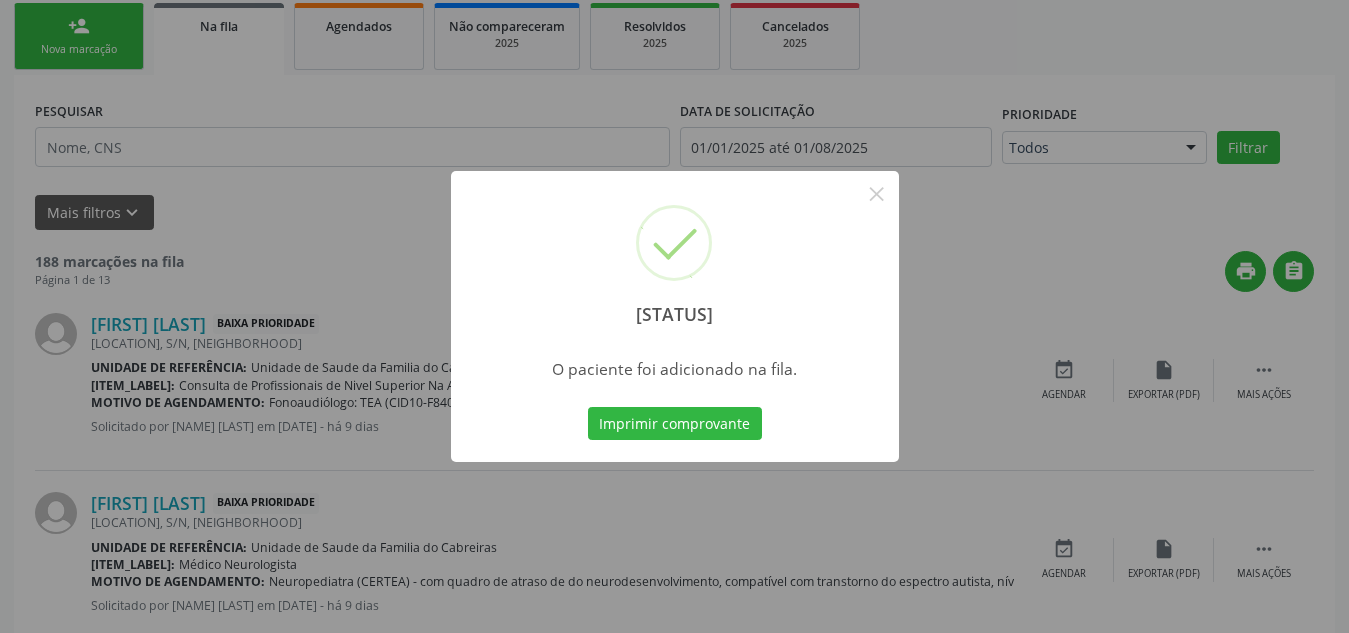 scroll, scrollTop: 62, scrollLeft: 0, axis: vertical 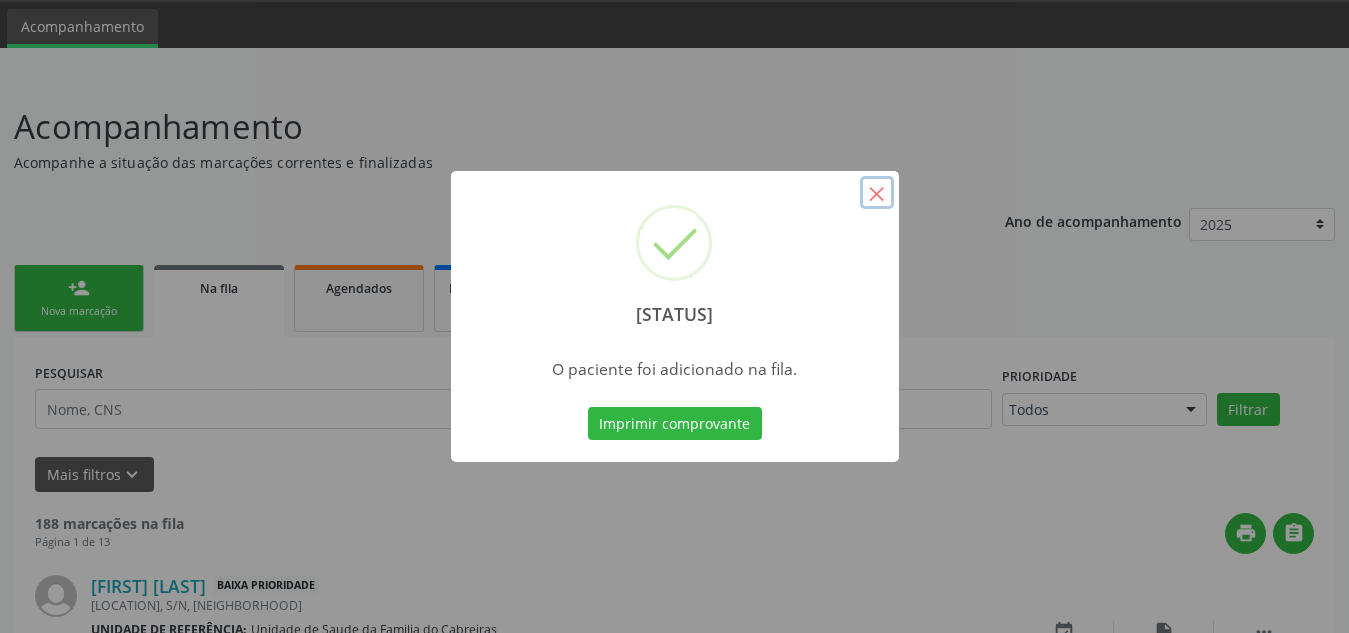 click on "×" at bounding box center (877, 193) 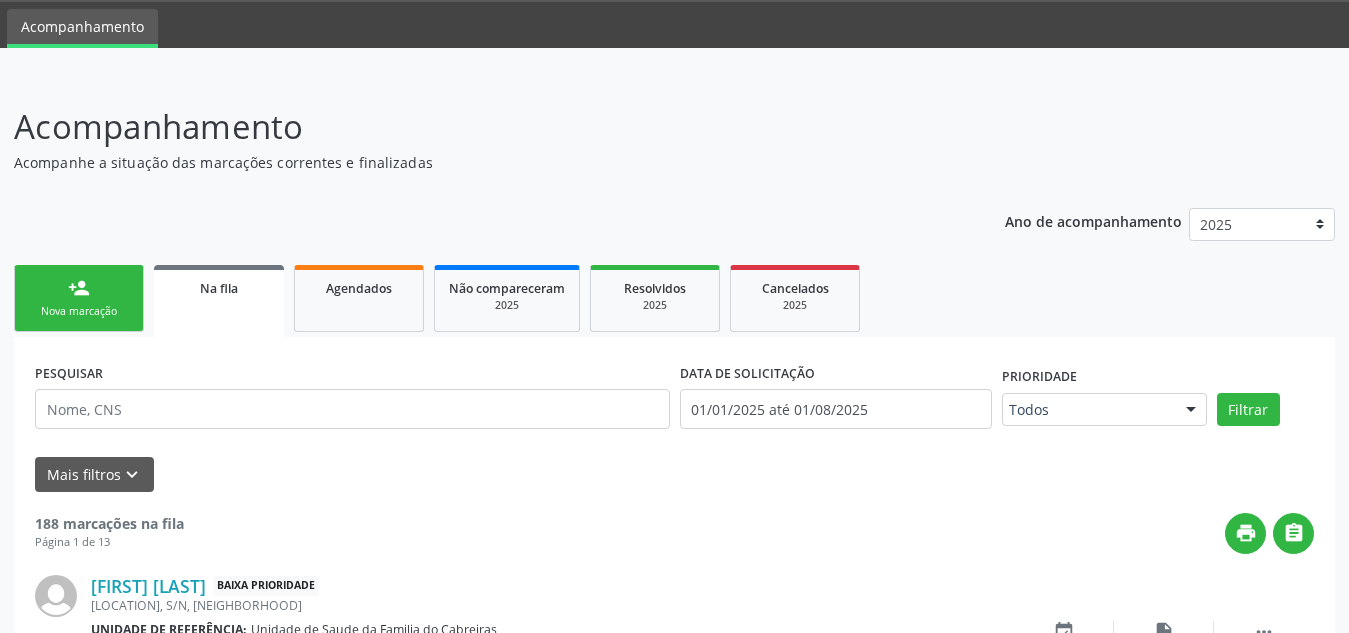 click on "person_add
Nova marcação" at bounding box center [79, 298] 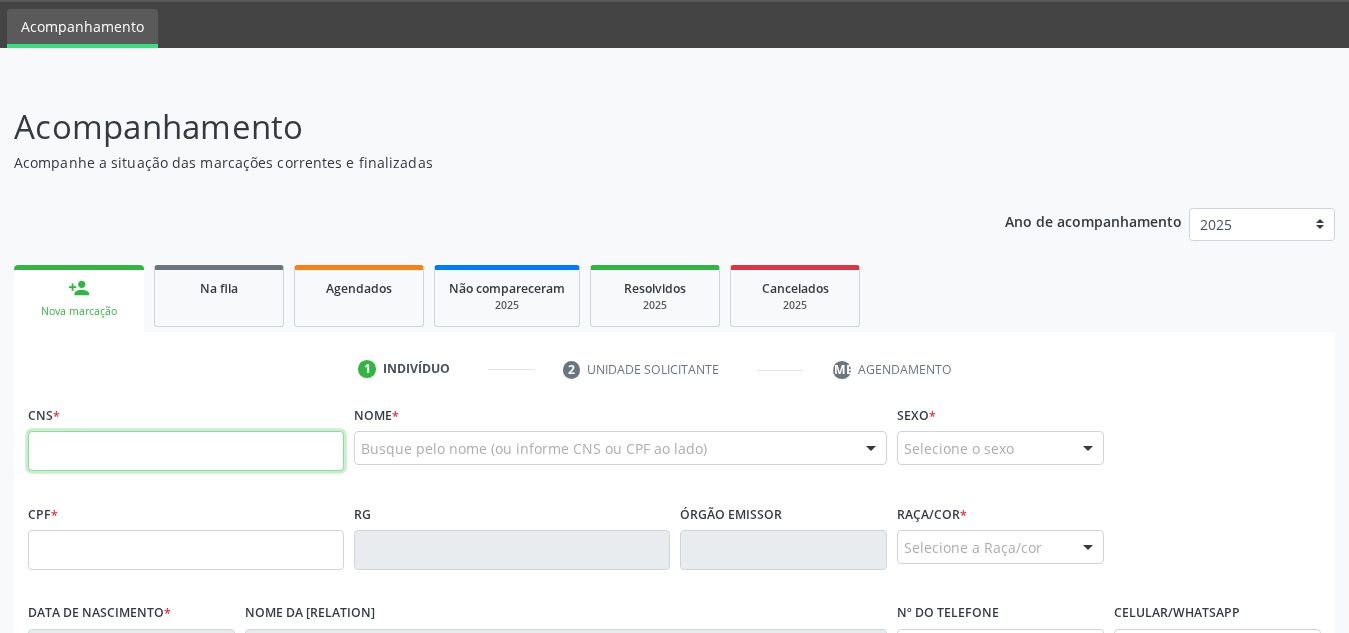 click at bounding box center (186, 451) 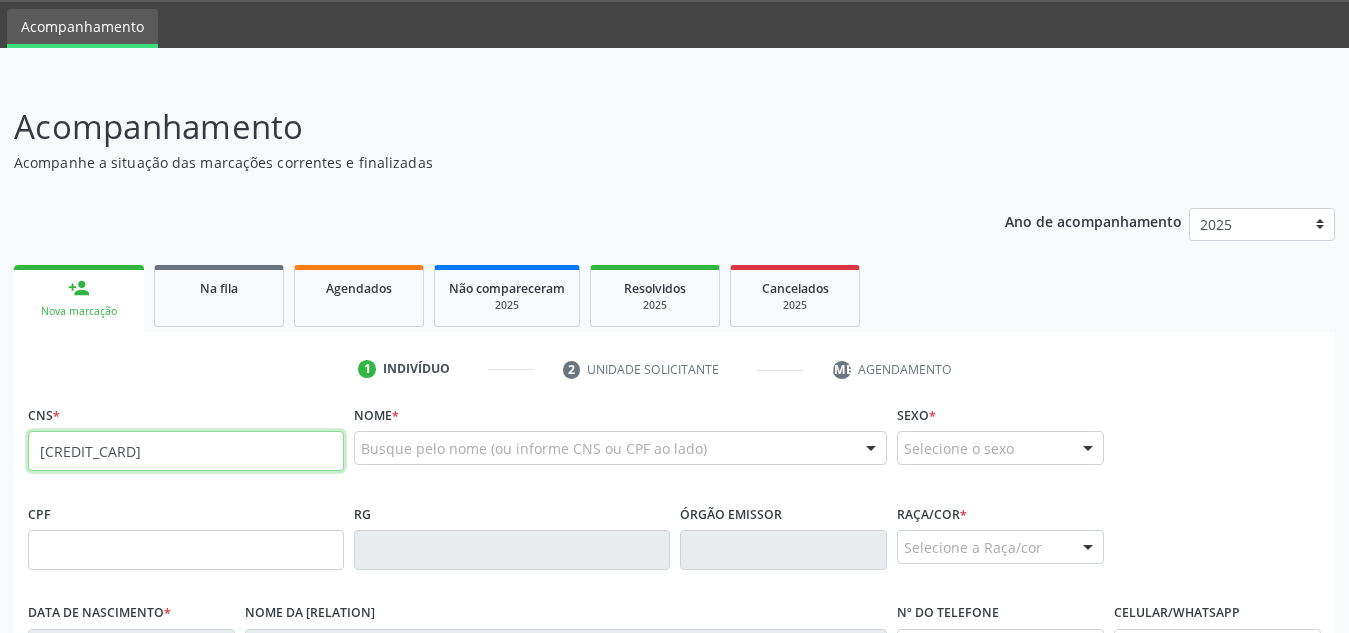 type on "[CREDIT_CARD]" 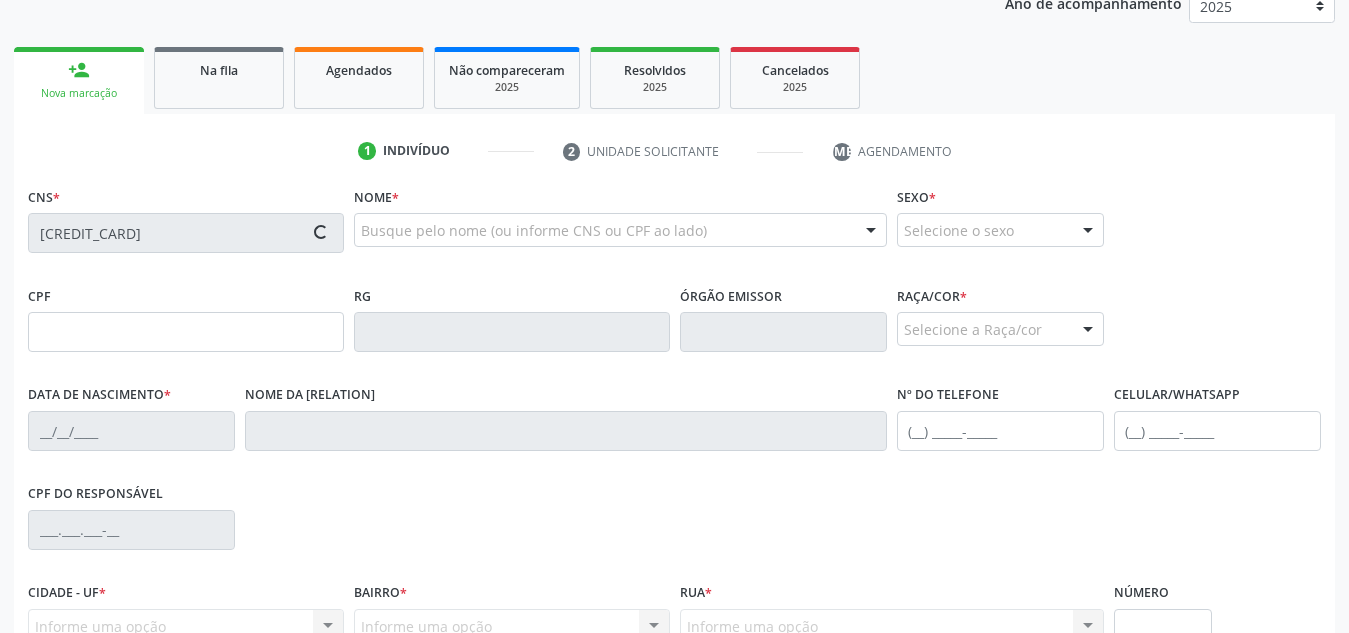 type on "[DATE]" 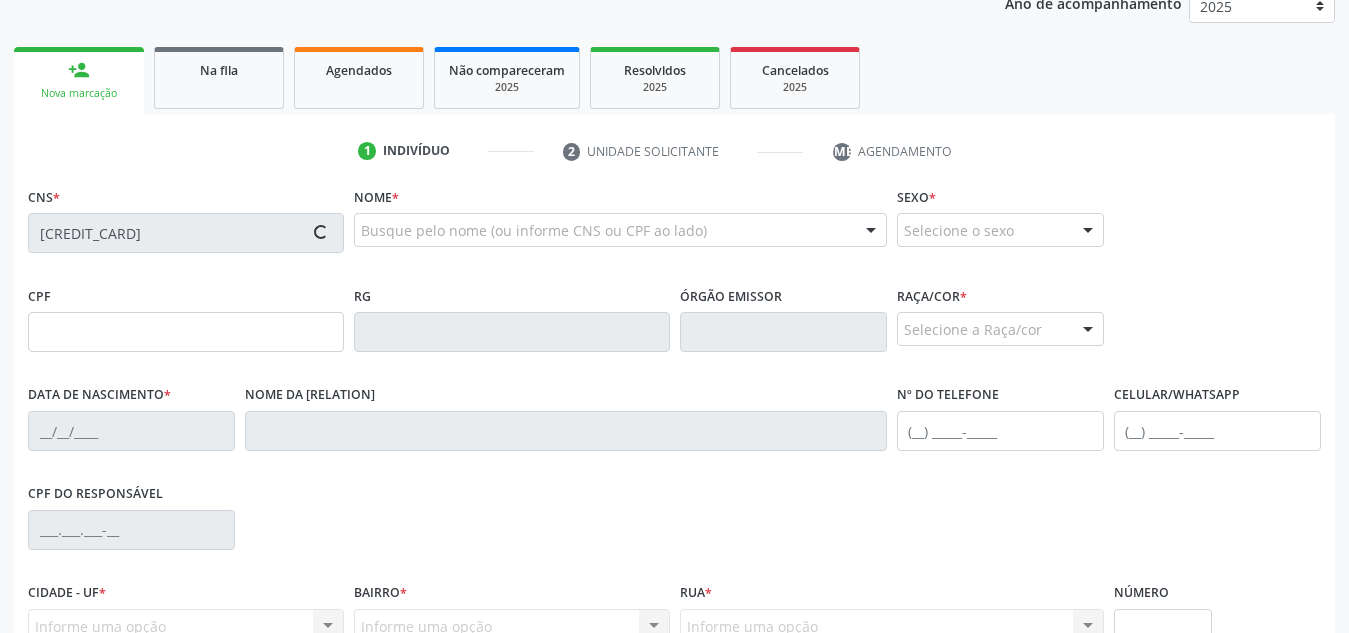 type on "[NAME]" 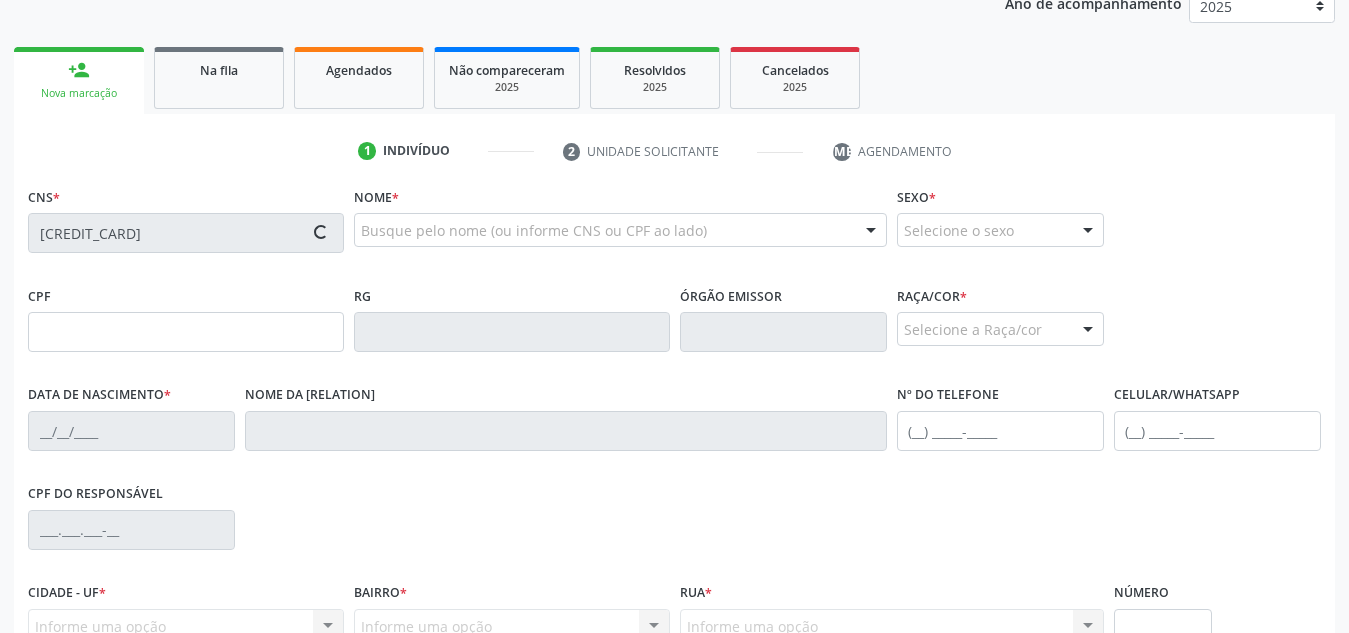 type on "[PHONE]" 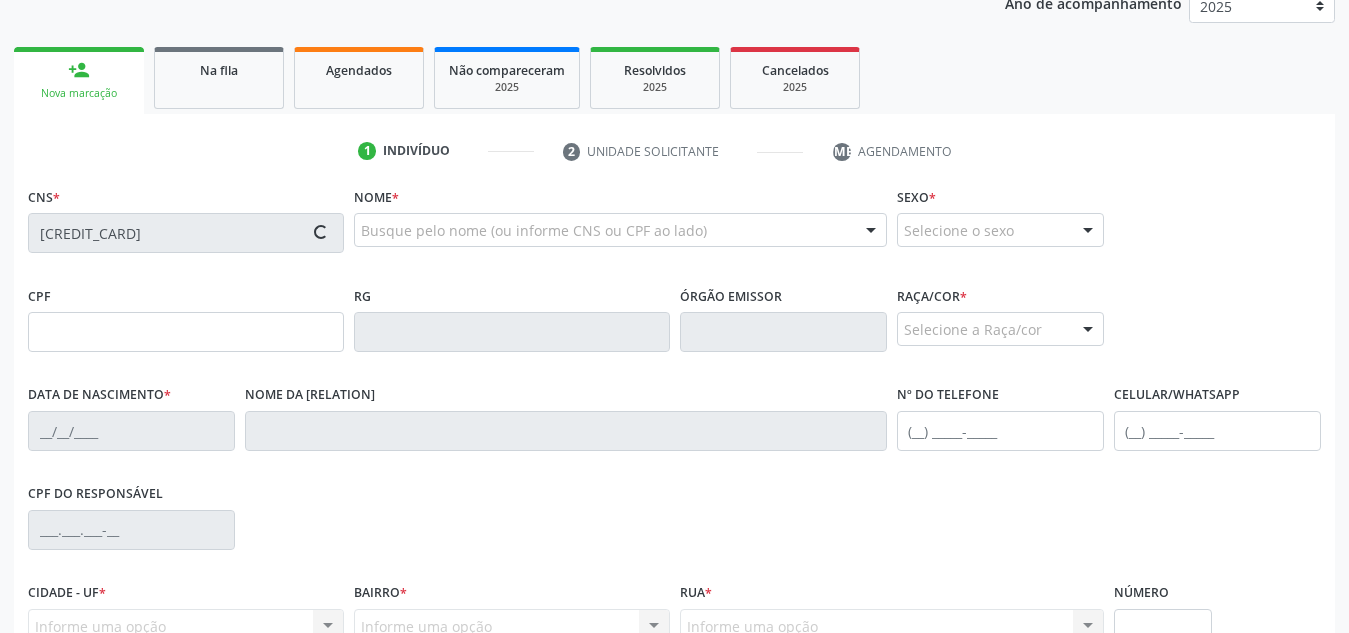 type on "S/N" 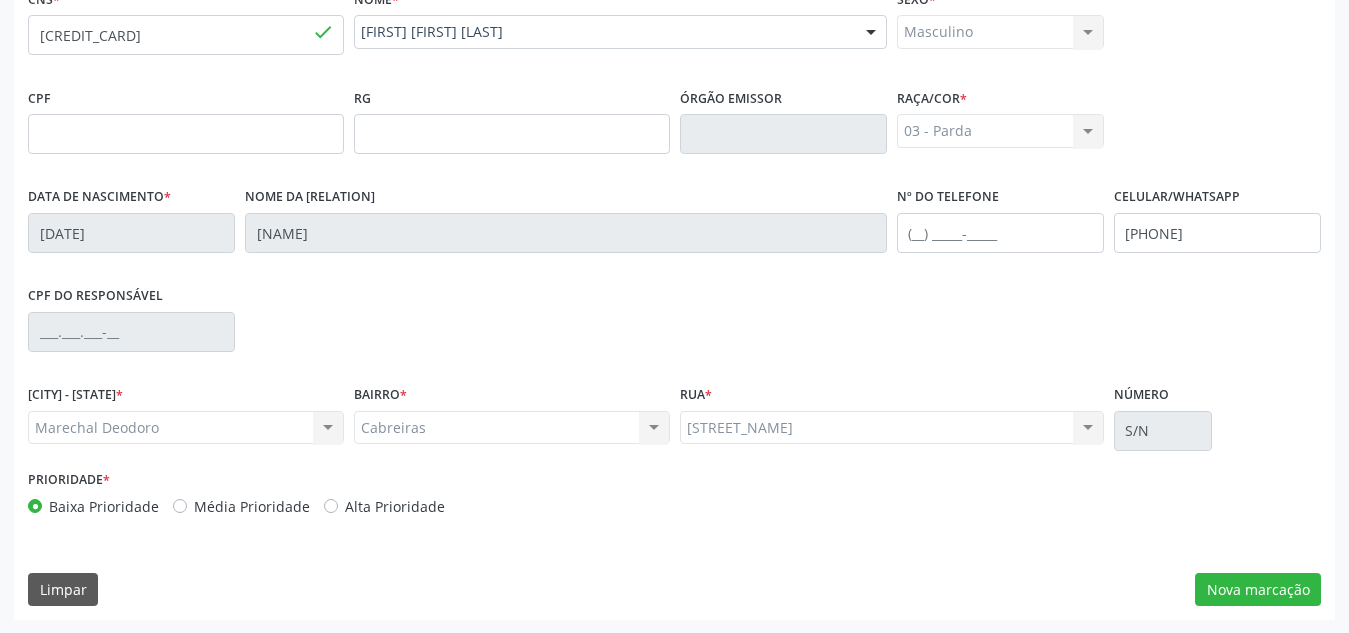 scroll, scrollTop: 479, scrollLeft: 0, axis: vertical 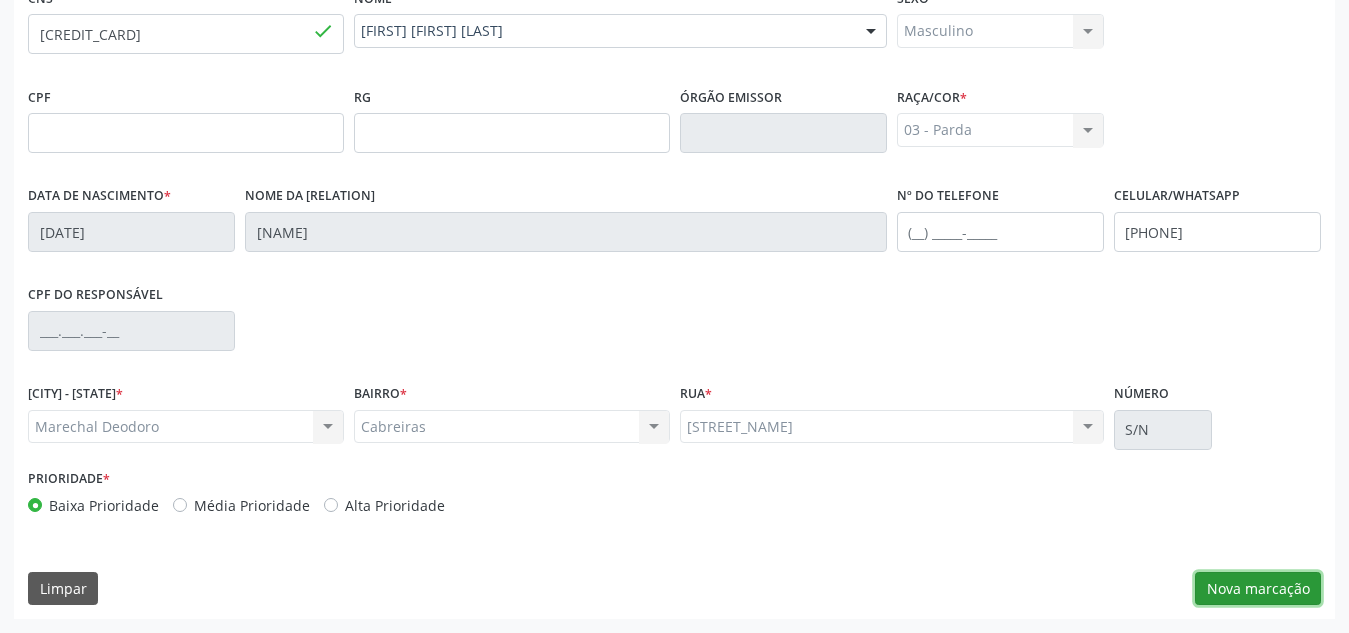 click on "Nova marcação" at bounding box center [1258, 589] 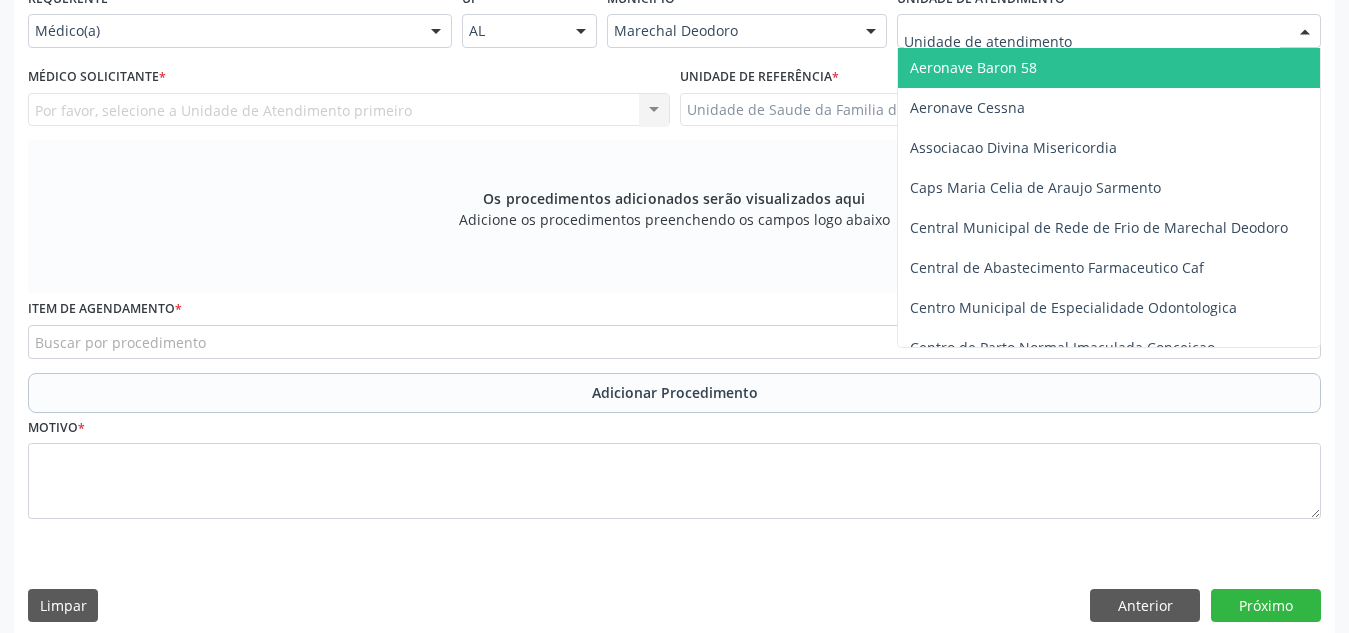 click at bounding box center [1109, 31] 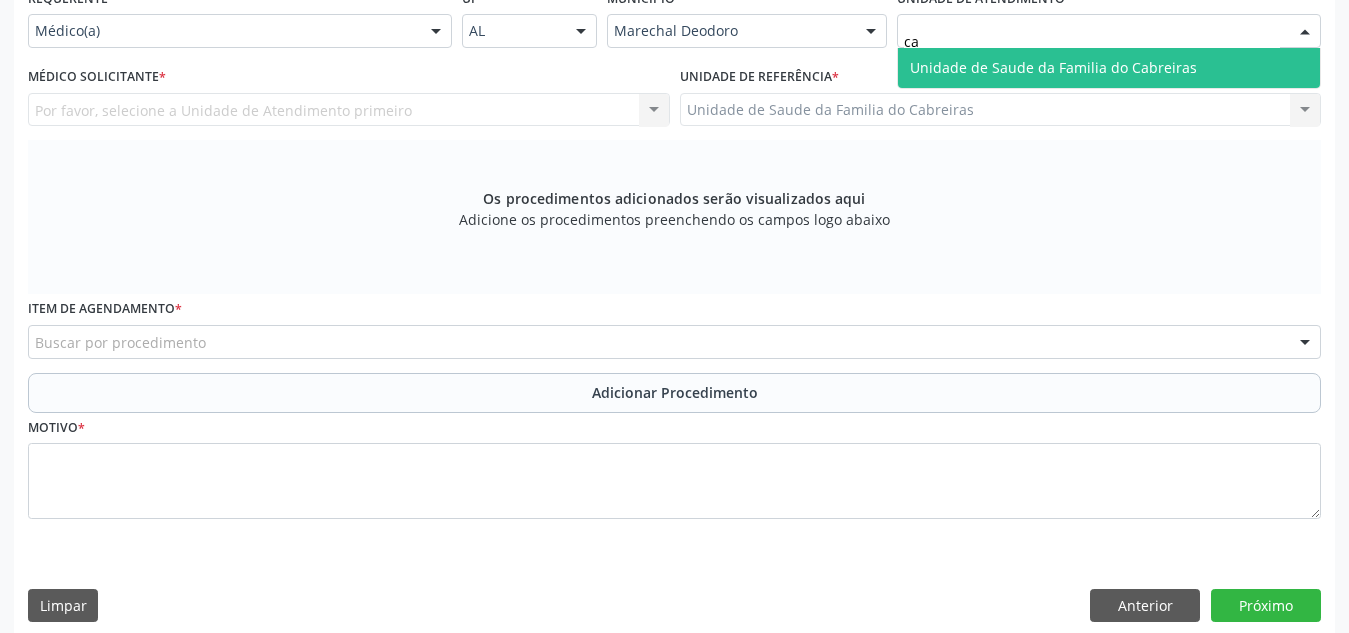type on "c" 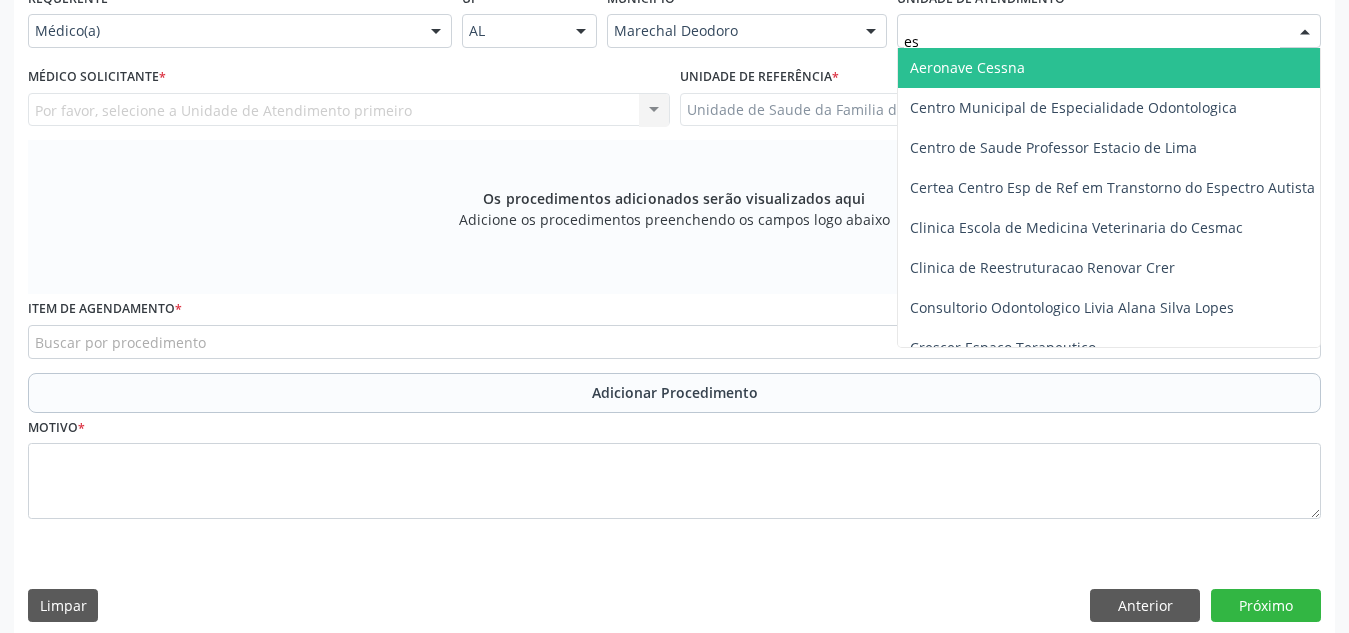 type on "est" 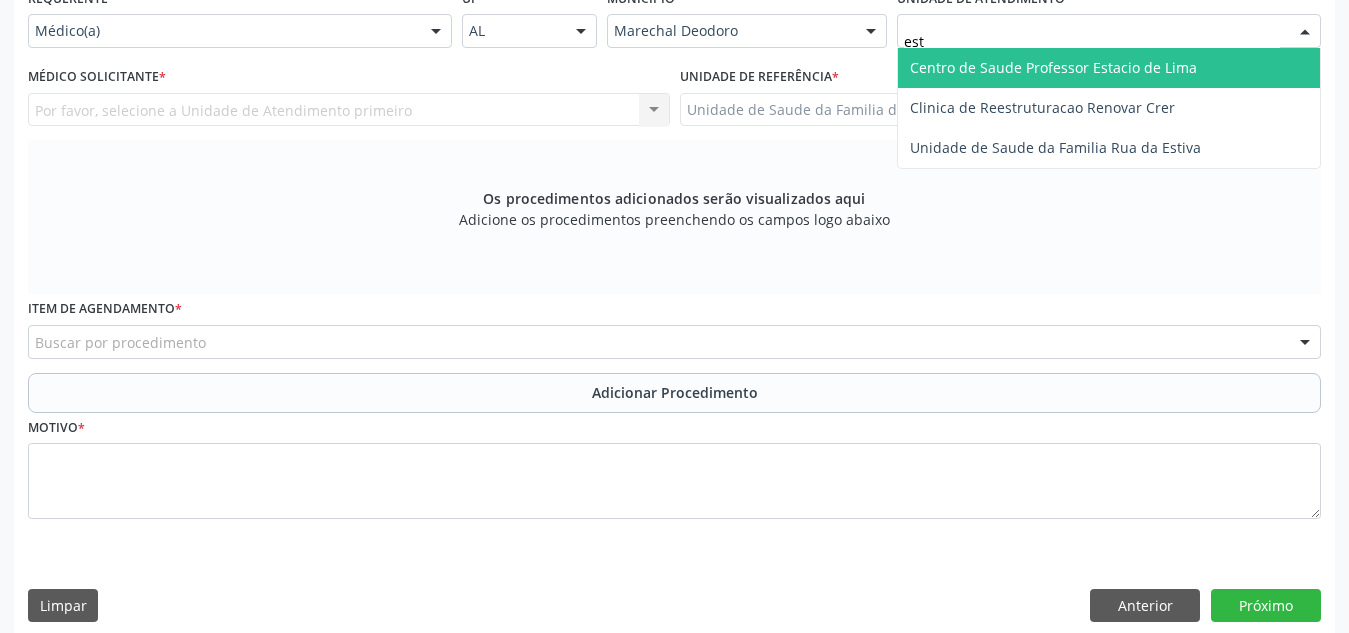 click on "Centro de Saude Professor Estacio de Lima" at bounding box center [1053, 67] 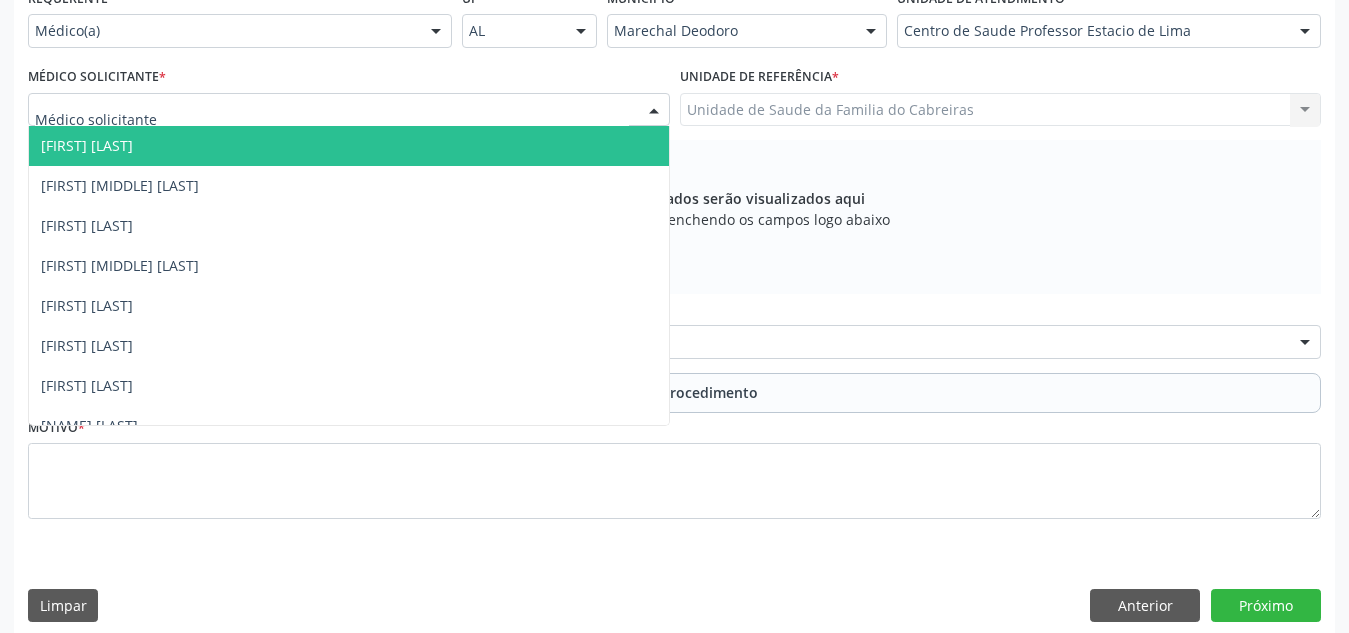 click at bounding box center [349, 110] 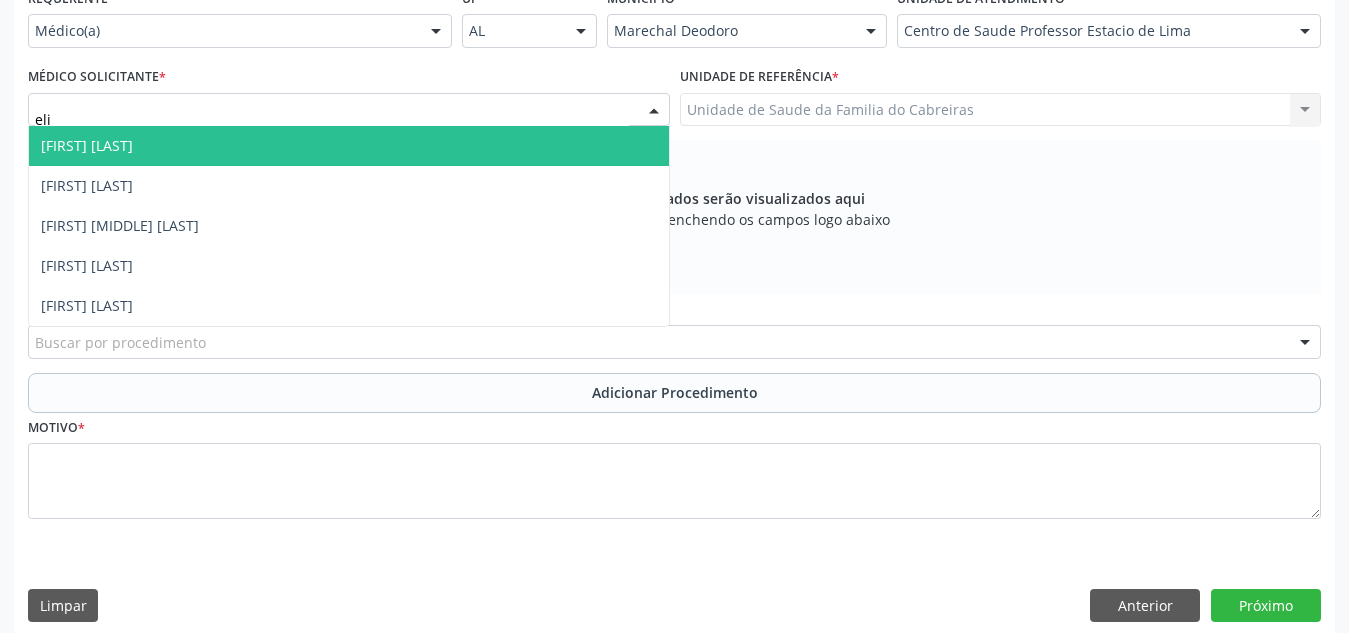 type on "elio" 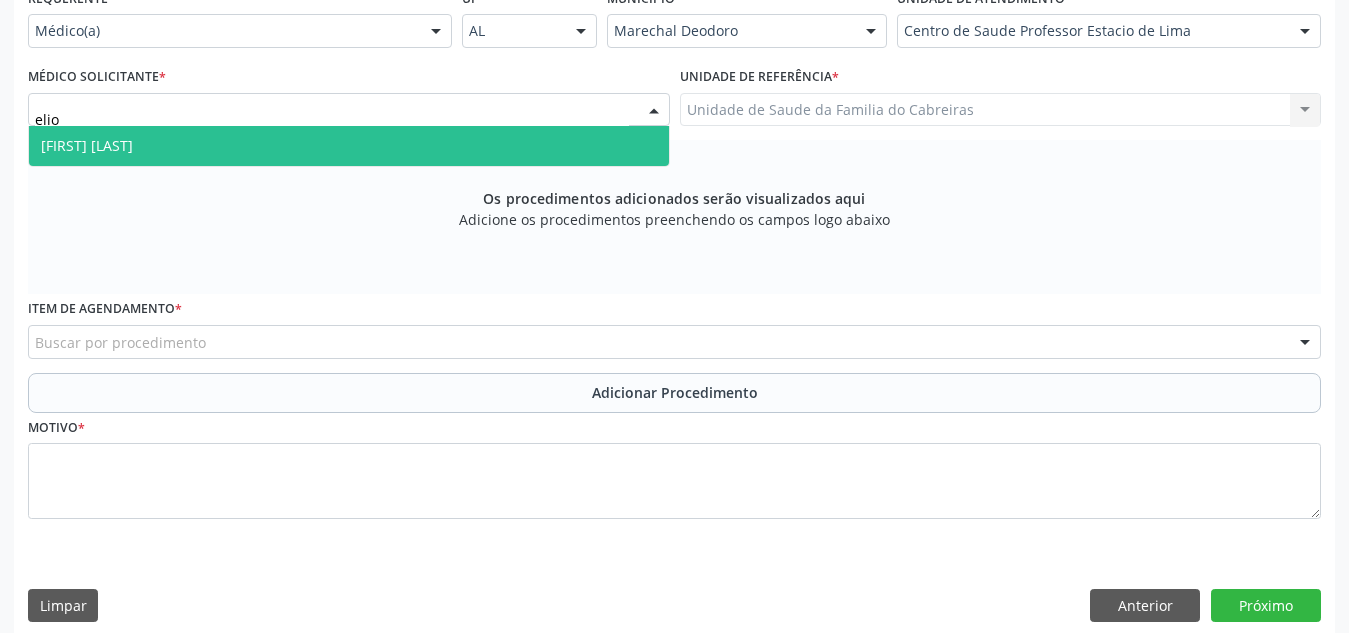 click on "[FIRST] [LAST]" at bounding box center (349, 146) 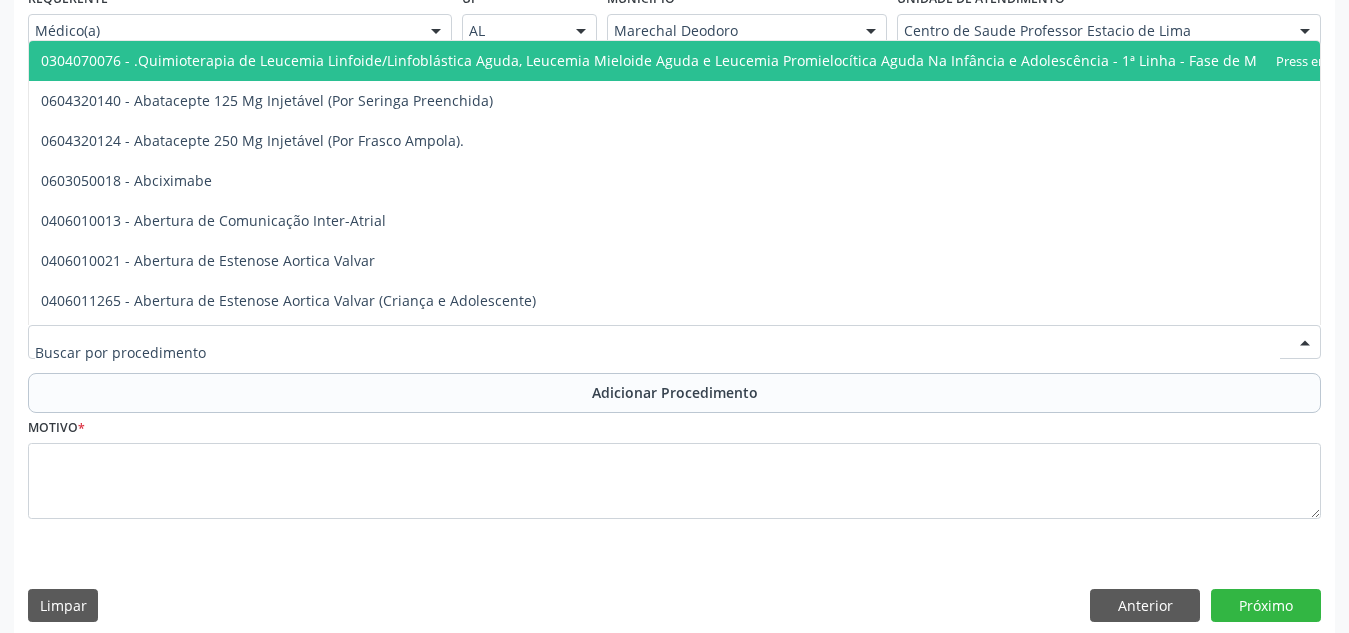 click at bounding box center (674, 342) 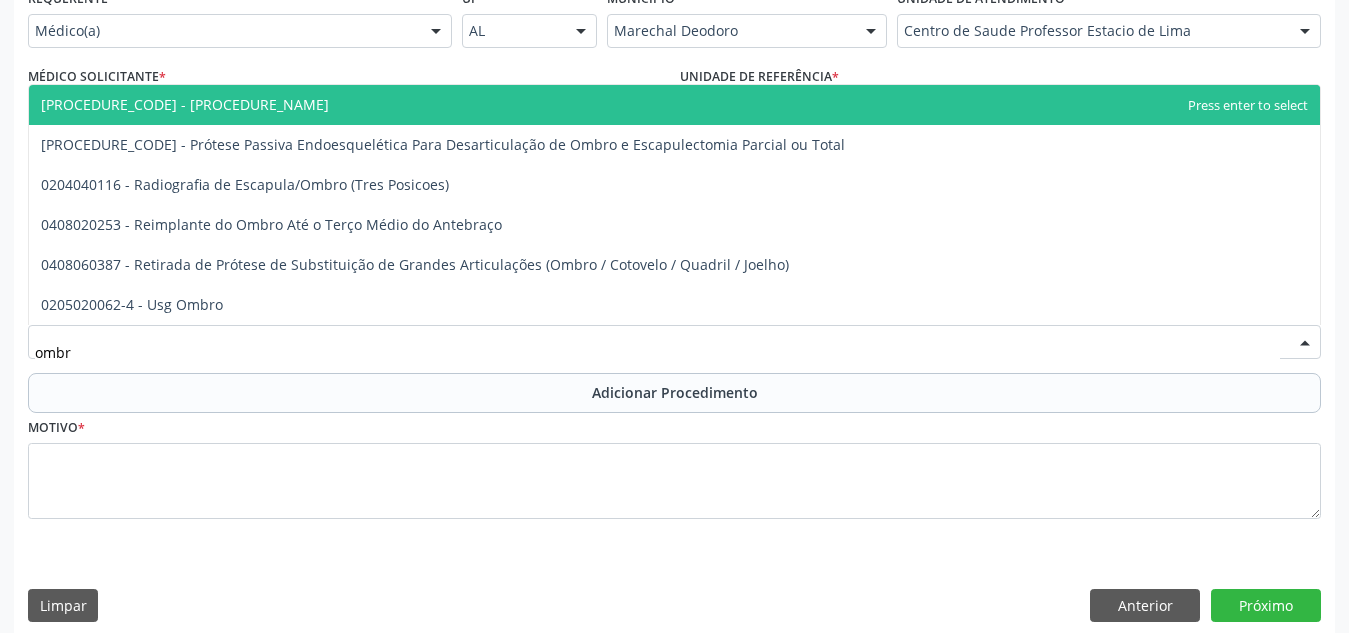 type on "ombro" 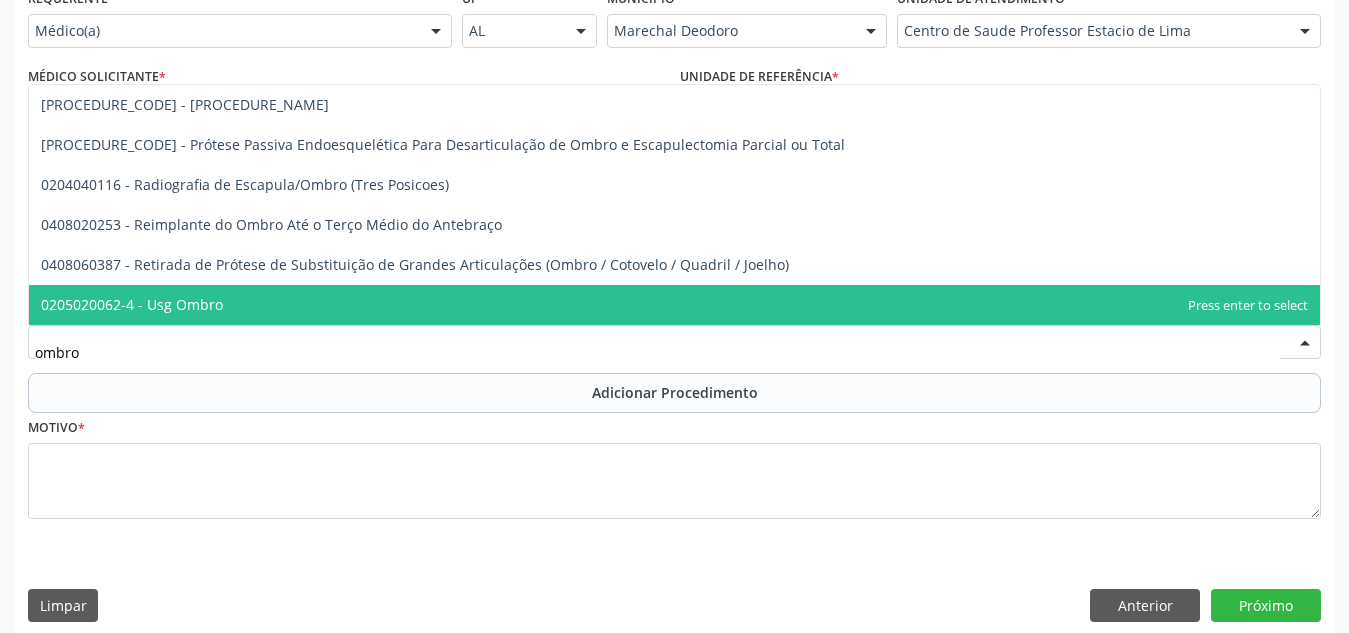 click on "0205020062-4 - Usg Ombro" at bounding box center [674, 305] 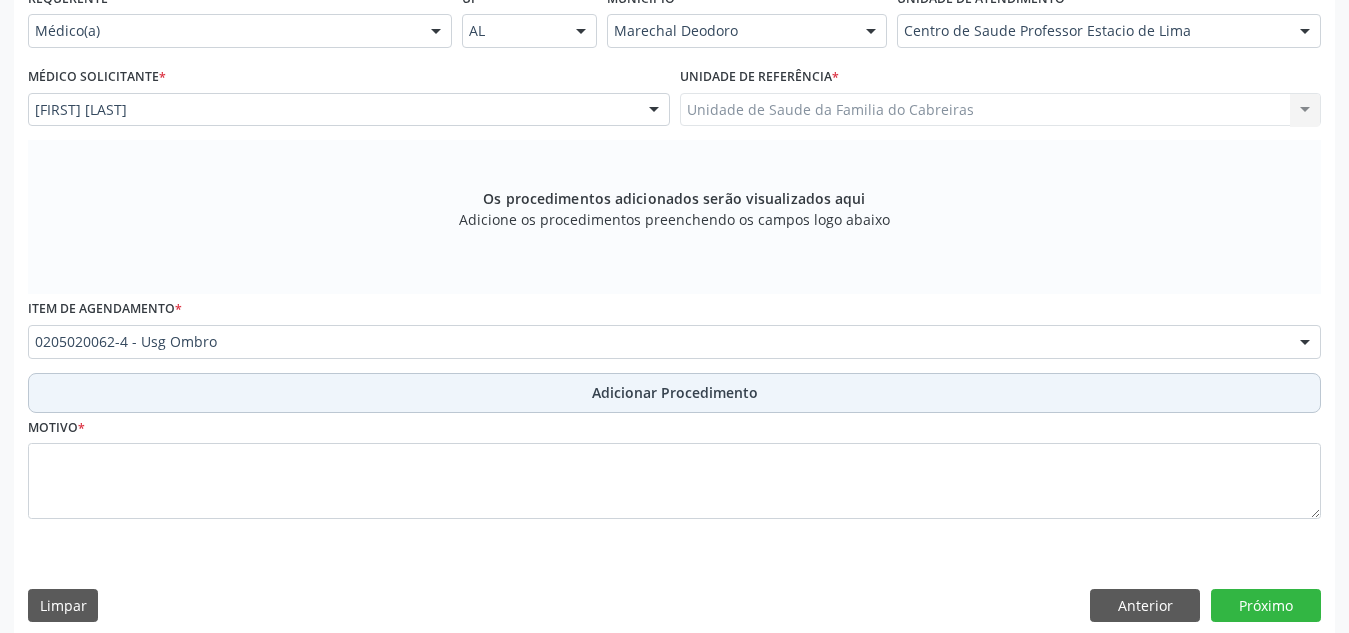 click on "Adicionar Procedimento" at bounding box center (674, 393) 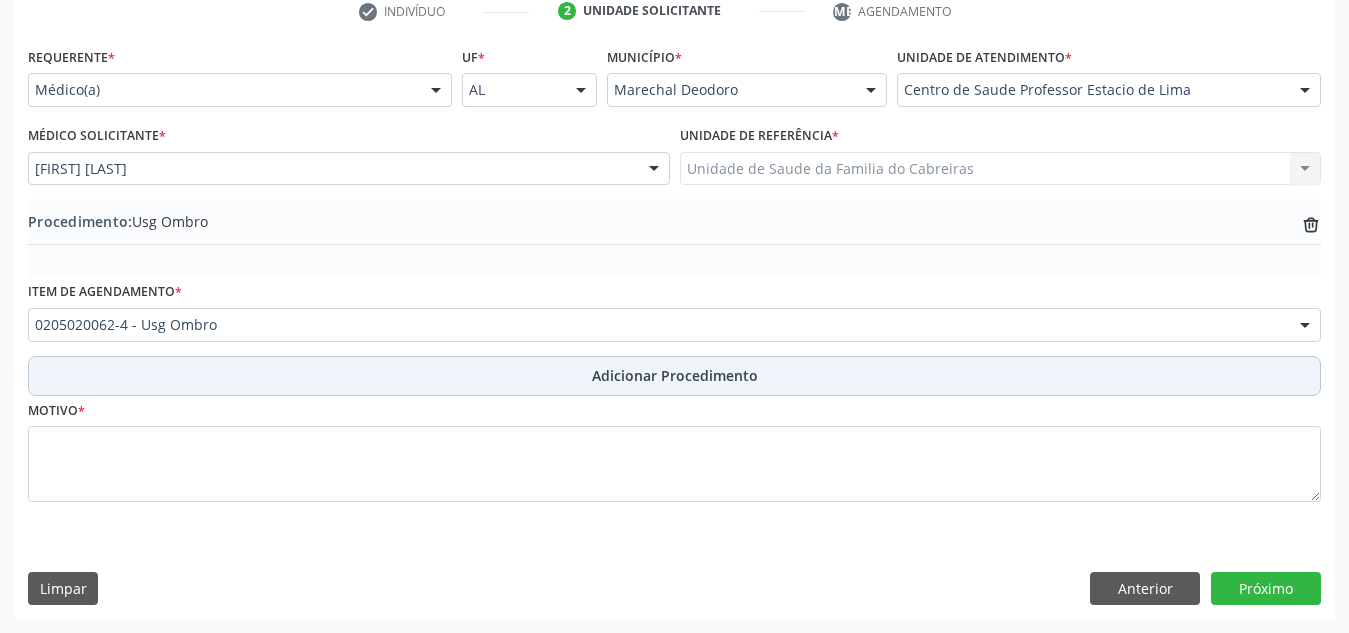 scroll, scrollTop: 420, scrollLeft: 0, axis: vertical 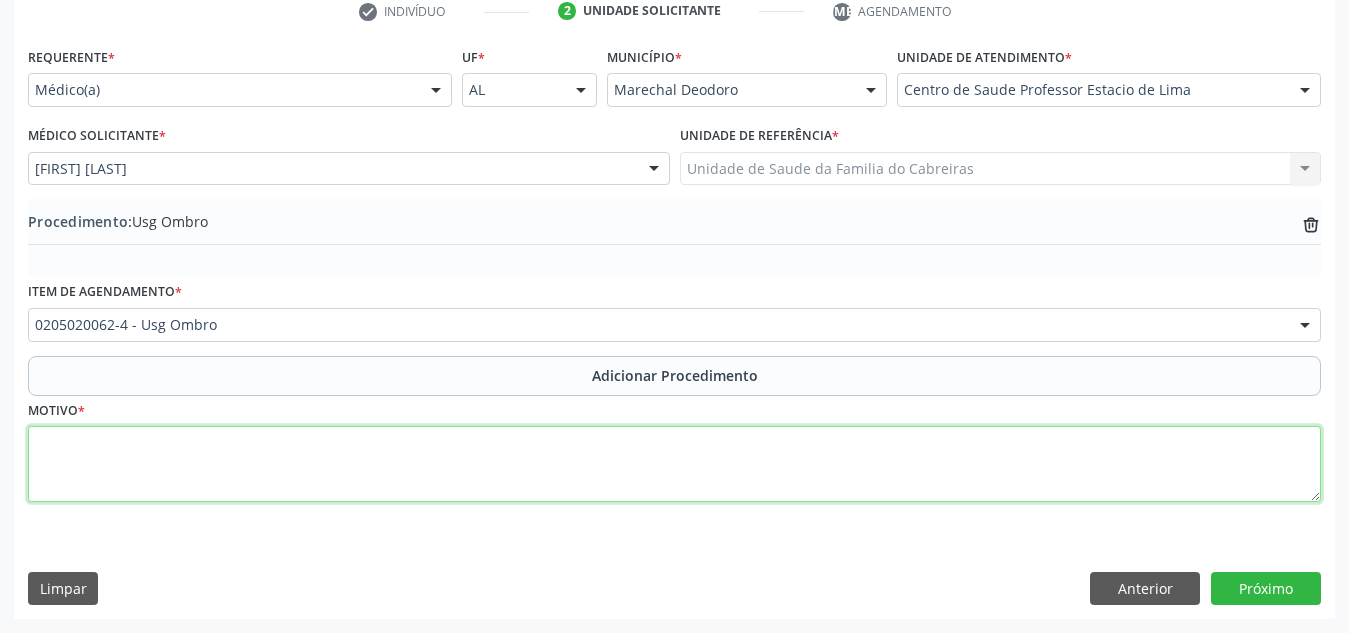 click at bounding box center [674, 464] 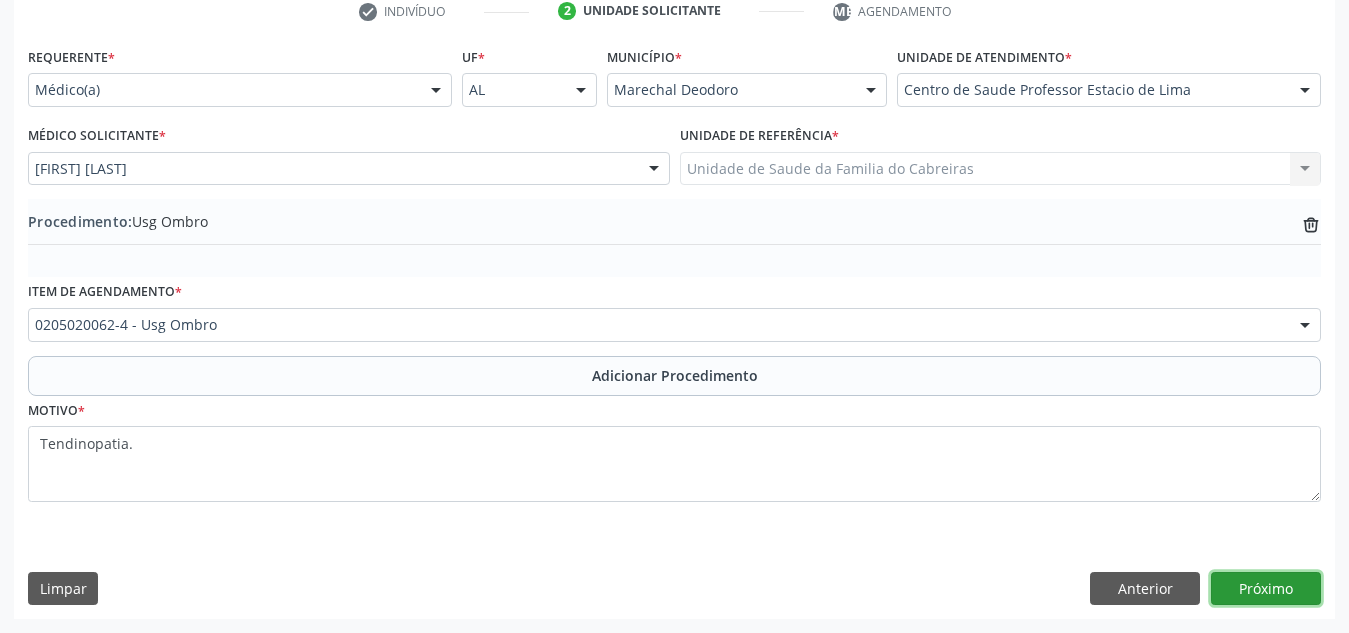 click on "Próximo" at bounding box center (1266, 589) 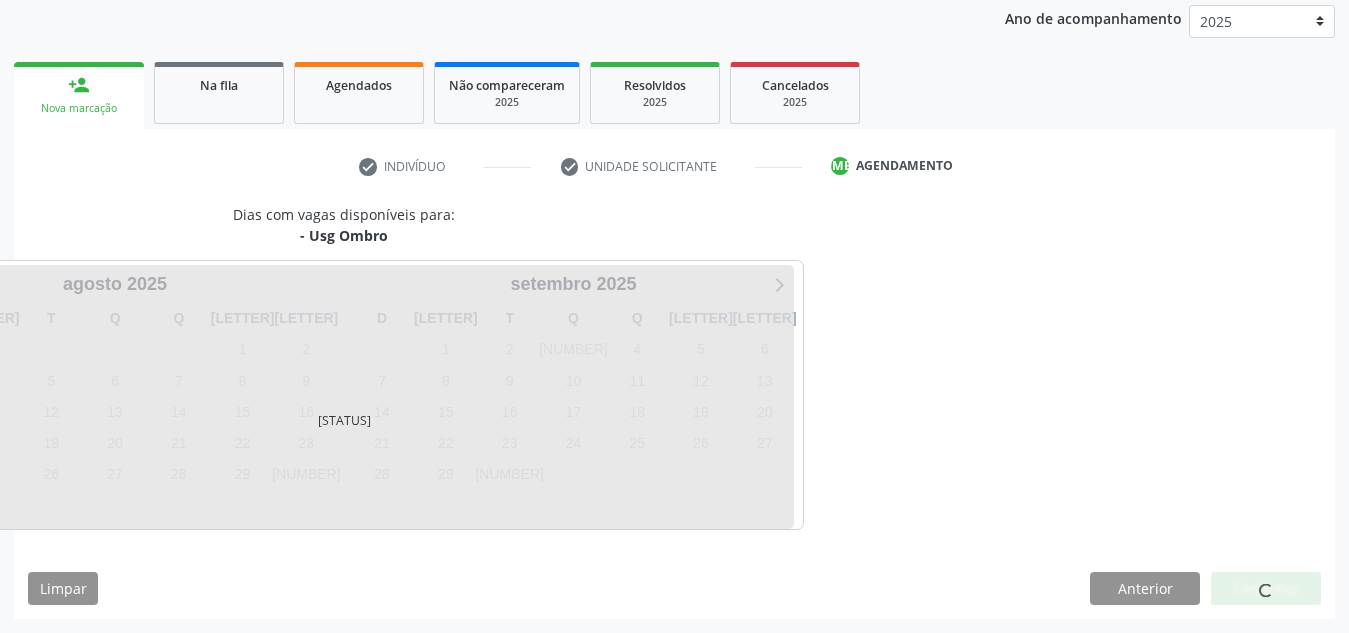 scroll, scrollTop: 324, scrollLeft: 0, axis: vertical 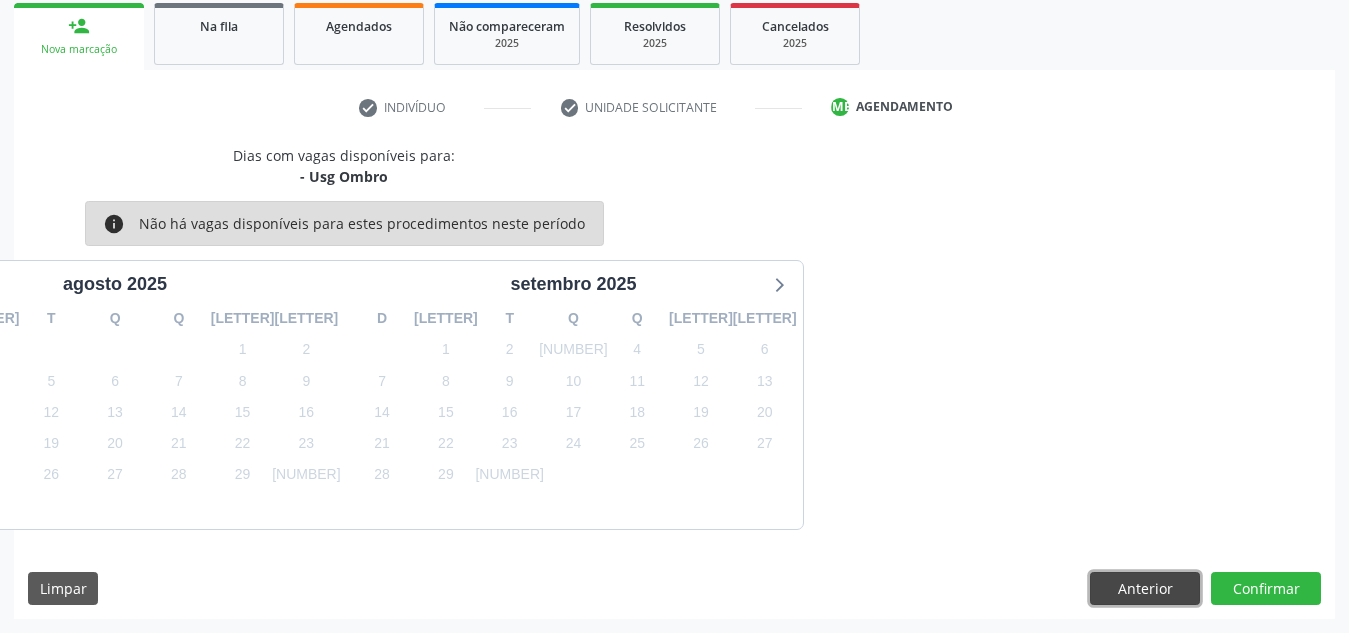 click on "Anterior" at bounding box center [1145, 589] 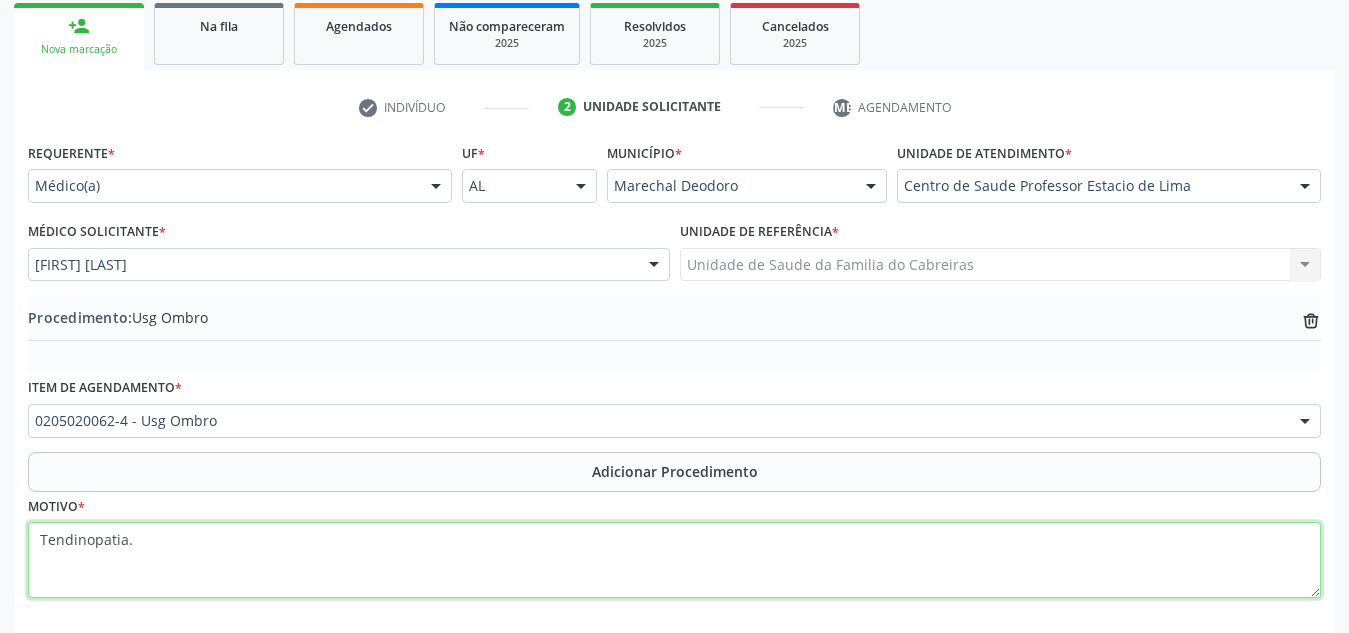 click on "Tendinopatia." at bounding box center (674, 560) 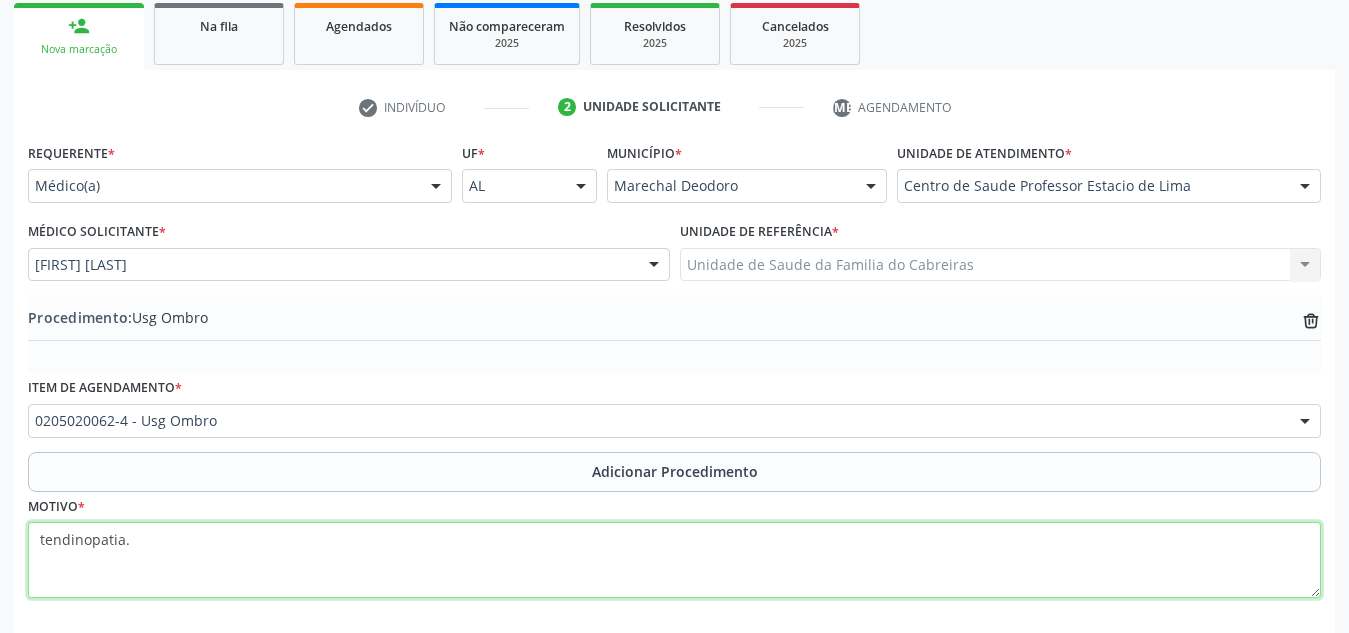 click on "tendinopatia." at bounding box center (674, 560) 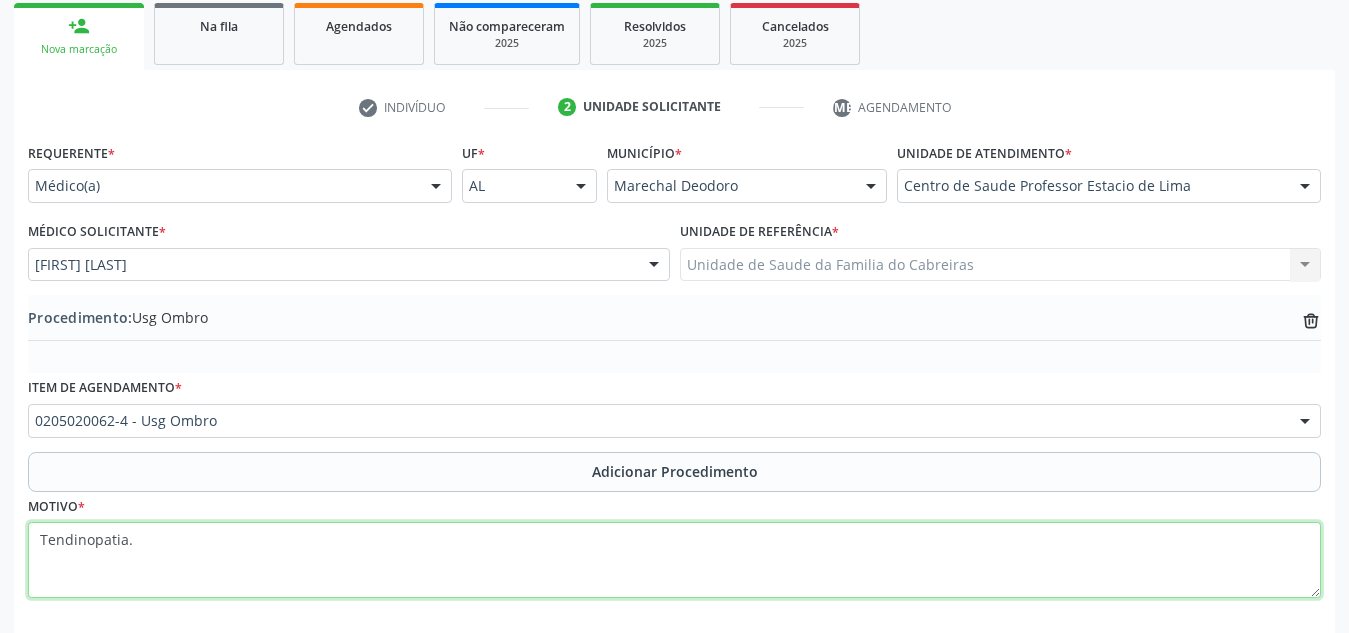 scroll, scrollTop: 420, scrollLeft: 0, axis: vertical 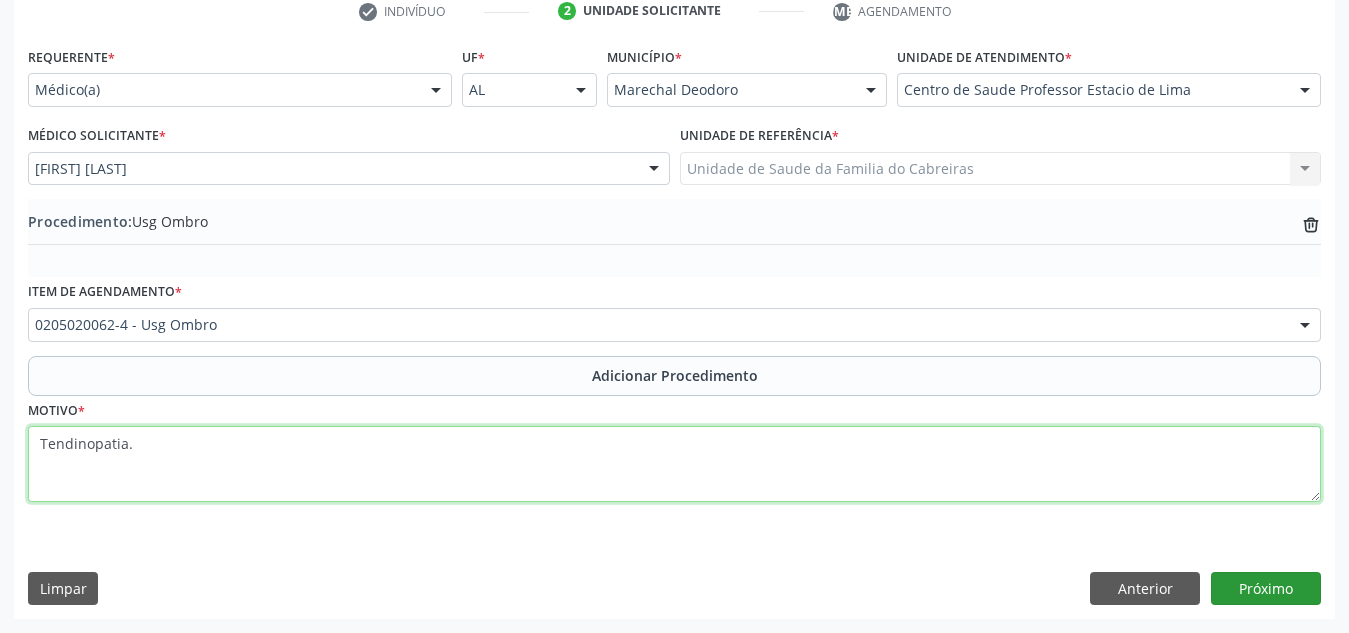 type on "Tendinopatia." 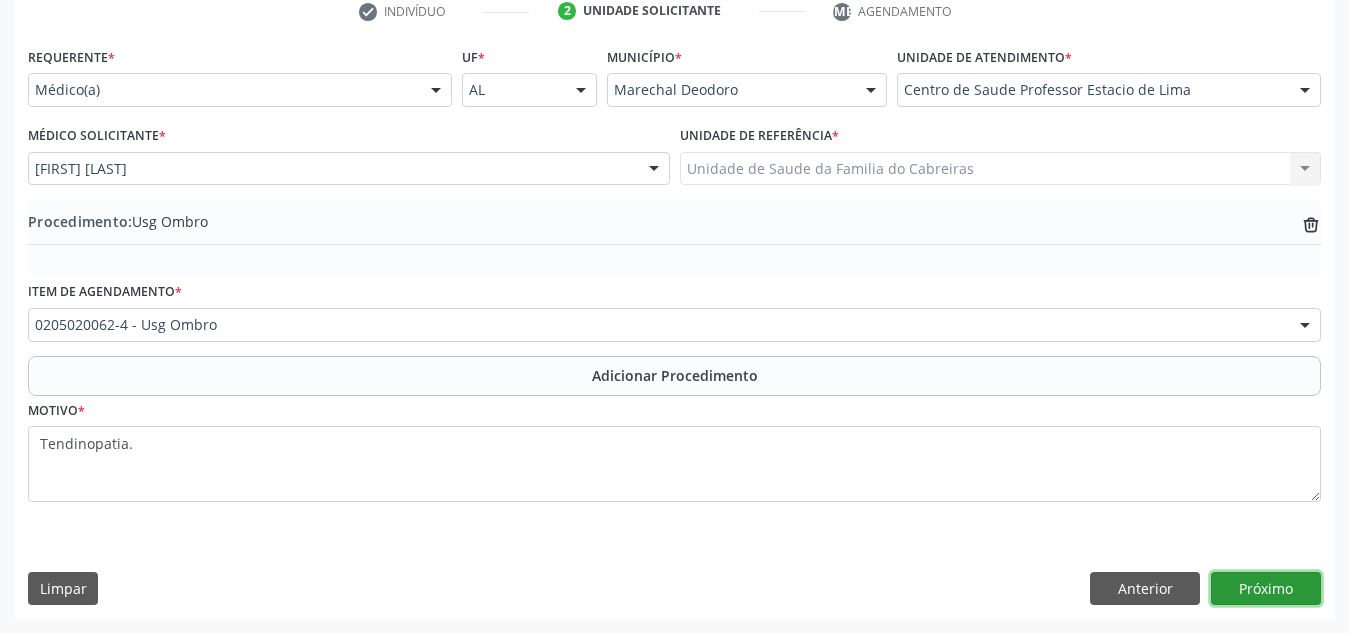 click on "Próximo" at bounding box center (1266, 589) 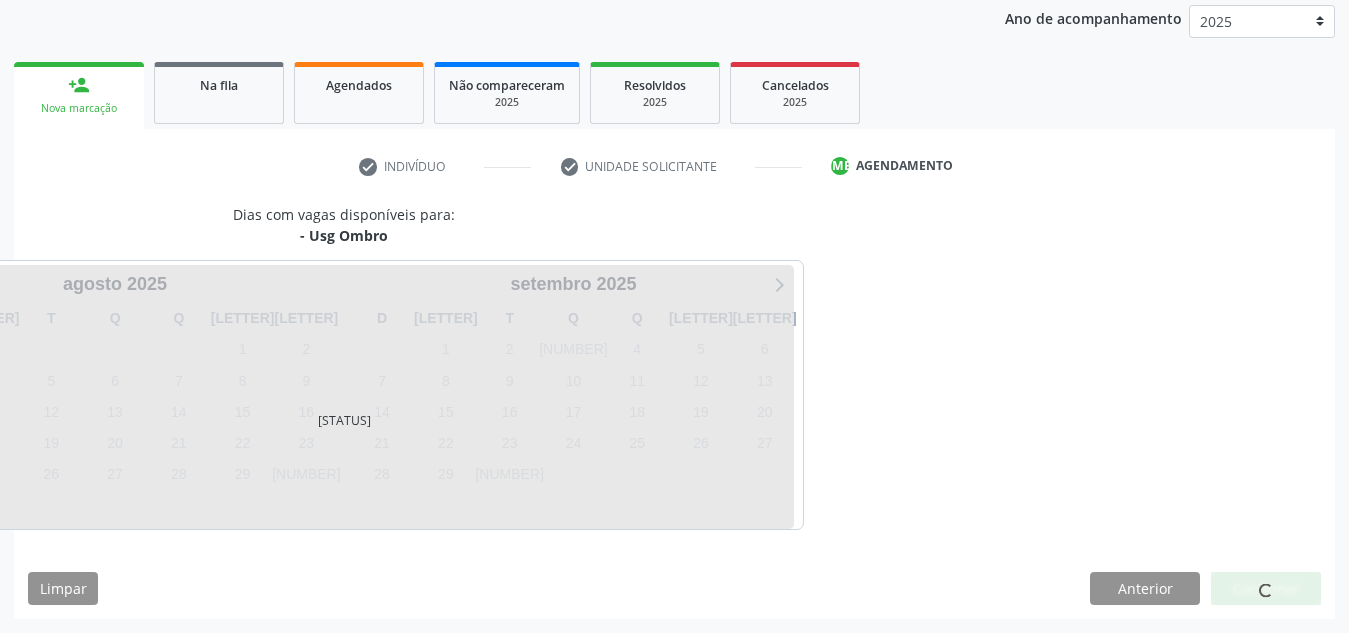 scroll, scrollTop: 324, scrollLeft: 0, axis: vertical 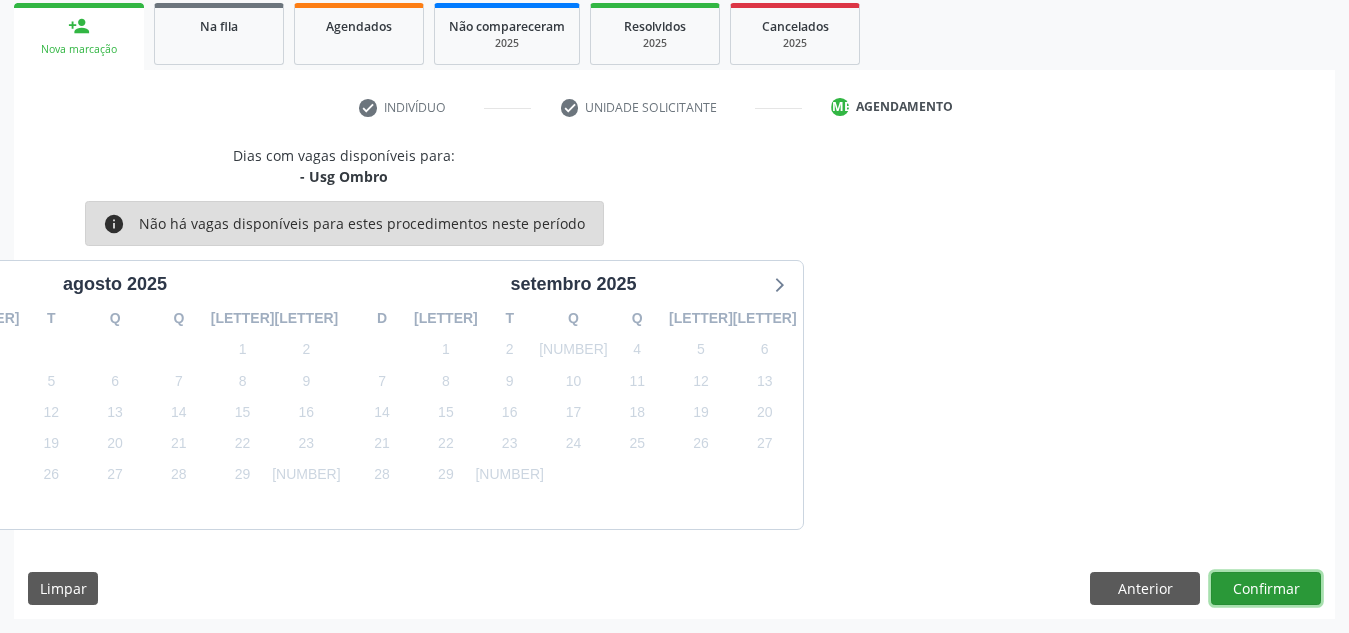 click on "Confirmar" at bounding box center [1266, 589] 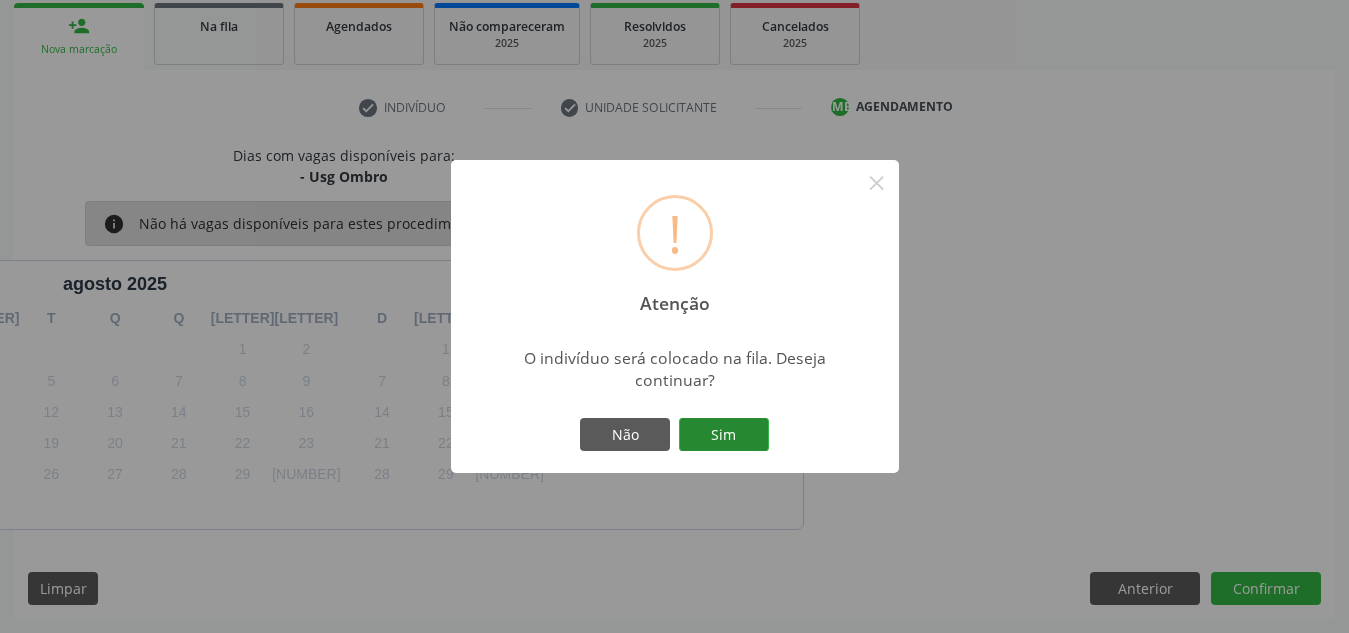 click on "Sim" at bounding box center [724, 435] 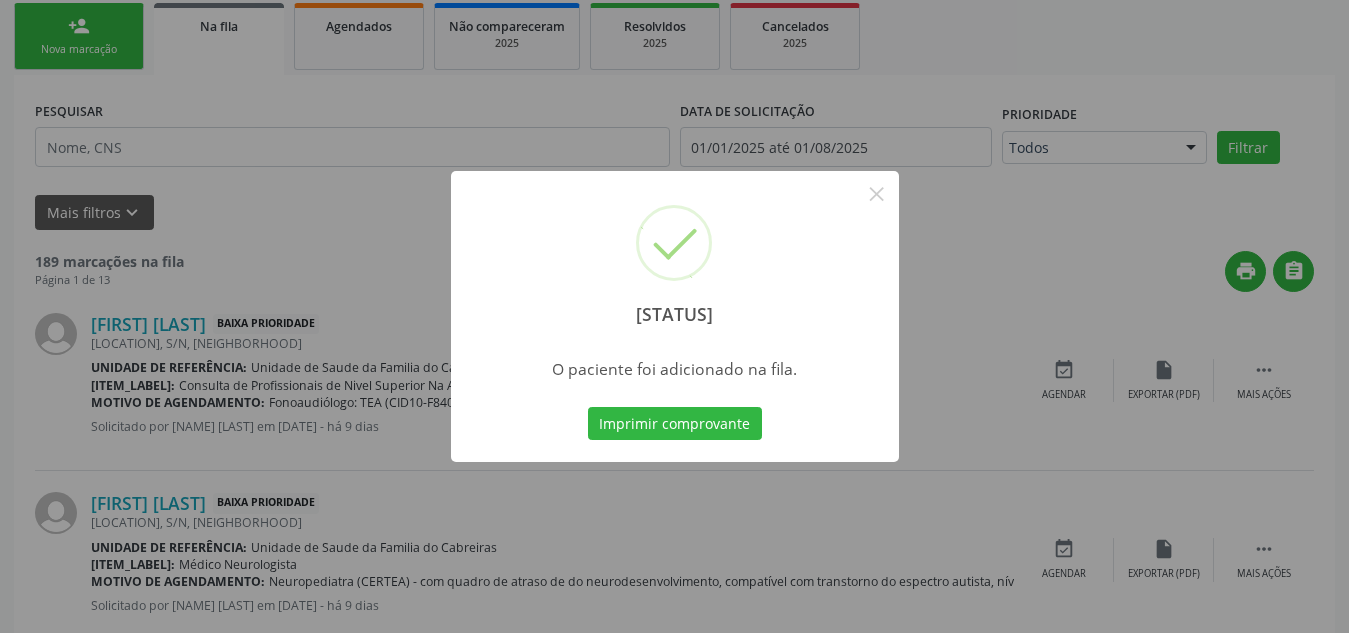 scroll, scrollTop: 62, scrollLeft: 0, axis: vertical 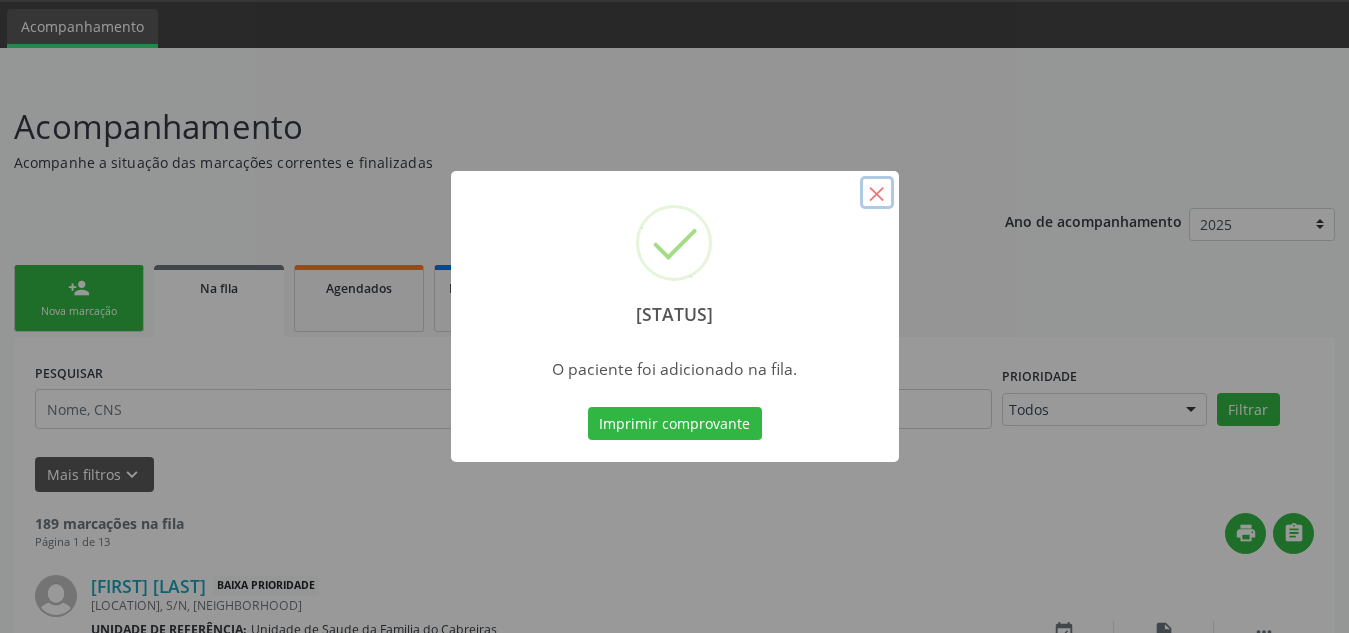 click on "×" at bounding box center [877, 193] 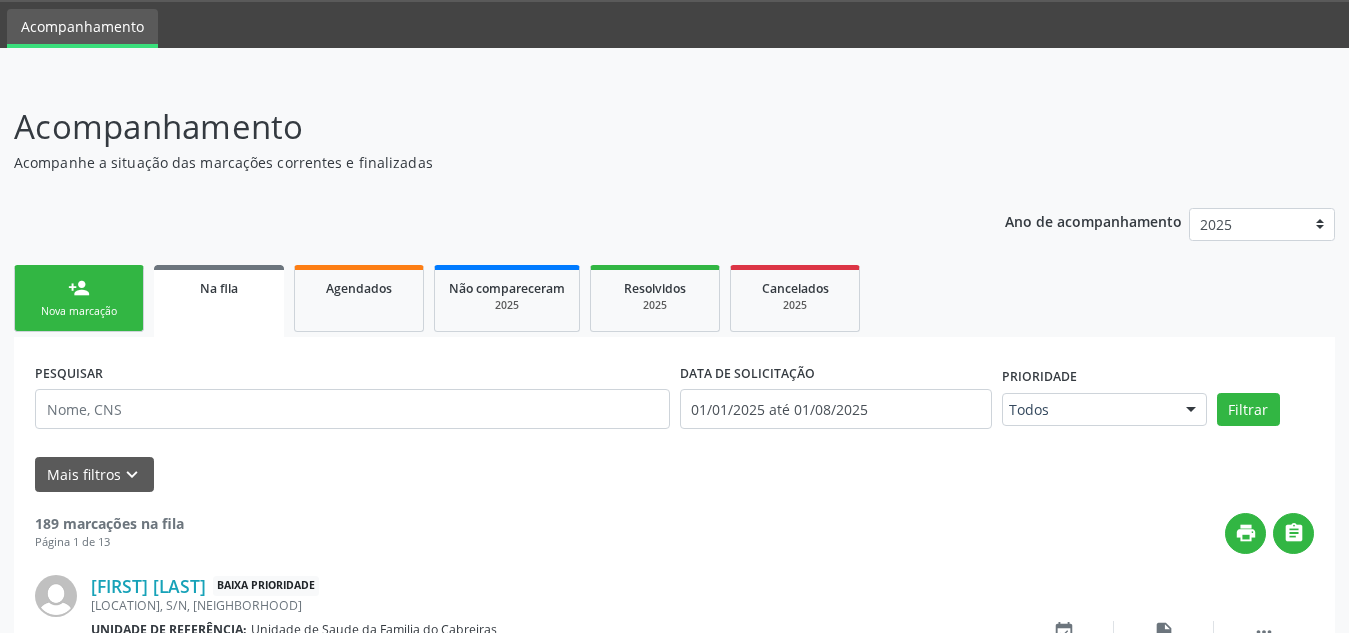 click on "Nova marcação" at bounding box center [79, 311] 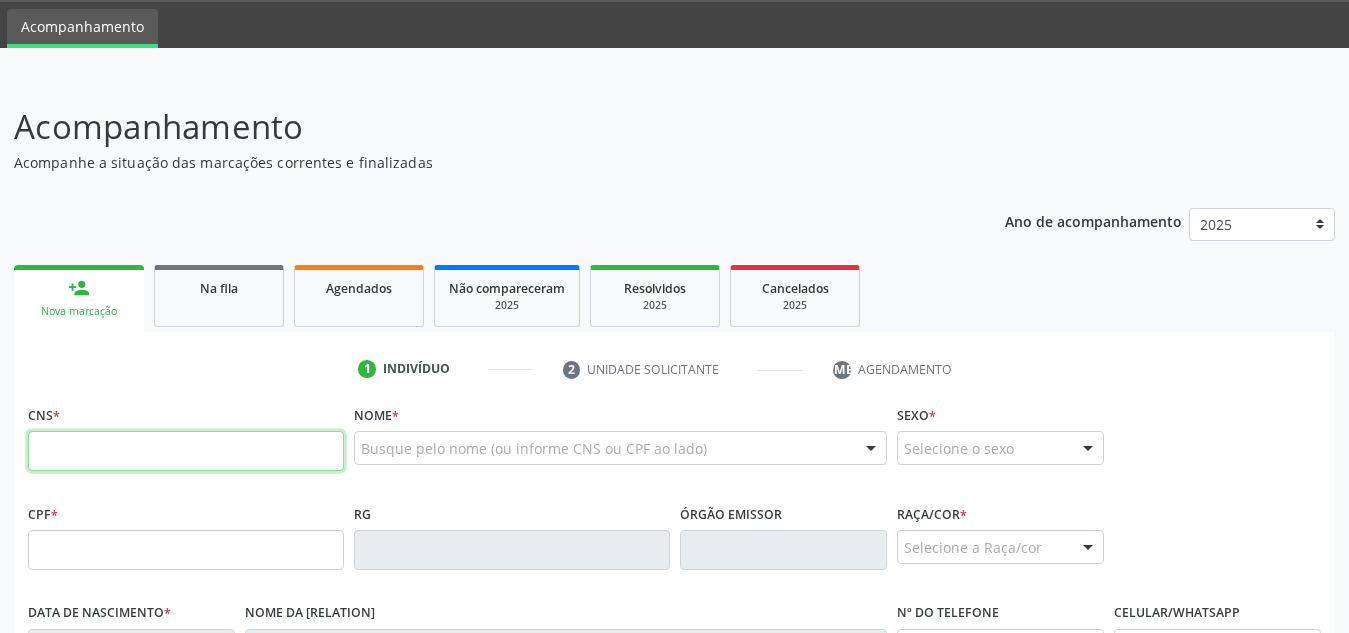 click at bounding box center (186, 451) 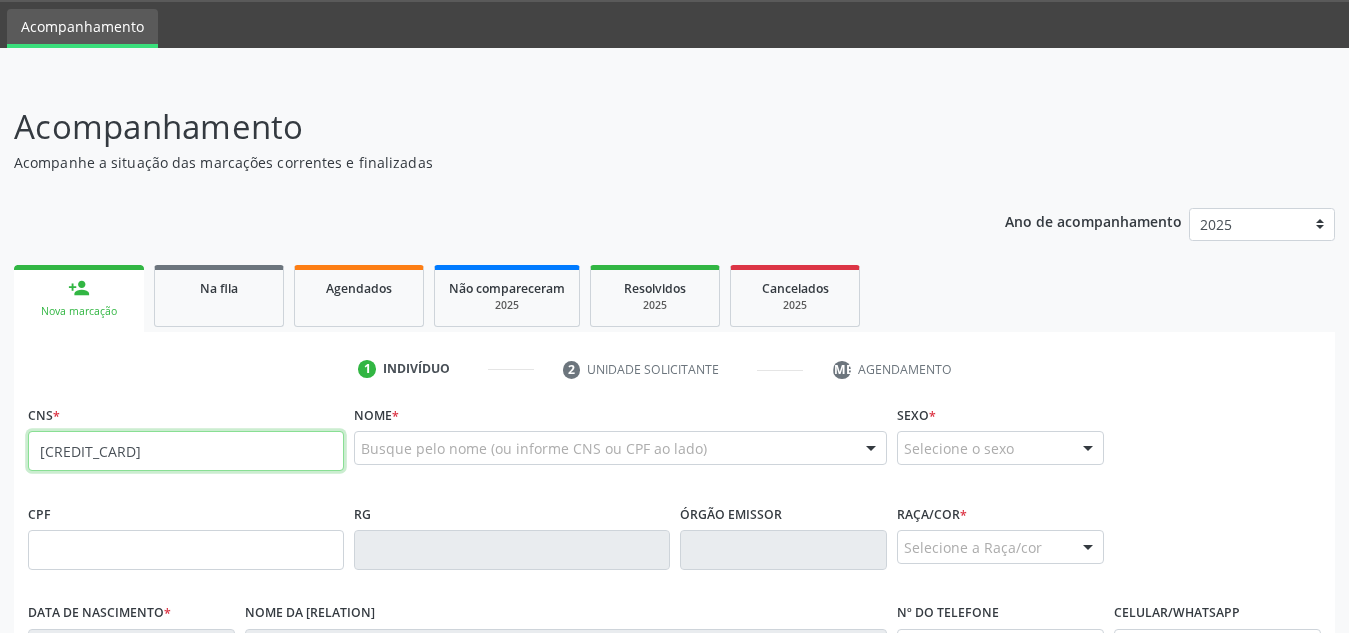 type on "[CREDIT_CARD]" 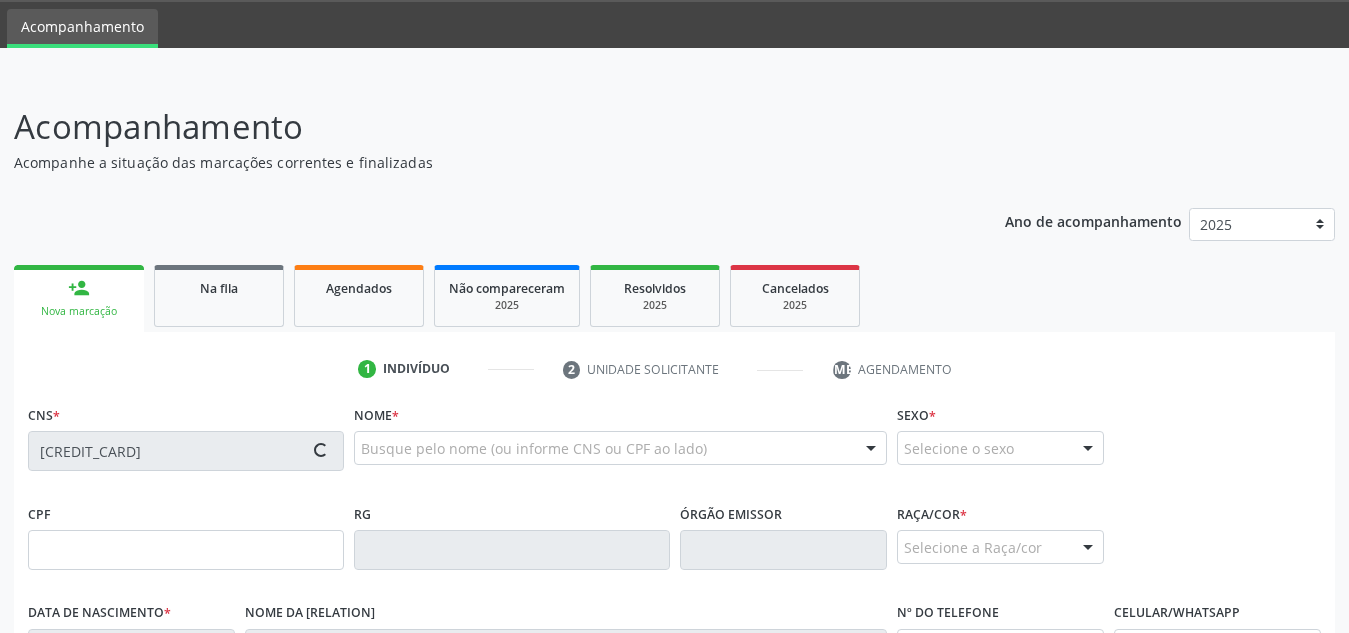 type on "[DATE]" 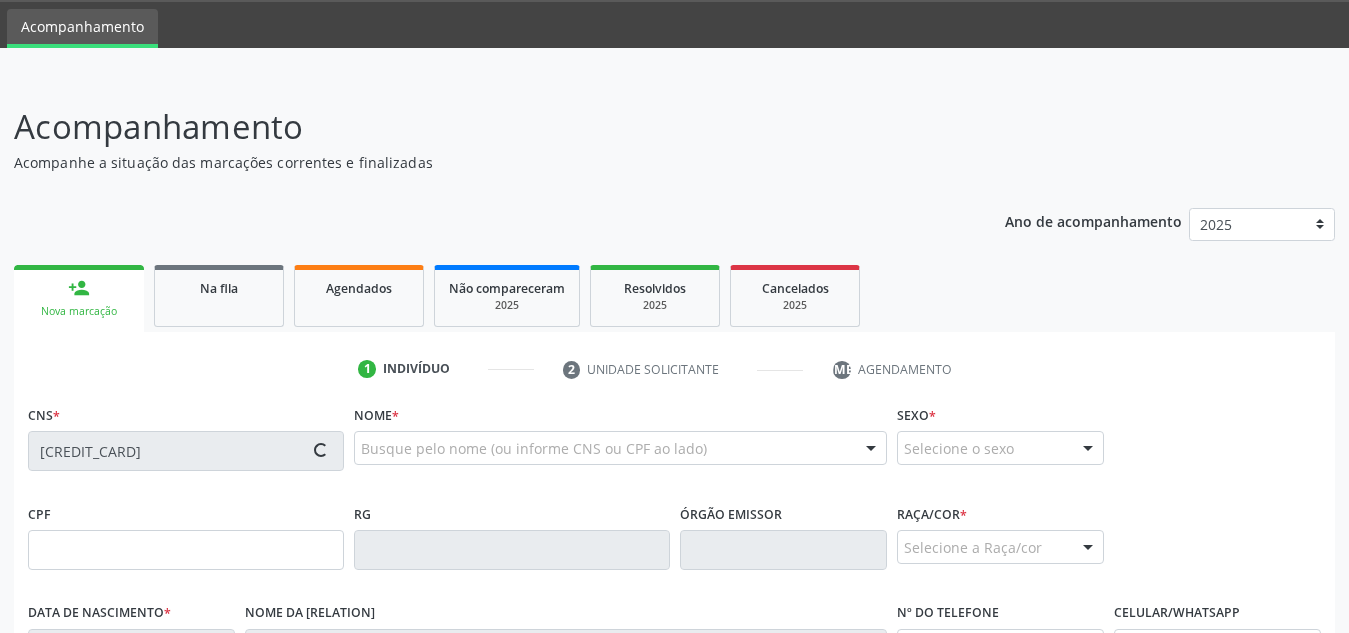 type on "[NAME]" 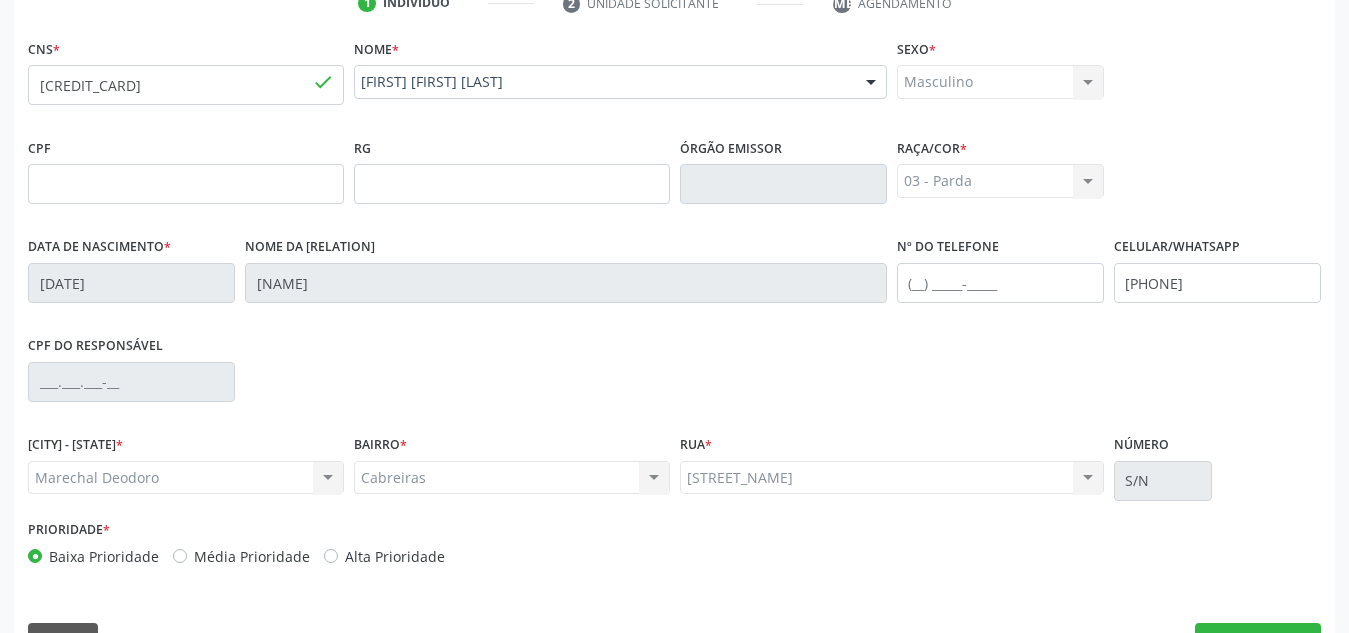 scroll, scrollTop: 479, scrollLeft: 0, axis: vertical 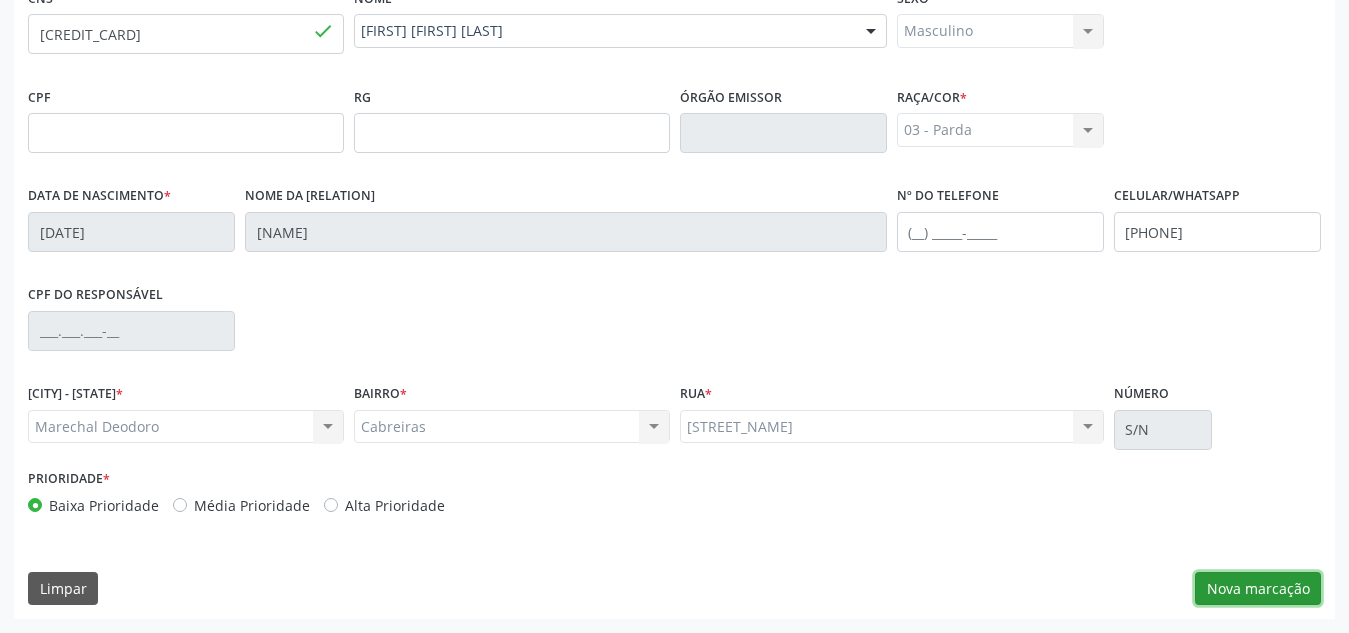 click on "Nova marcação" at bounding box center (1258, 589) 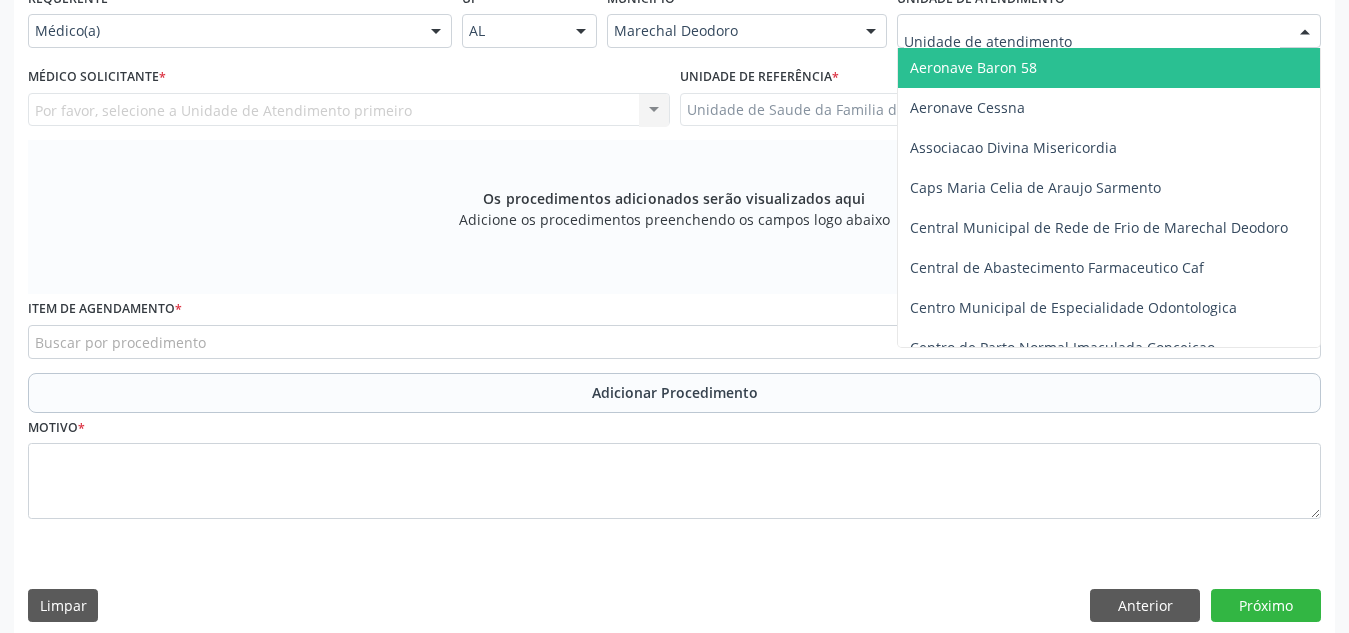 click at bounding box center [1109, 31] 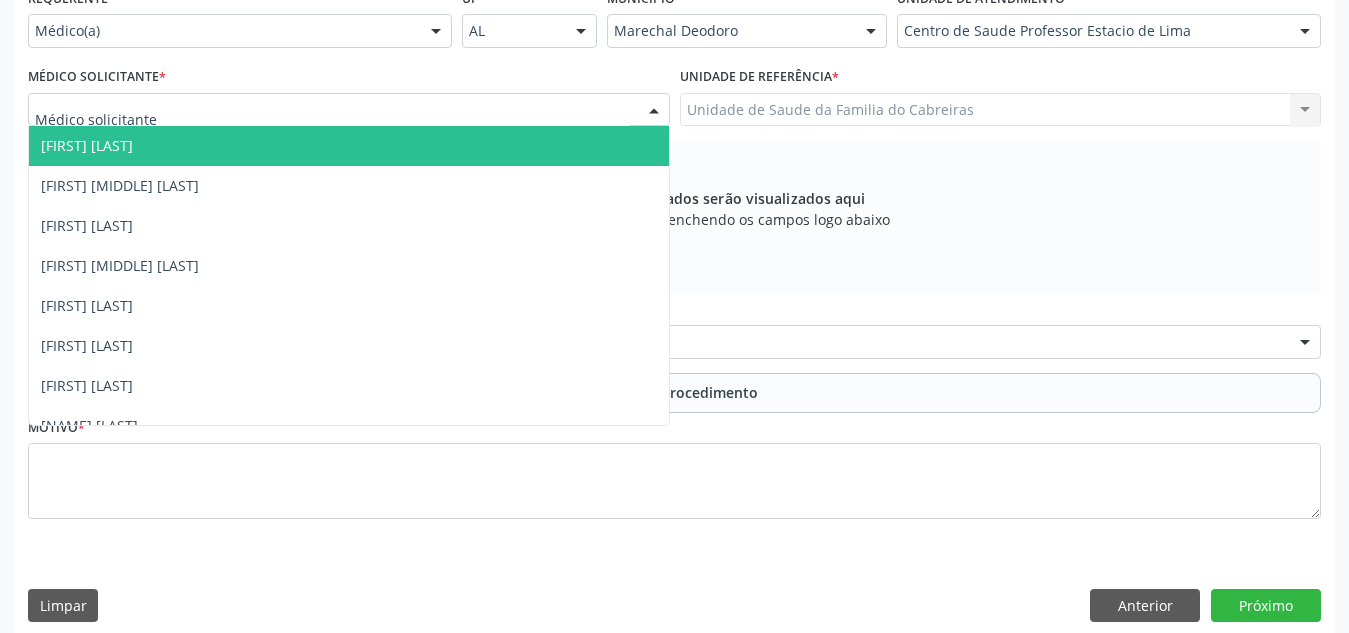 click at bounding box center [349, 110] 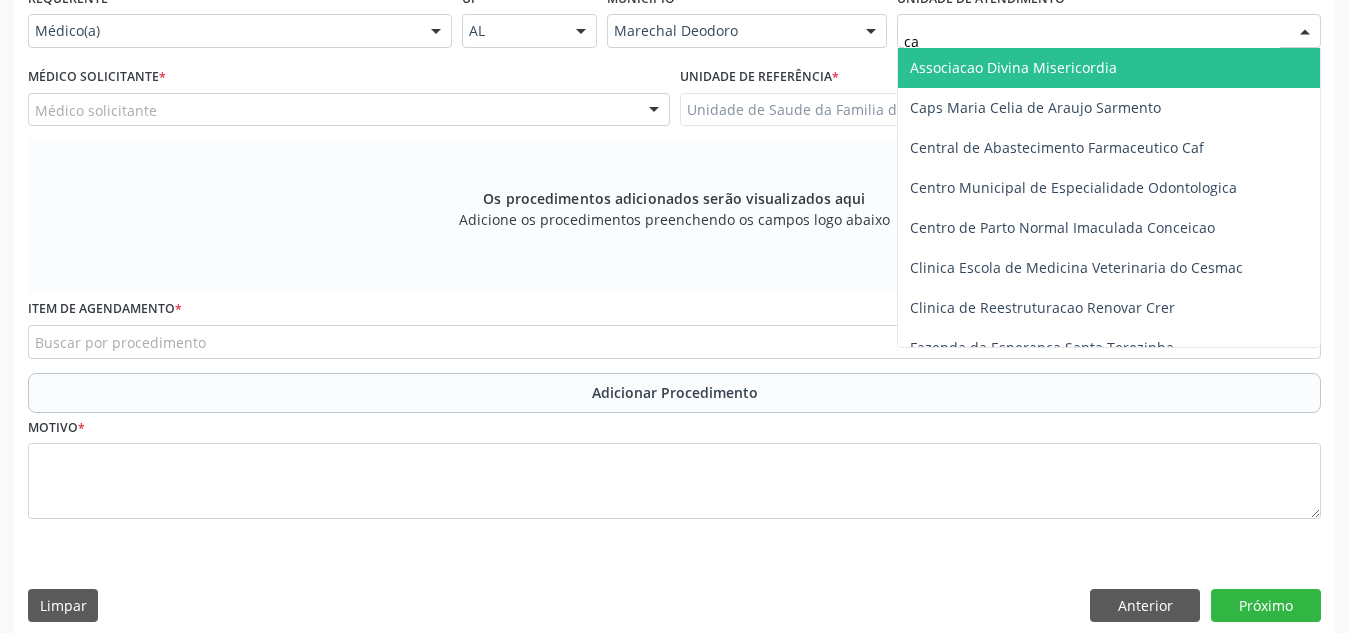 type on "cab" 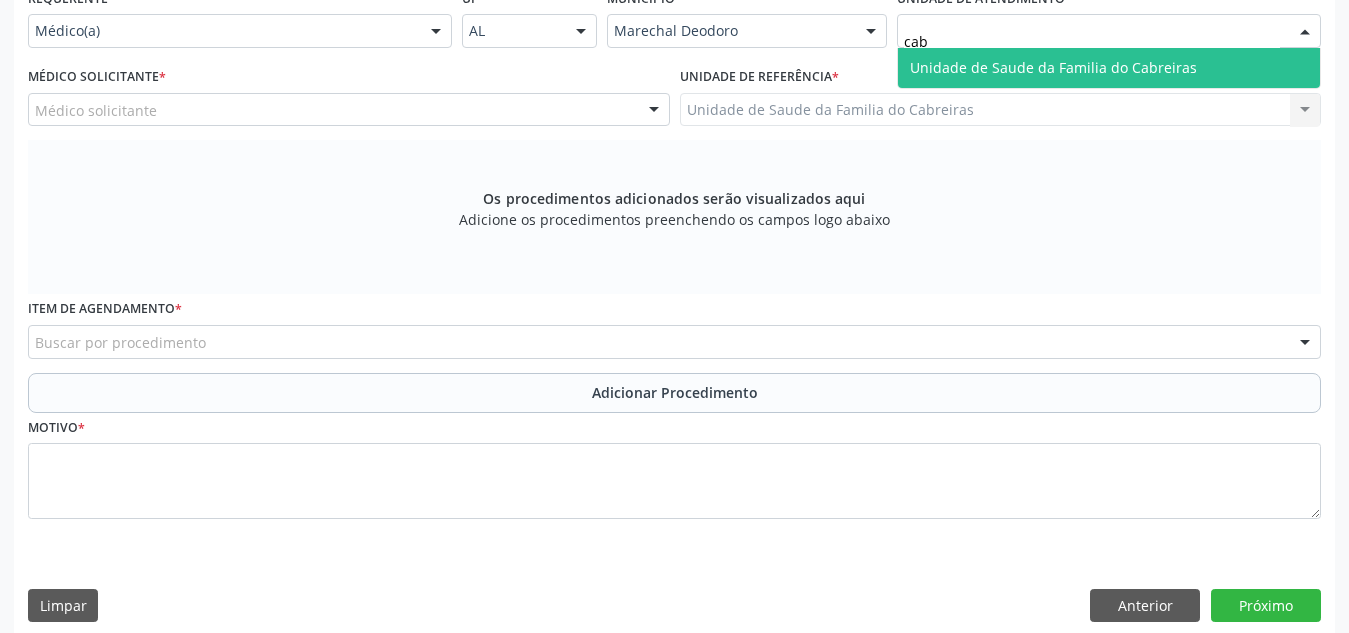 click on "Unidade de Saude da Familia do Cabreiras" at bounding box center [1053, 67] 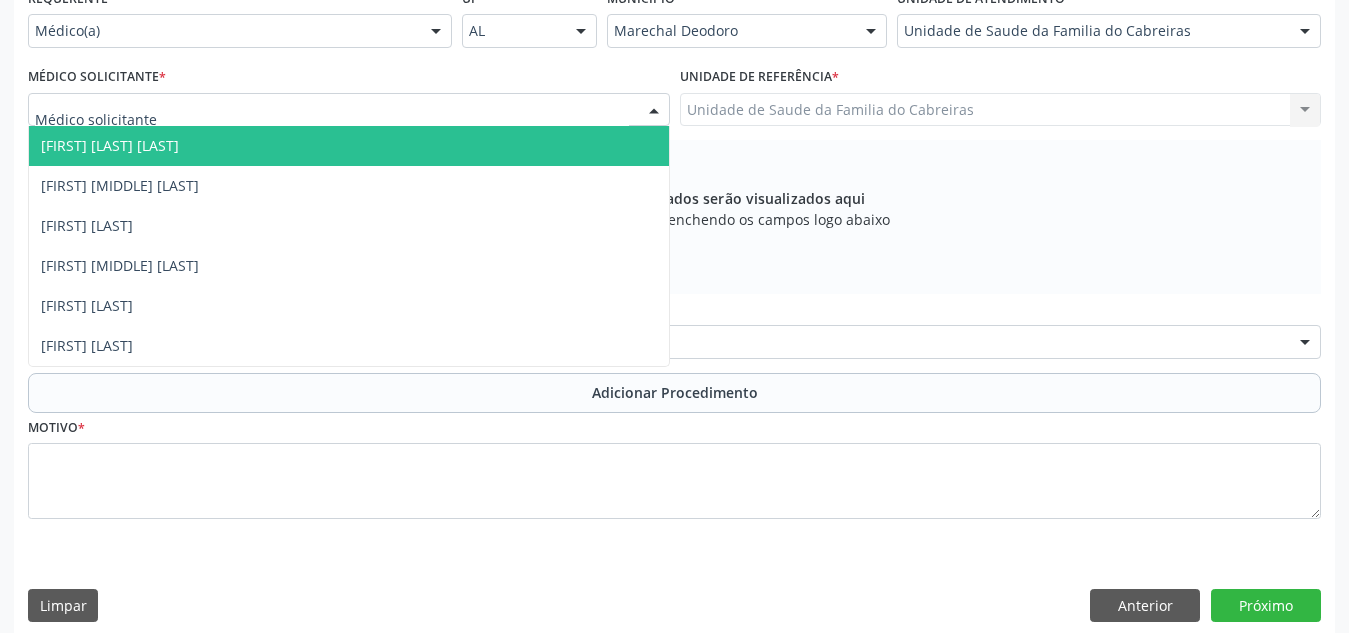click at bounding box center [349, 110] 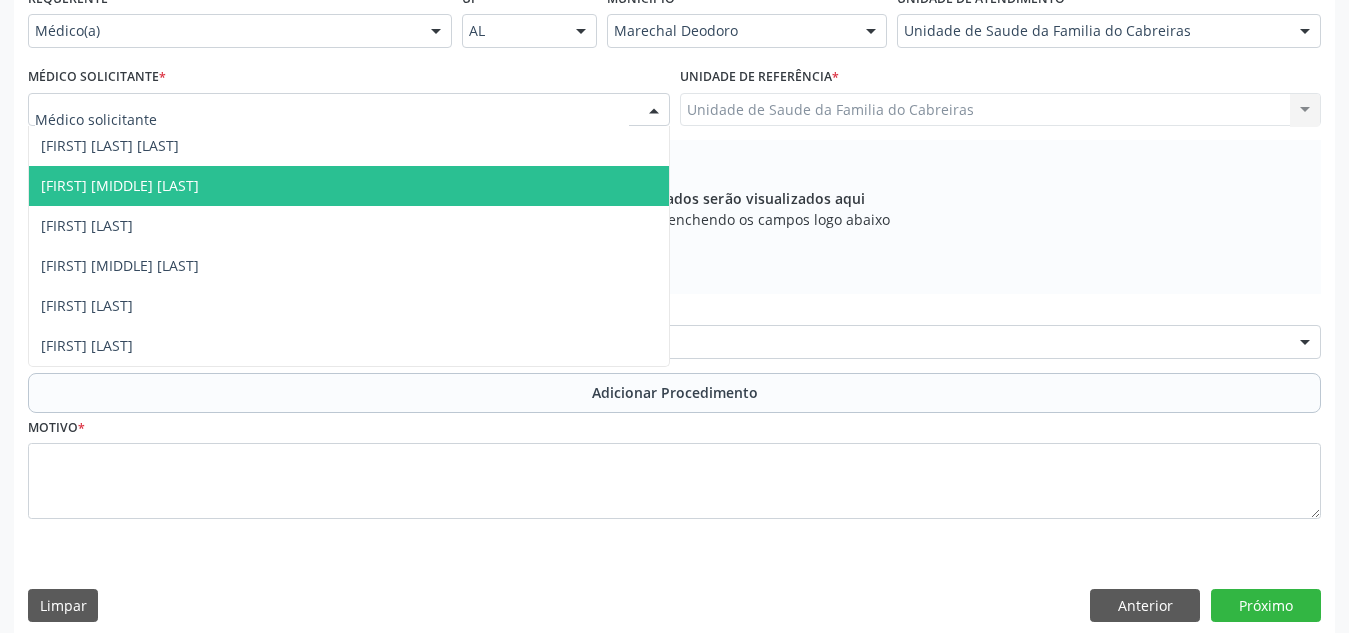 click on "[FIRST] [MIDDLE] [LAST]" at bounding box center [349, 186] 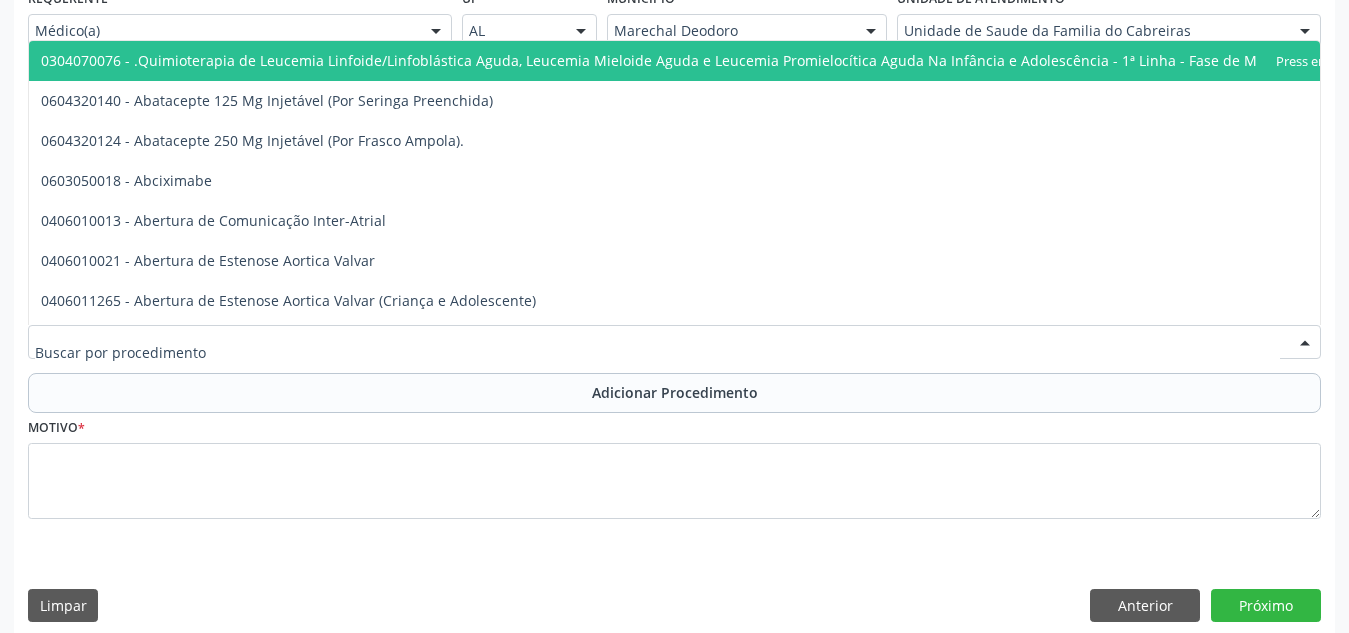 click at bounding box center [674, 342] 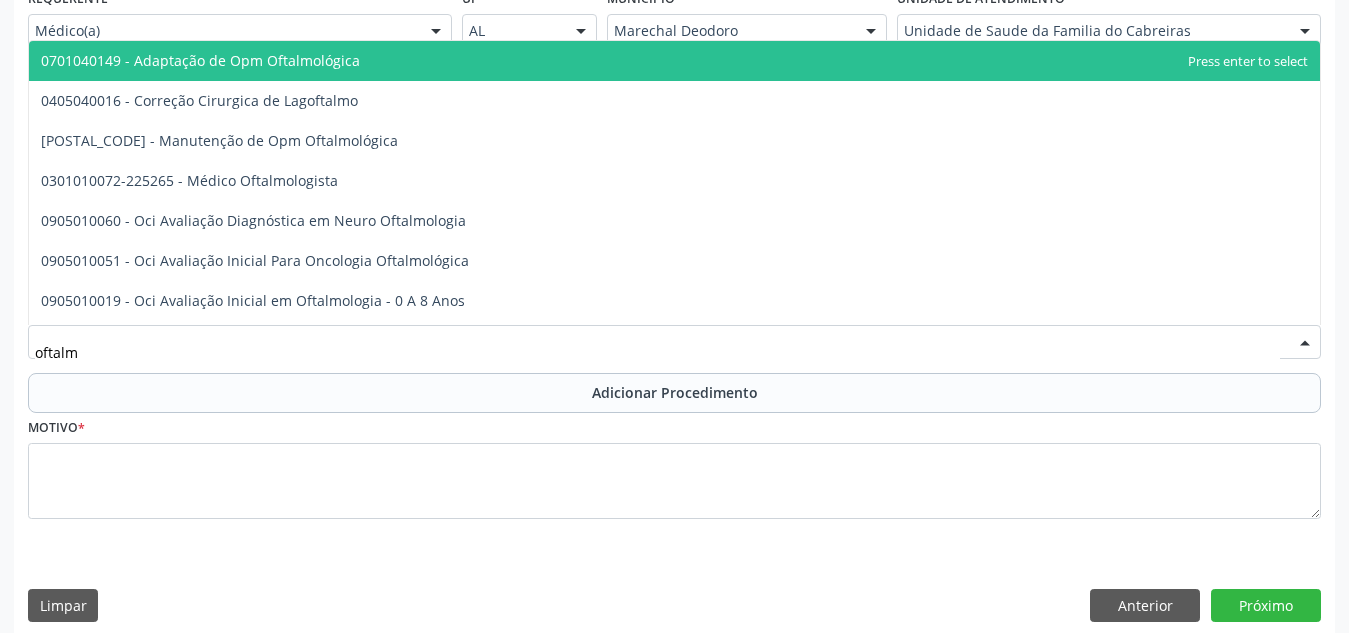 type on "oftalmo" 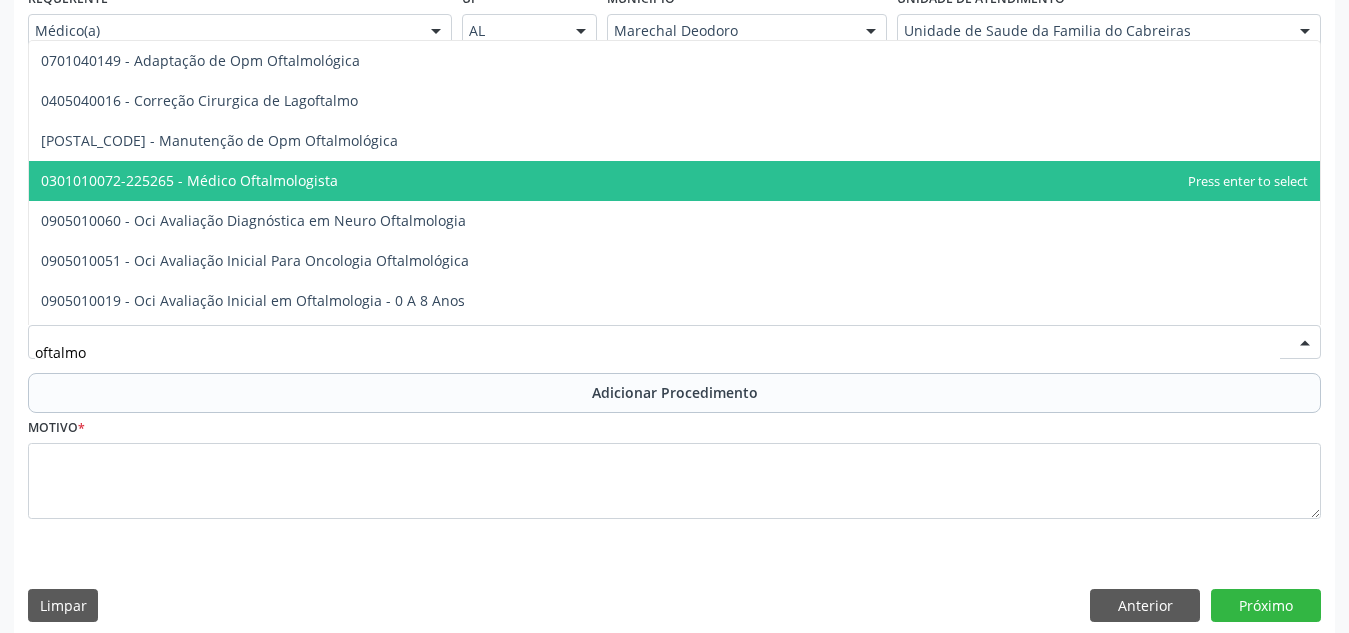 click on "0301010072-225265 - Médico Oftalmologista" at bounding box center [674, 181] 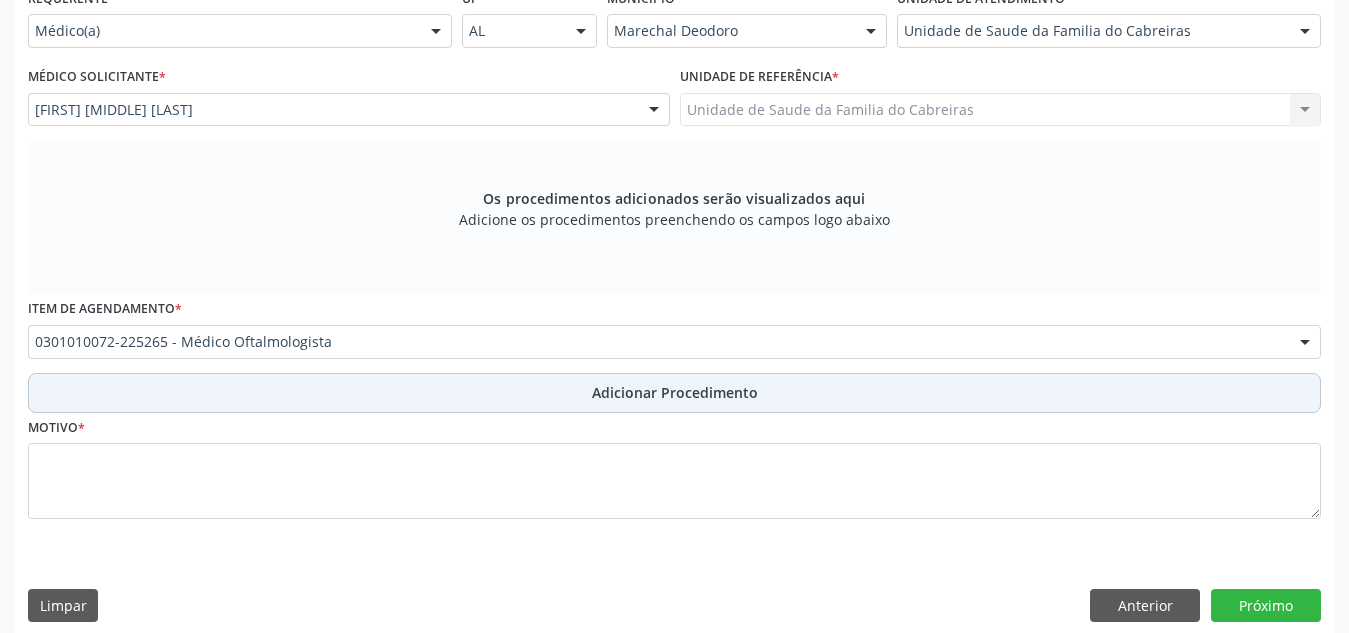 click on "Adicionar Procedimento" at bounding box center (674, 393) 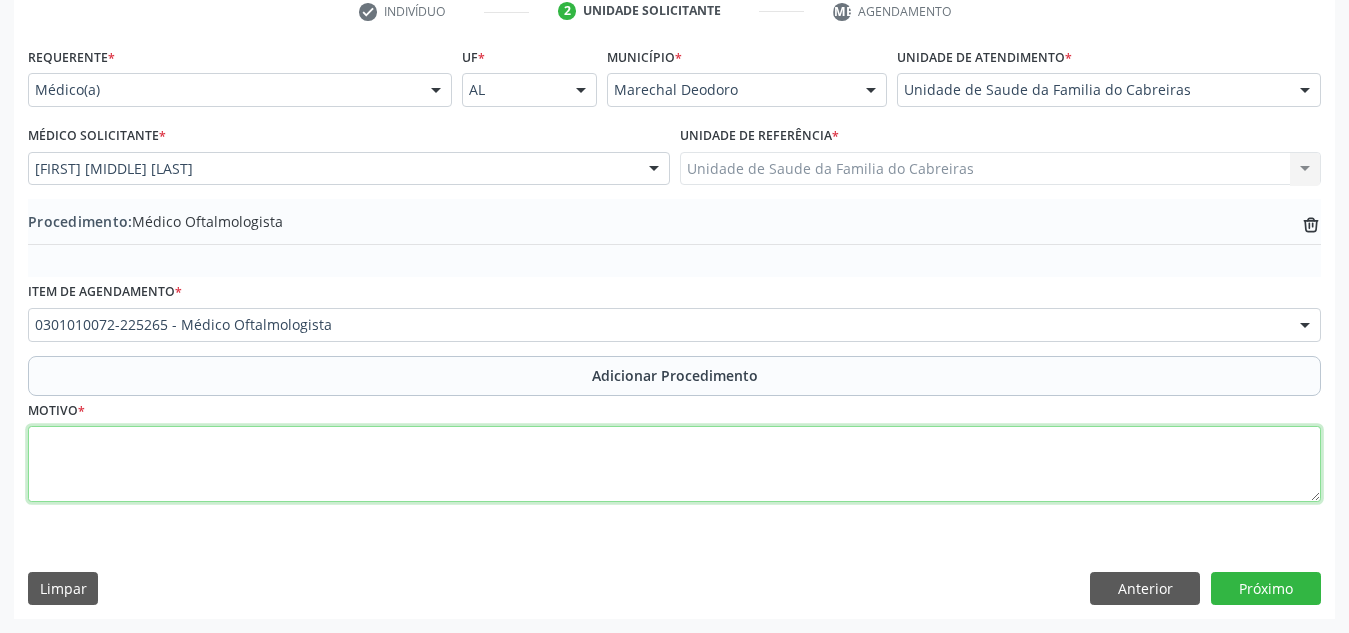 click at bounding box center [674, 464] 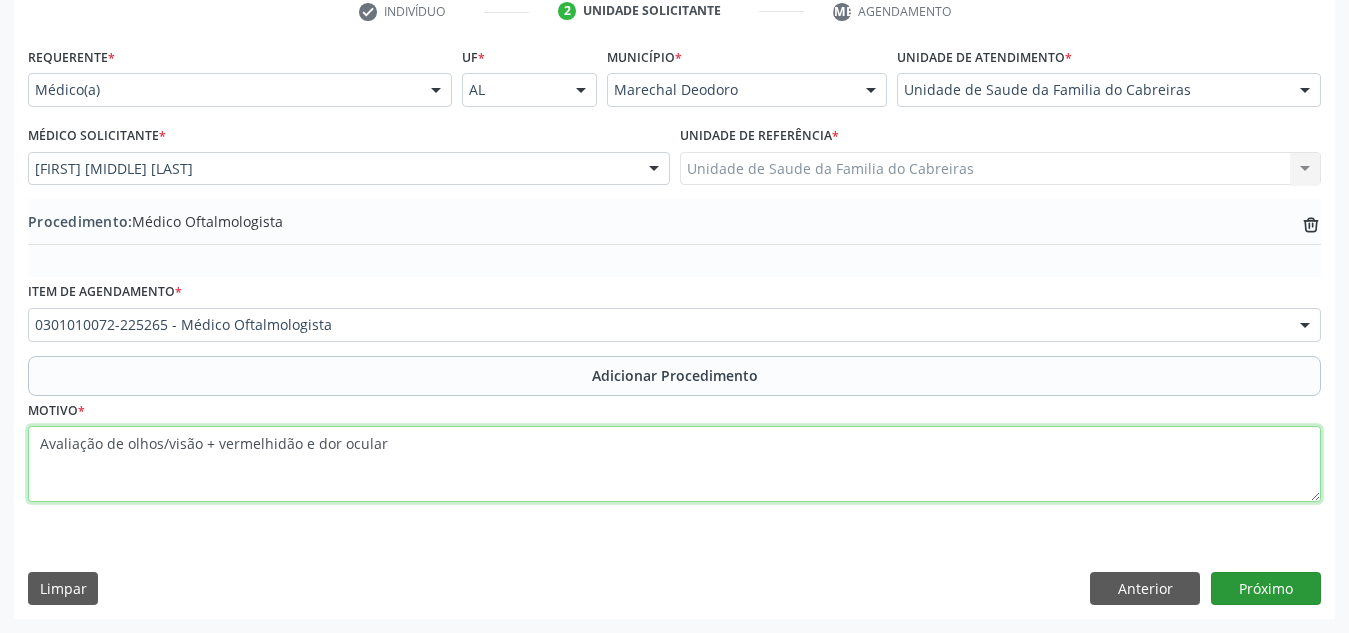 type on "Avaliação de olhos/visão + vermelhidão e dor ocular" 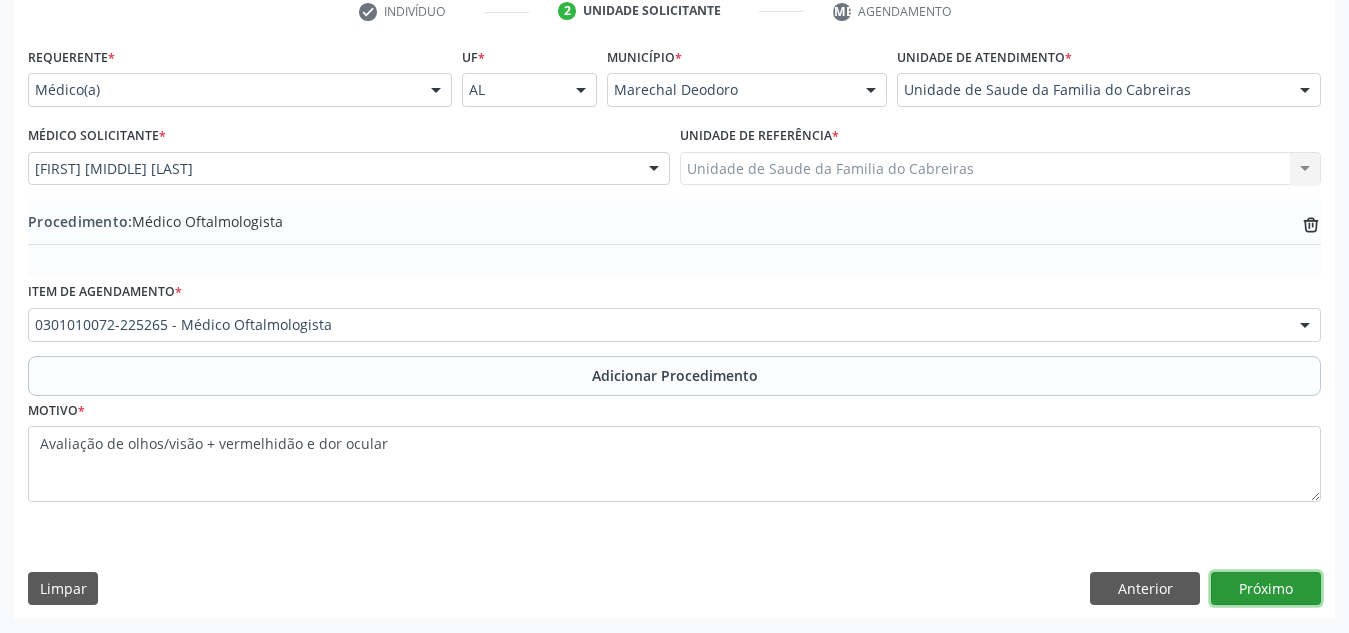 click on "Próximo" at bounding box center (1266, 589) 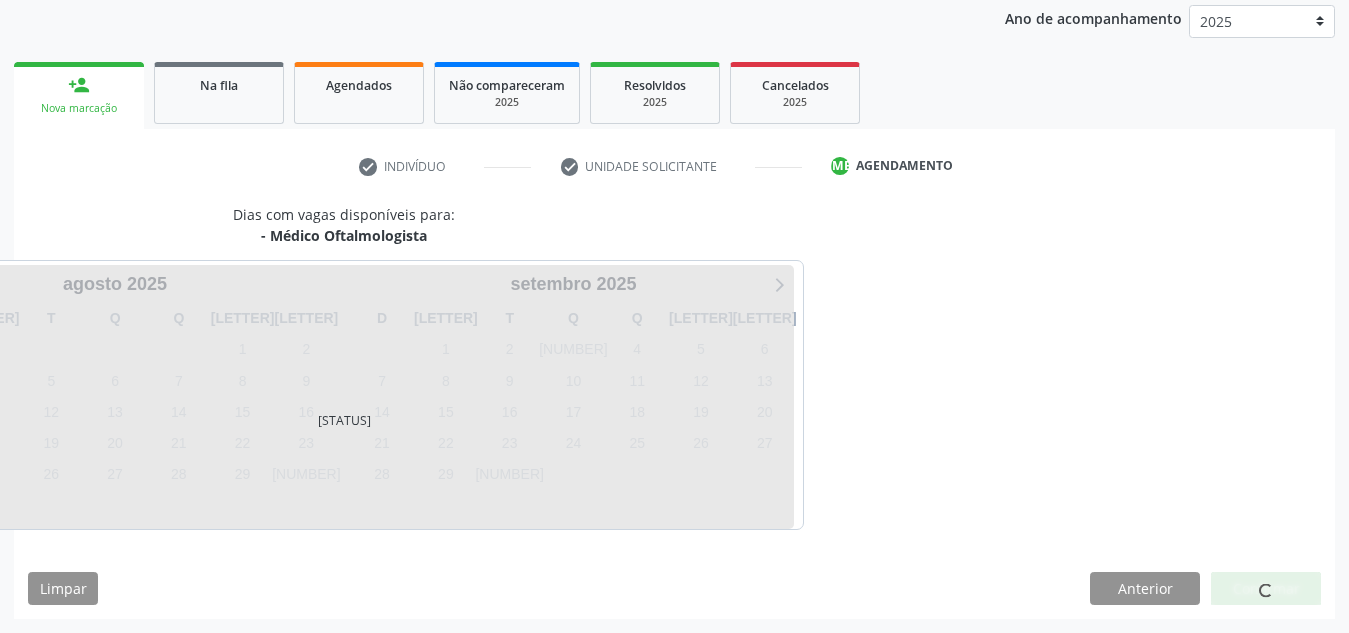 click at bounding box center (1266, 589) 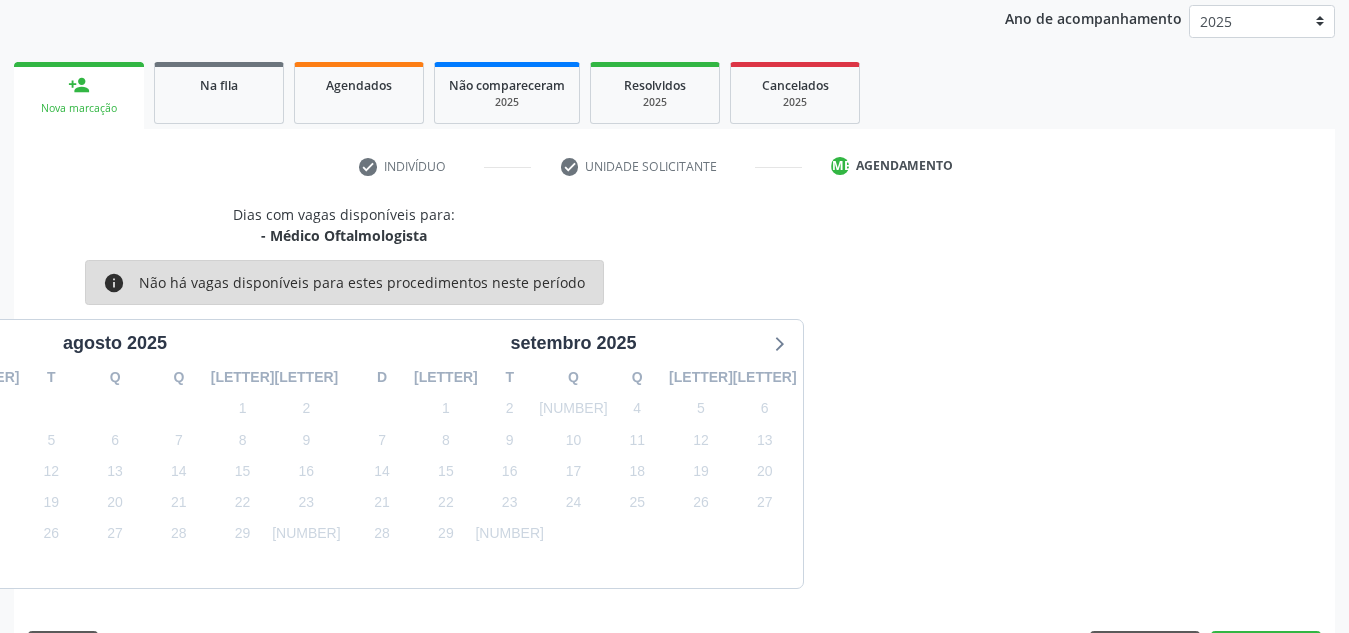 scroll, scrollTop: 324, scrollLeft: 0, axis: vertical 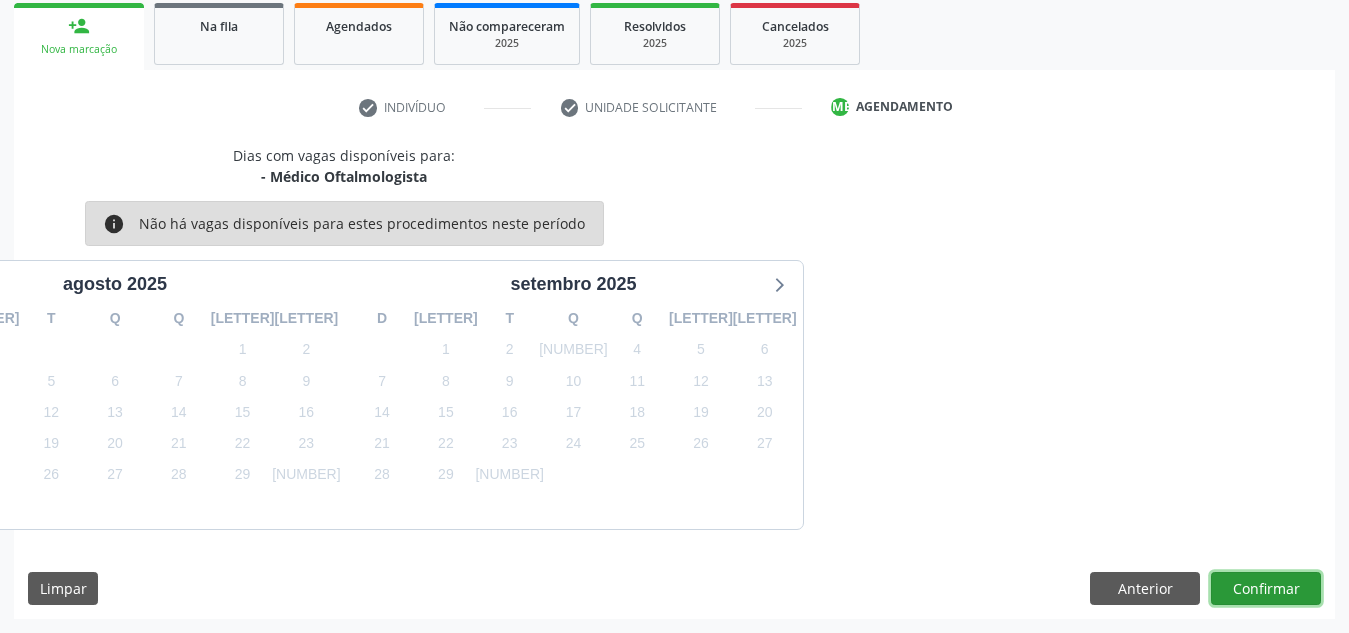 click on "Confirmar" at bounding box center (1266, 589) 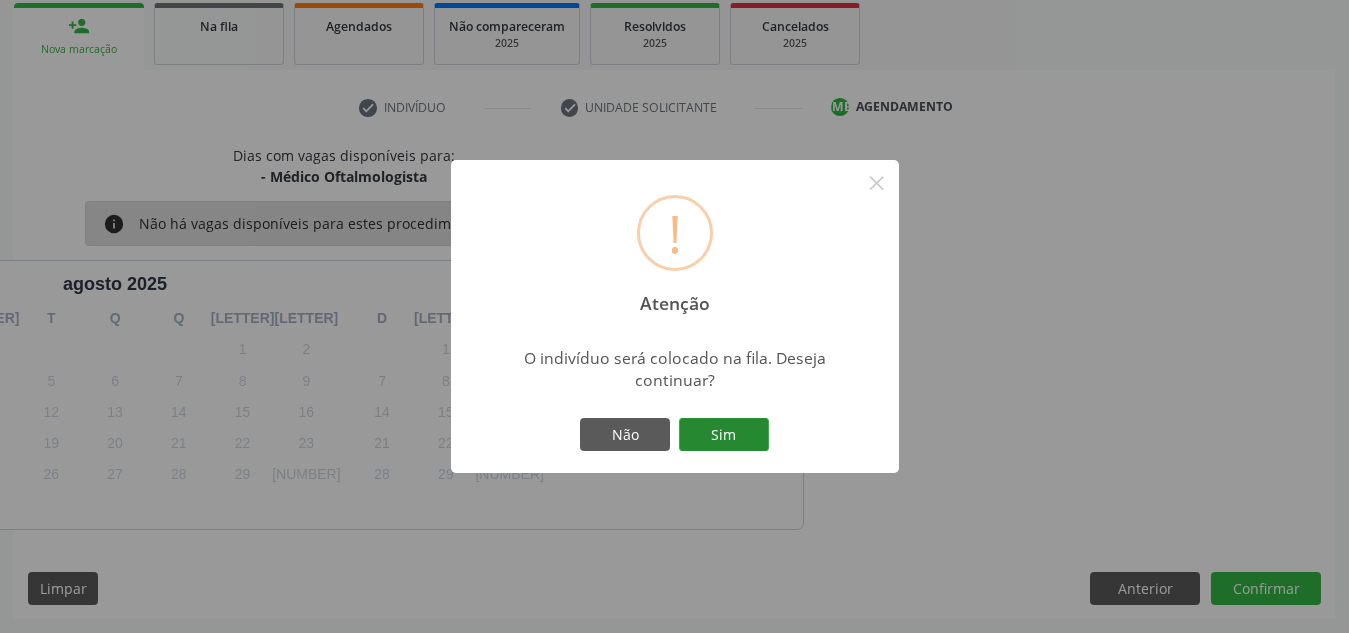 click on "Sim" at bounding box center [724, 435] 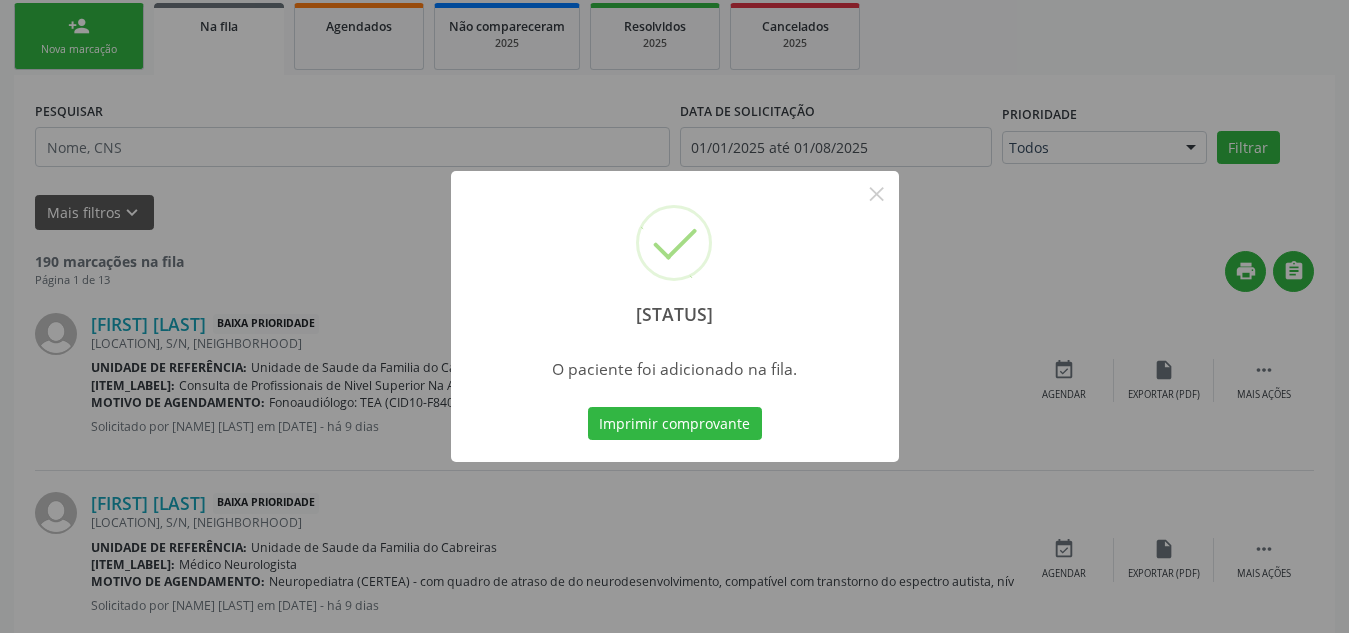 scroll, scrollTop: 62, scrollLeft: 0, axis: vertical 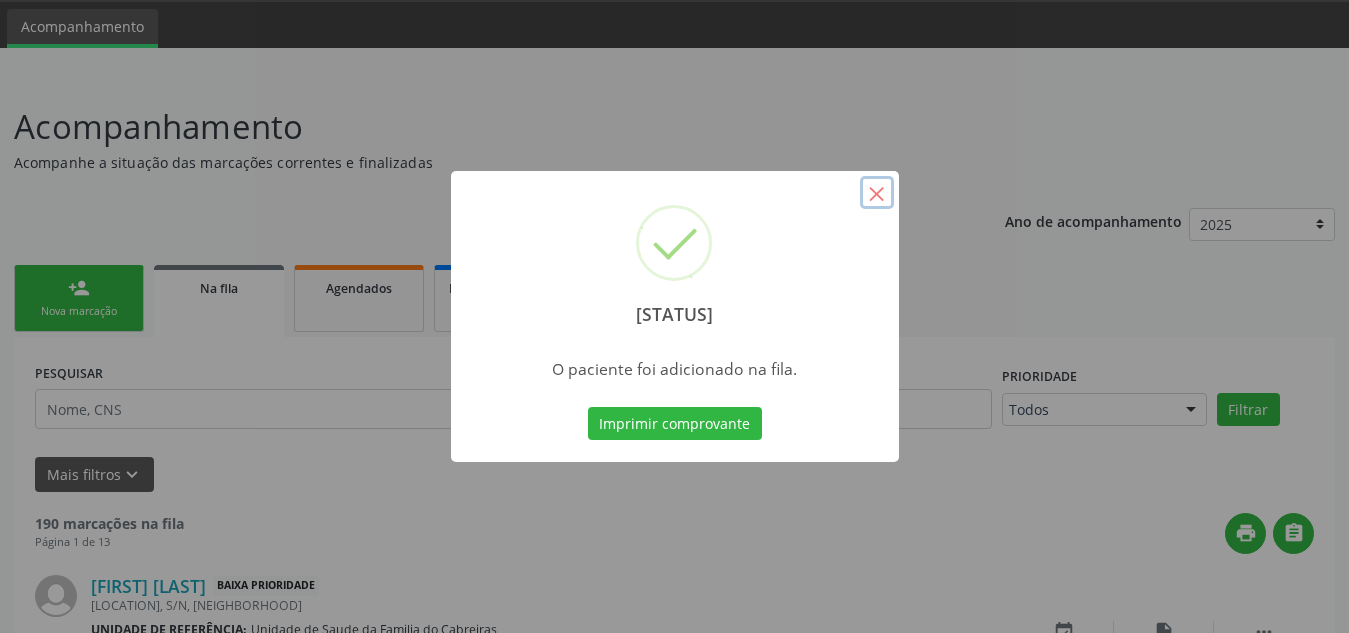click on "×" at bounding box center (877, 193) 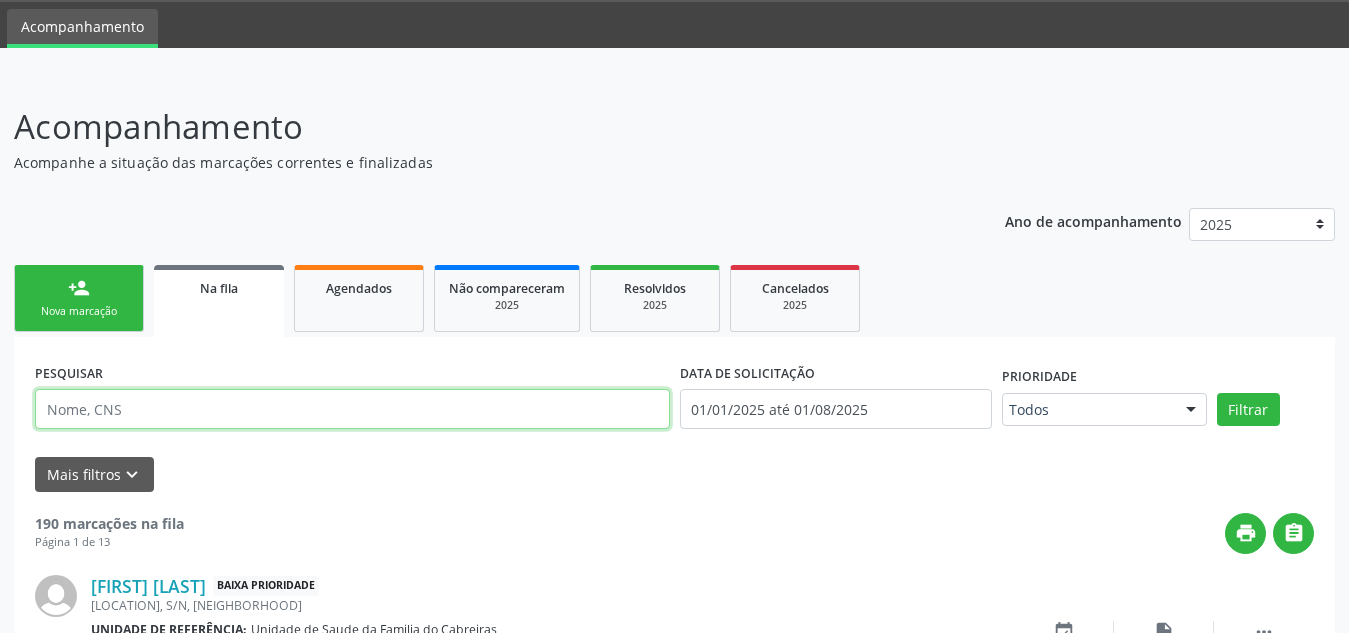 click at bounding box center (352, 409) 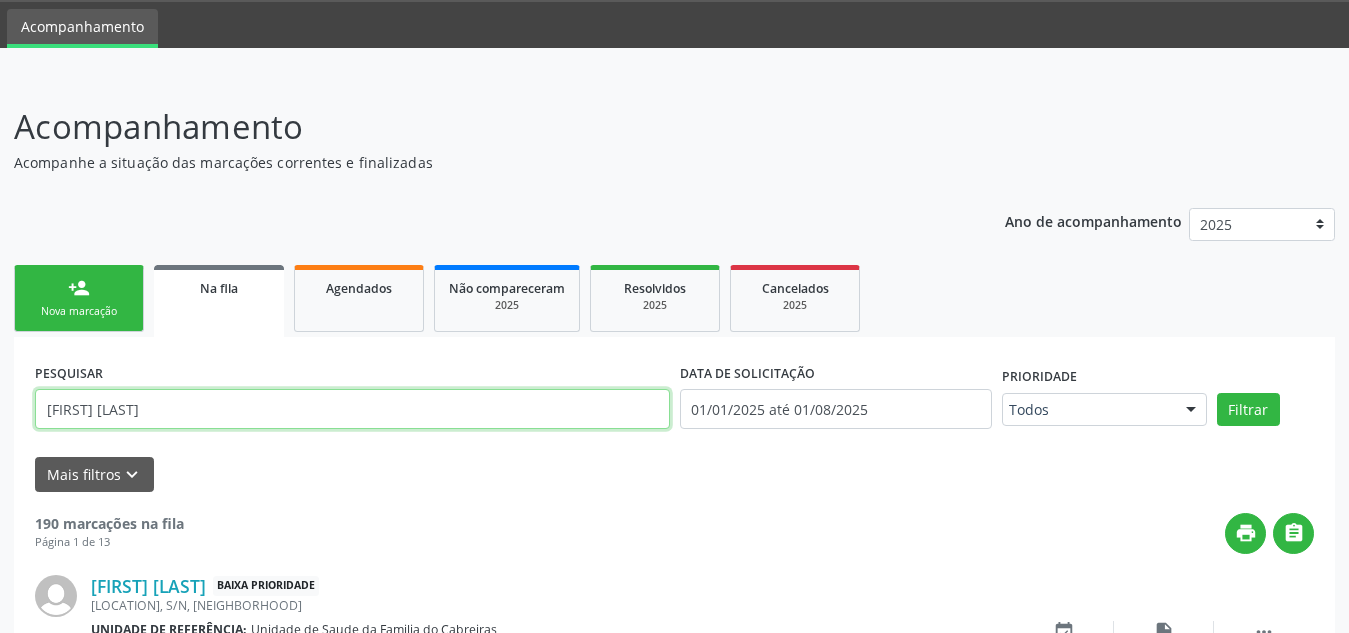 click on "Filtrar" at bounding box center (1248, 410) 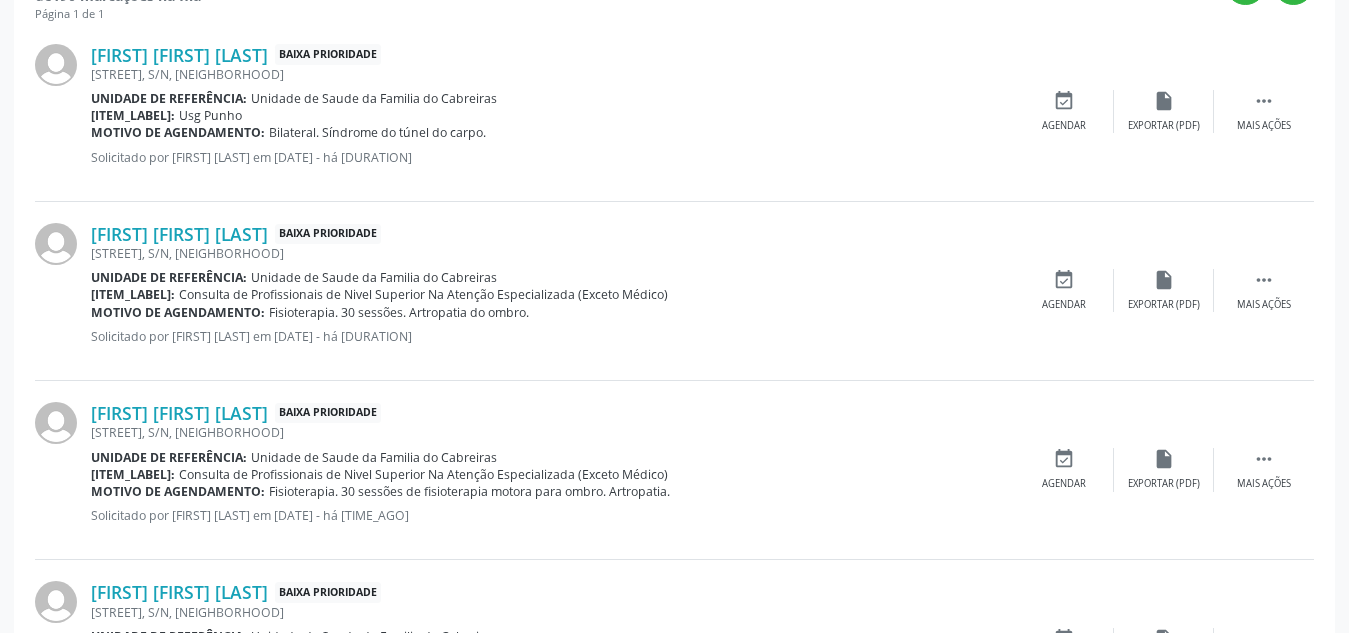 scroll, scrollTop: 0, scrollLeft: 0, axis: both 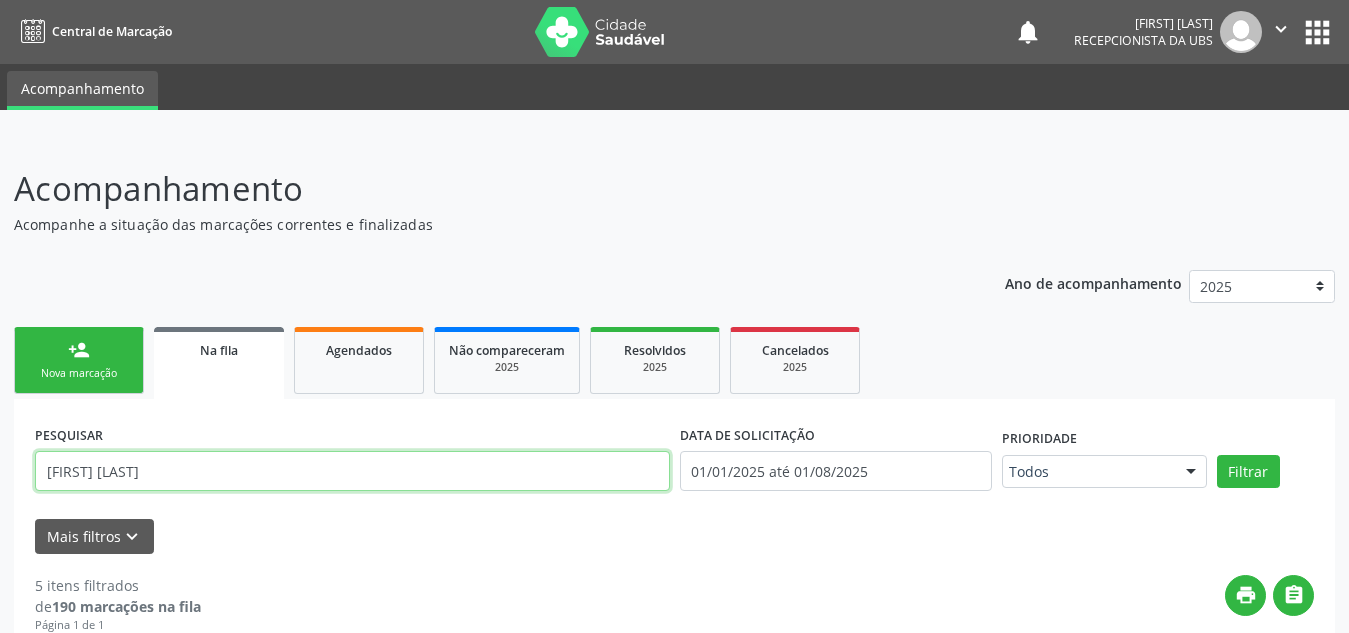 drag, startPoint x: 162, startPoint y: 465, endPoint x: 0, endPoint y: 467, distance: 162.01234 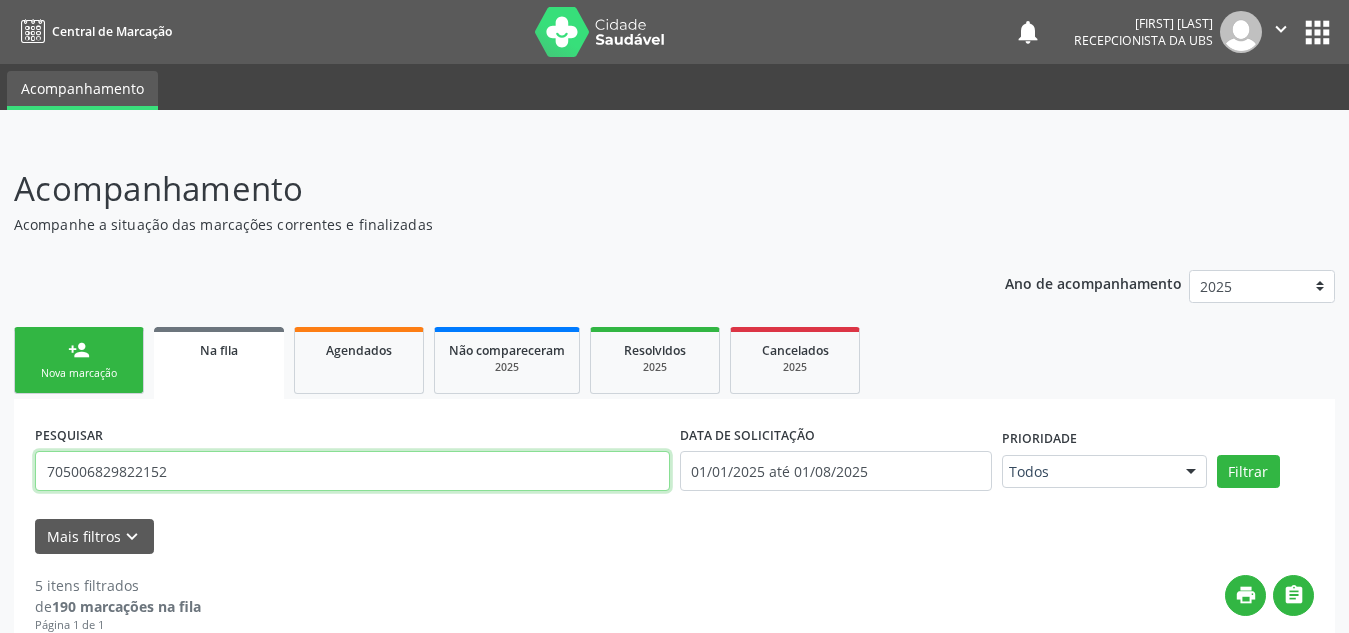 type on "705006829822152" 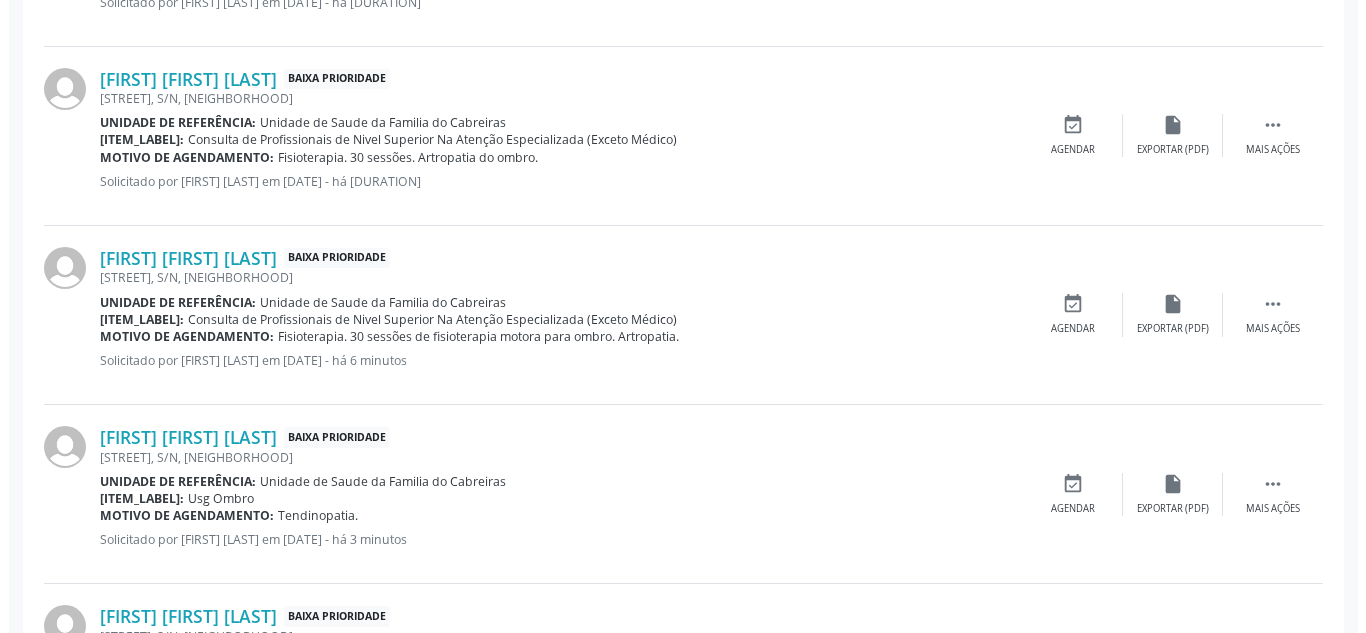 scroll, scrollTop: 767, scrollLeft: 0, axis: vertical 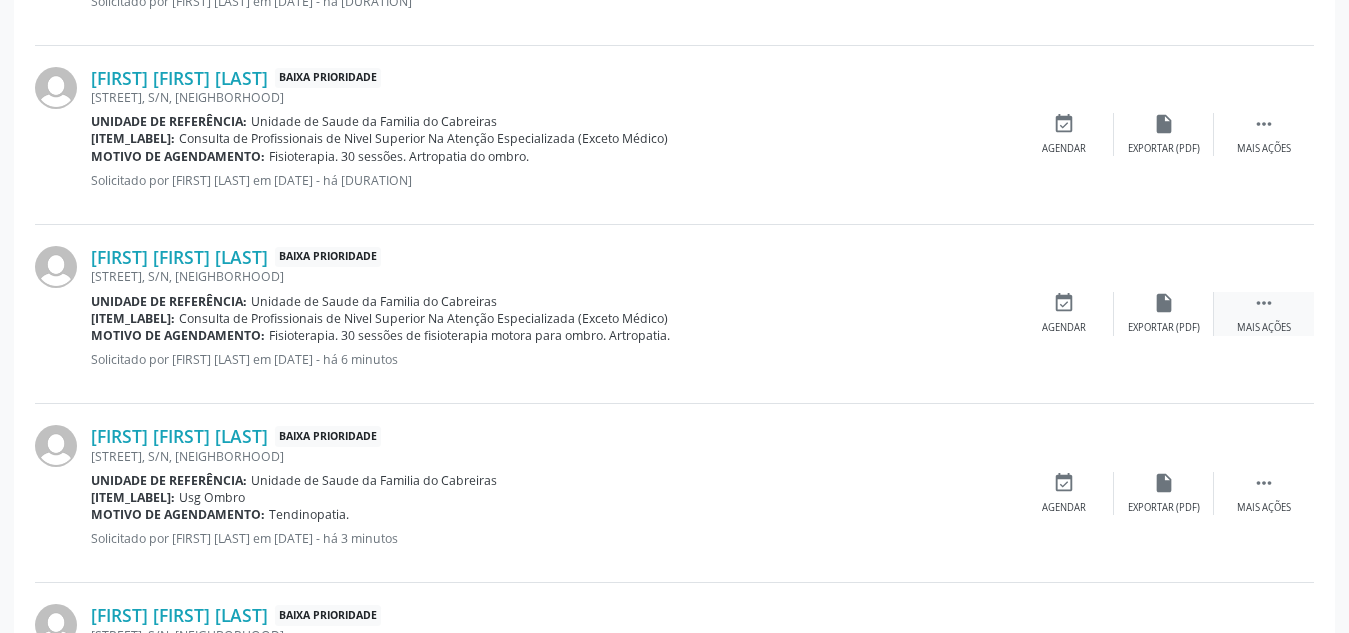 click on "" at bounding box center [1264, 303] 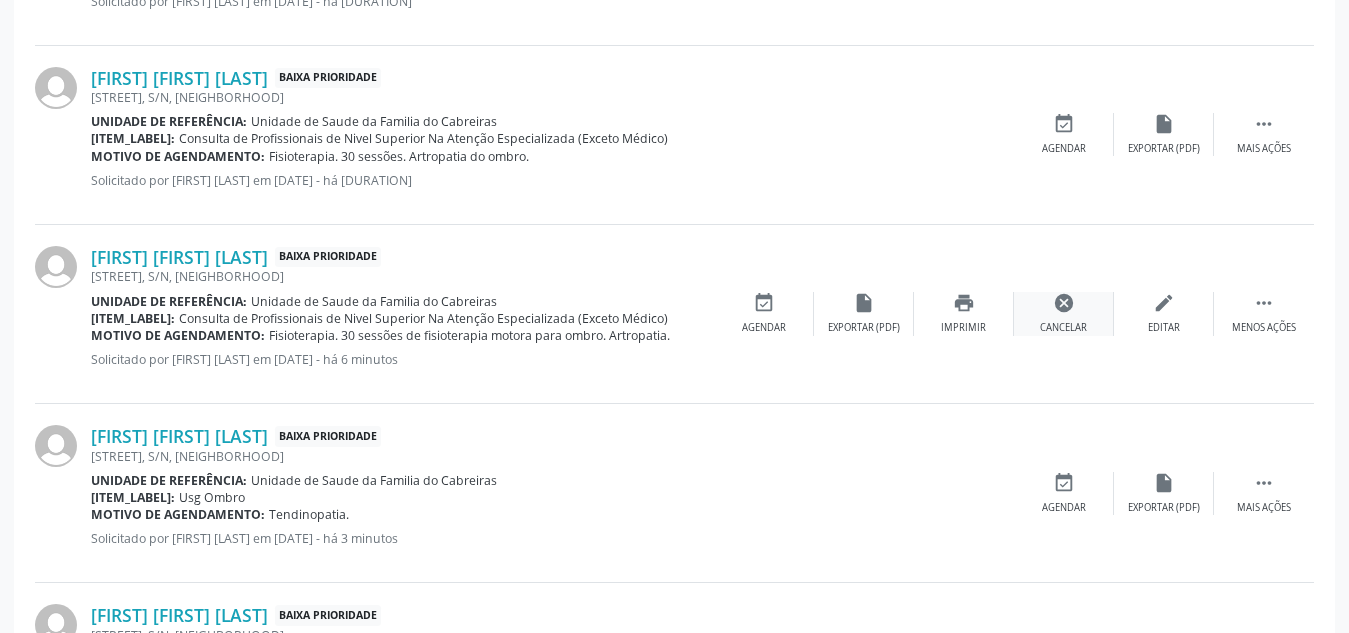 click on "cancel" at bounding box center (1064, 303) 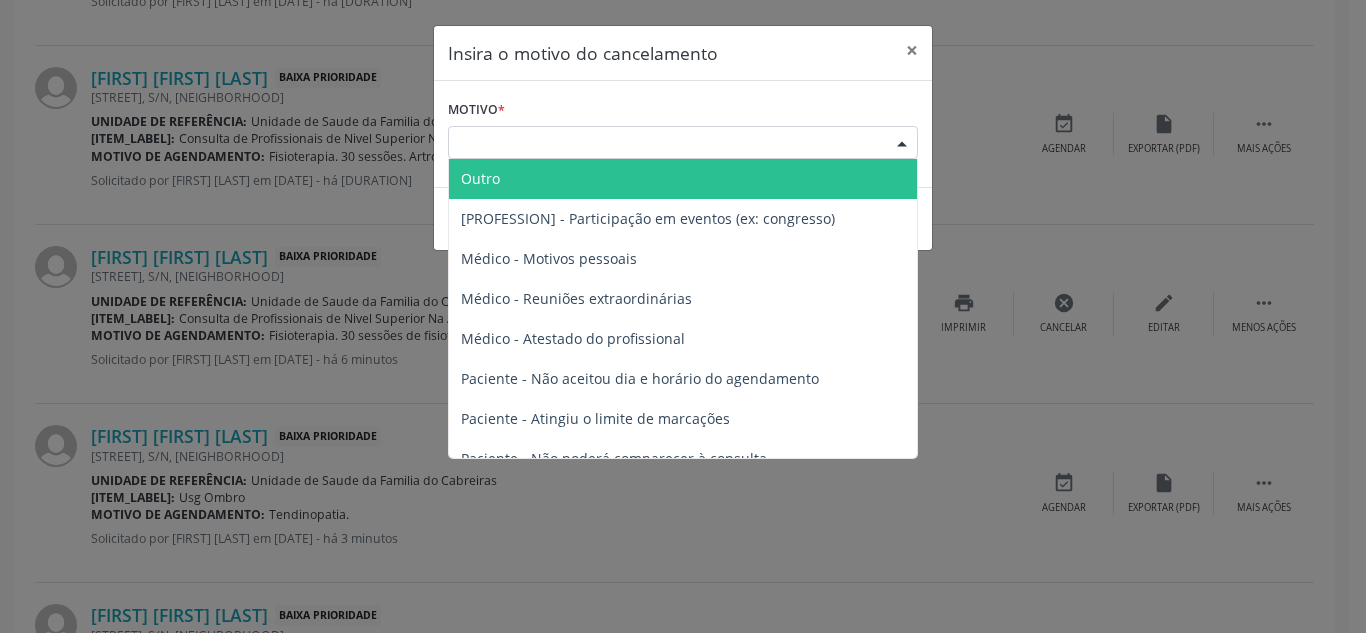 click on "Escolha o motivo" at bounding box center (683, 143) 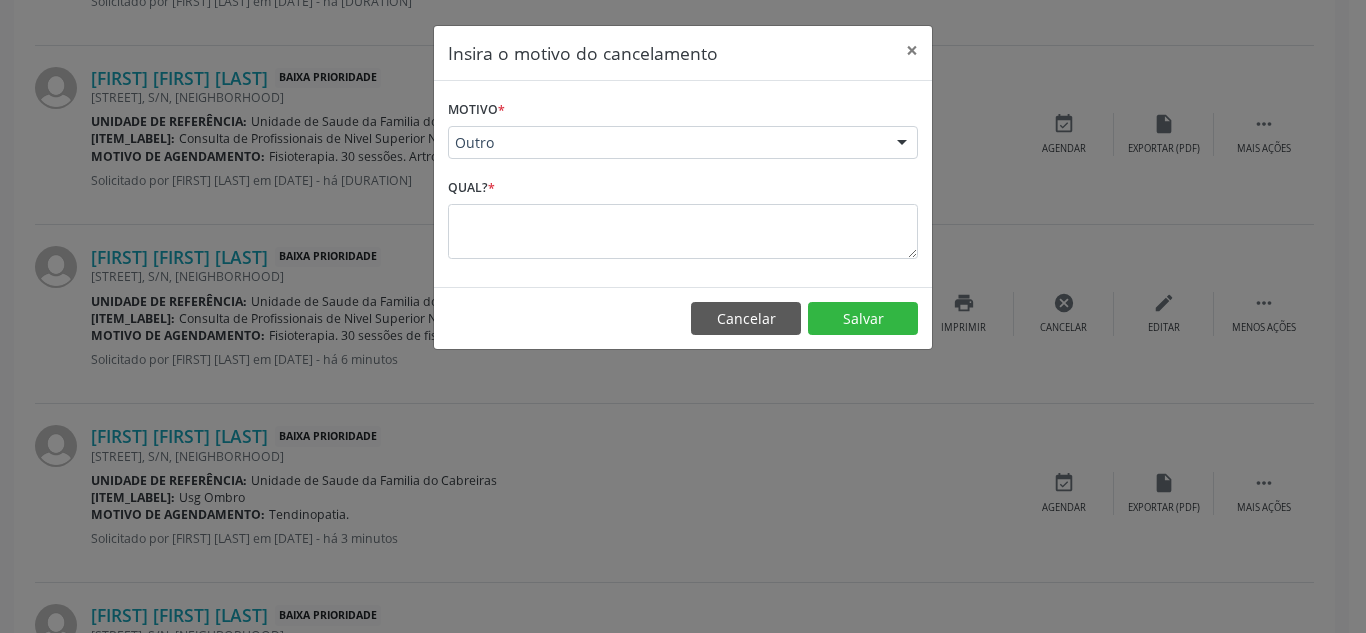 drag, startPoint x: 825, startPoint y: 173, endPoint x: 799, endPoint y: 275, distance: 105.26158 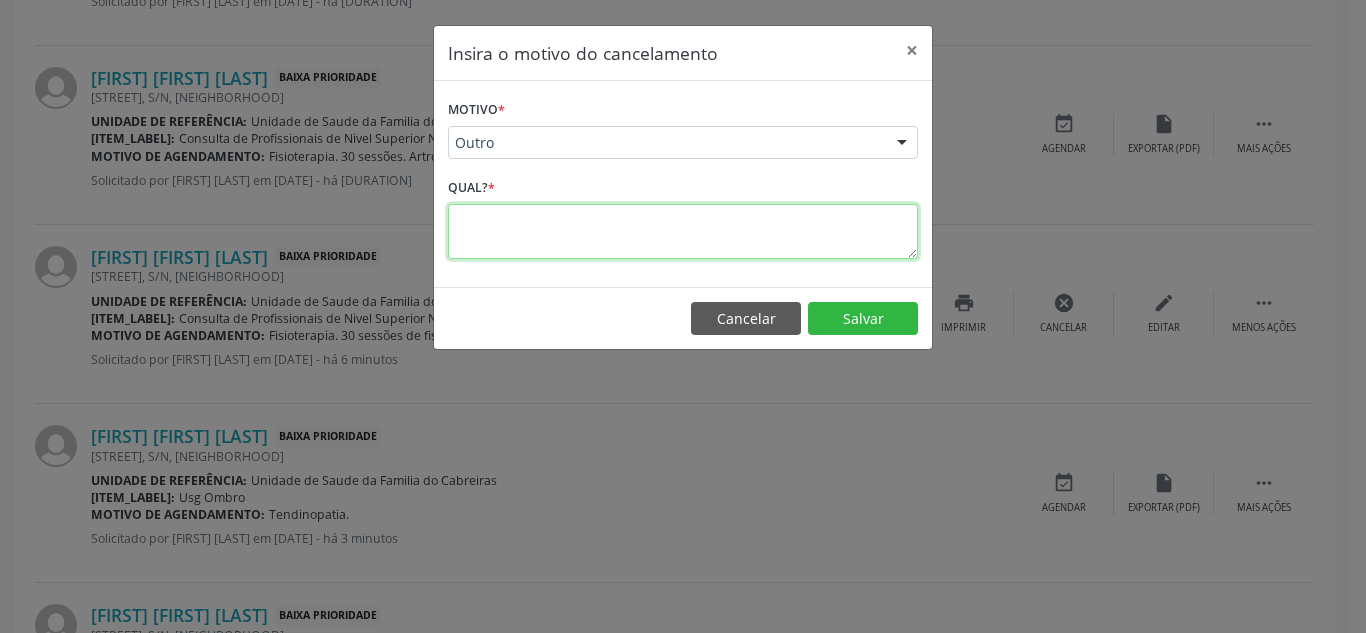 click at bounding box center [683, 231] 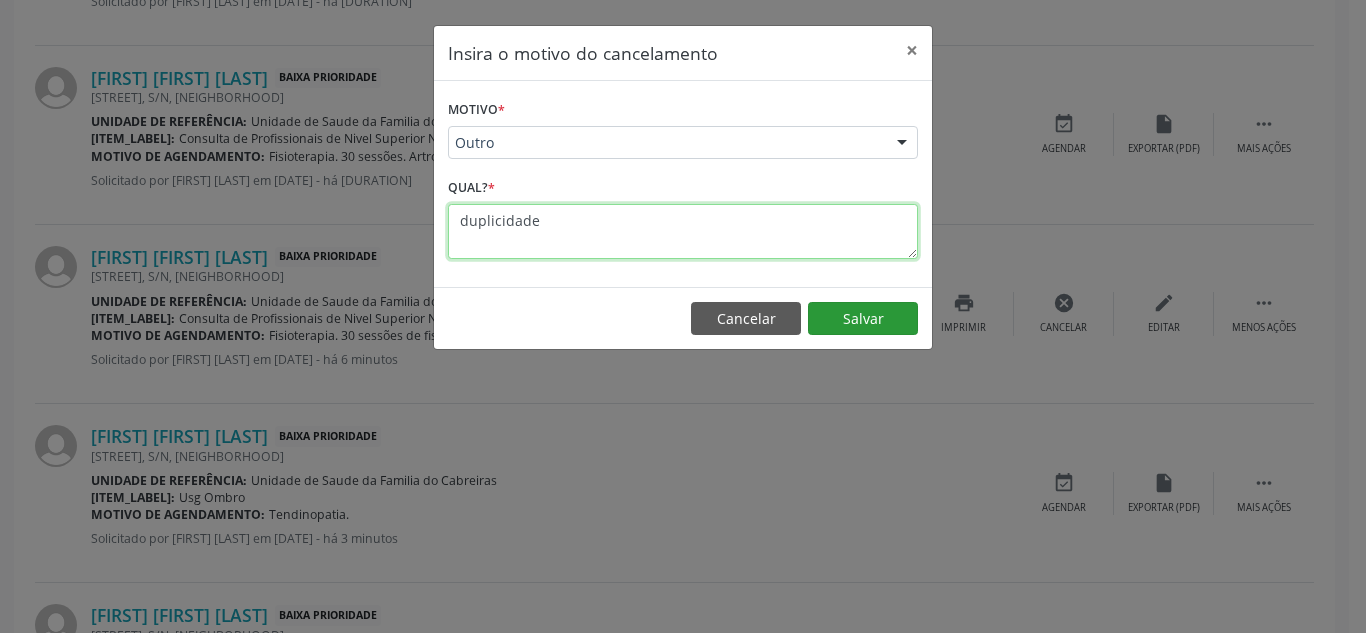 type on "duplicidade" 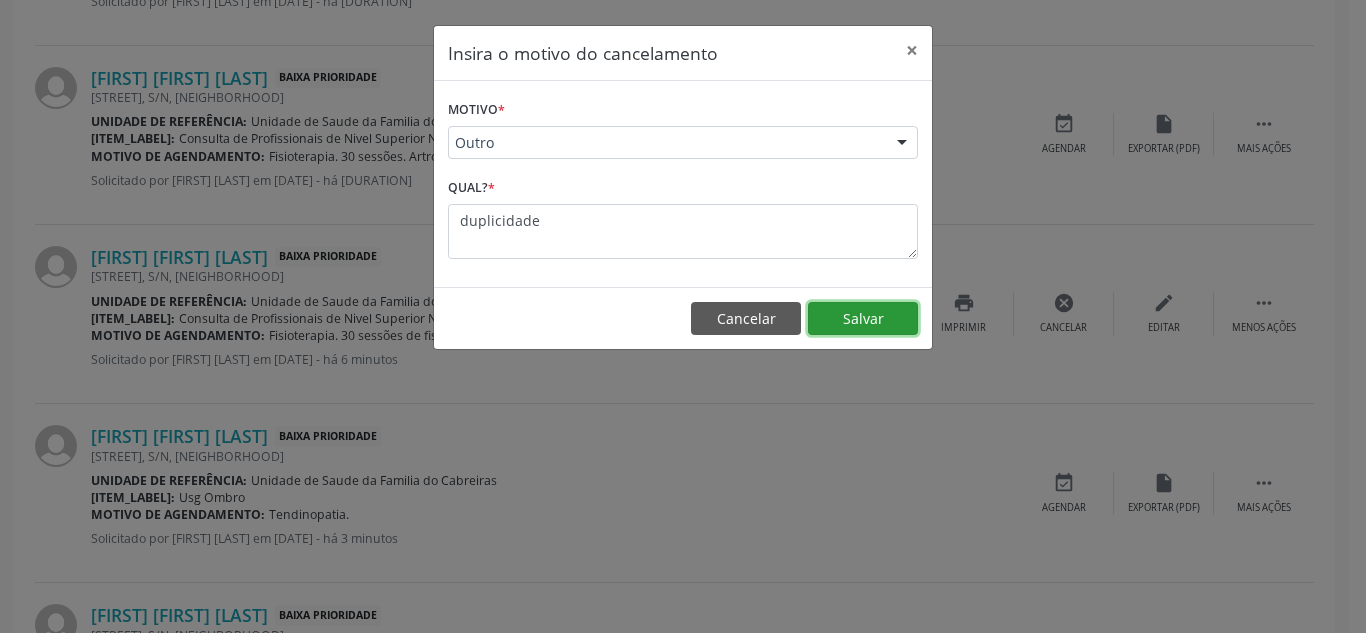 click on "Salvar" at bounding box center [863, 319] 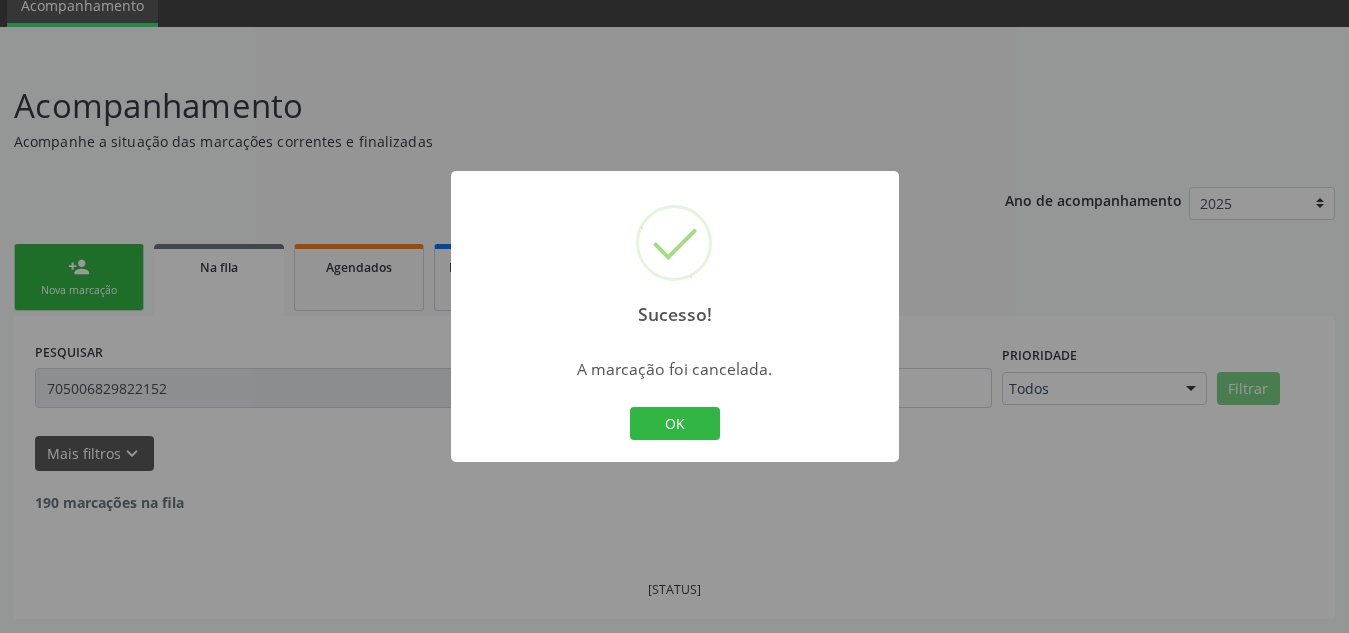 scroll, scrollTop: 751, scrollLeft: 0, axis: vertical 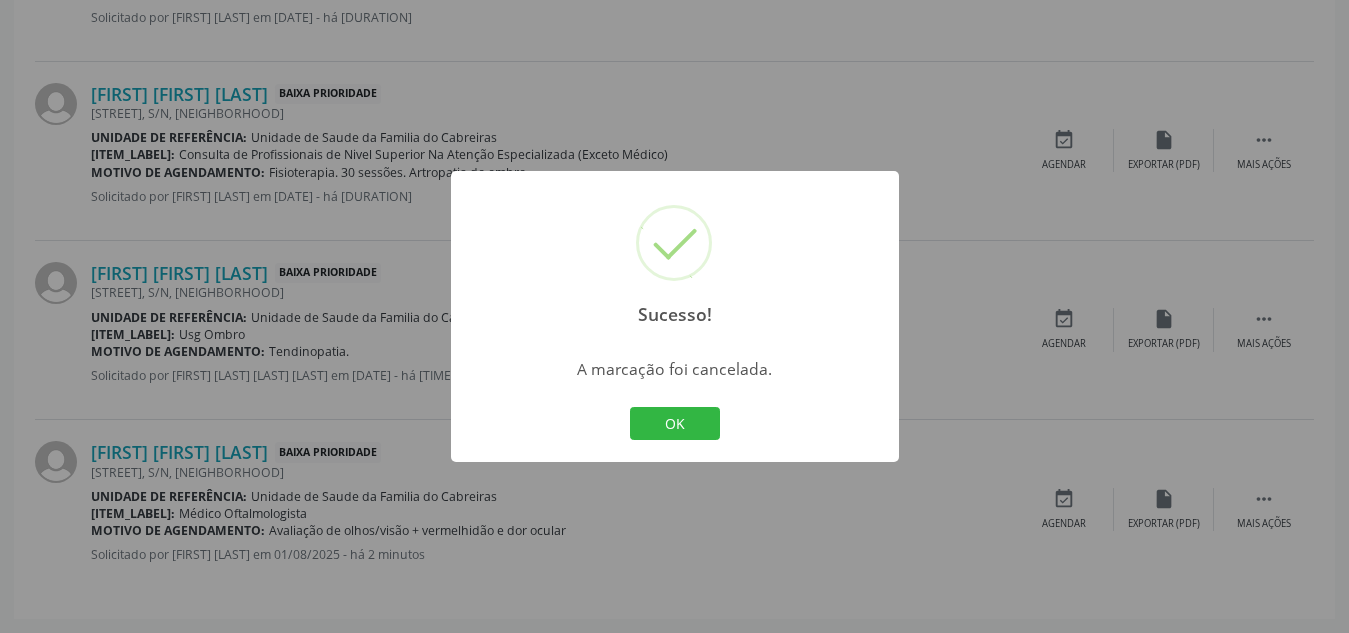 click on "OK Cancel" at bounding box center [674, 424] 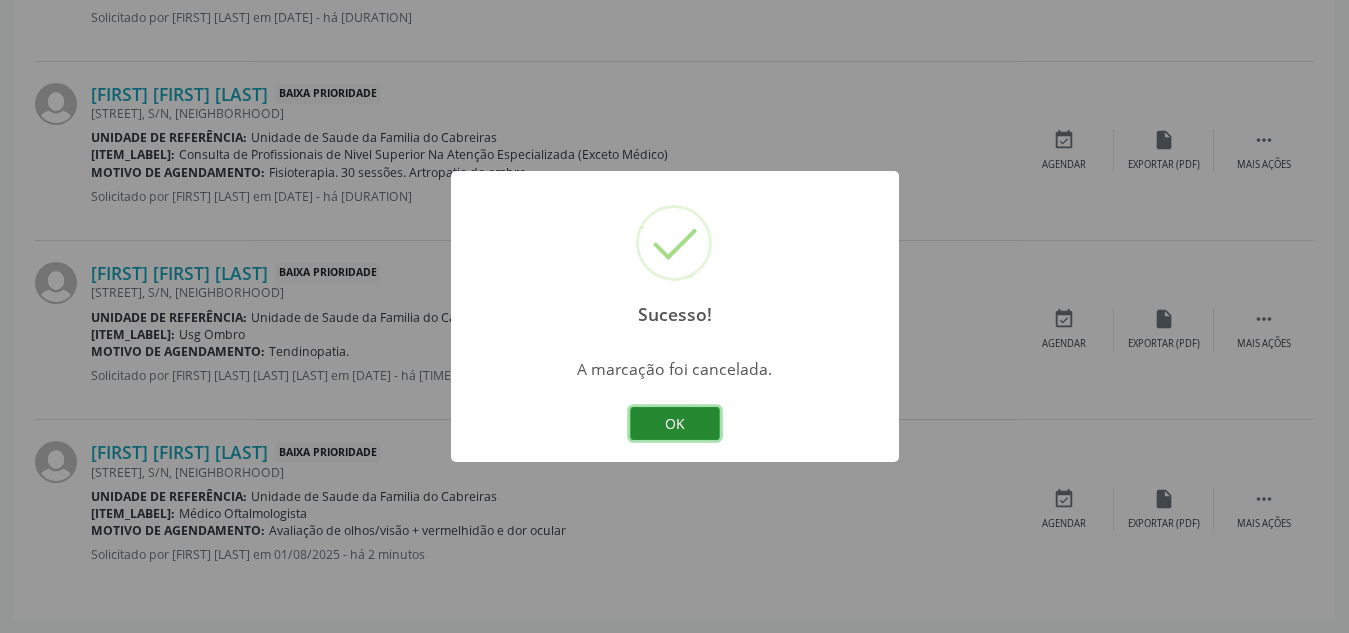 click on "OK" at bounding box center [675, 424] 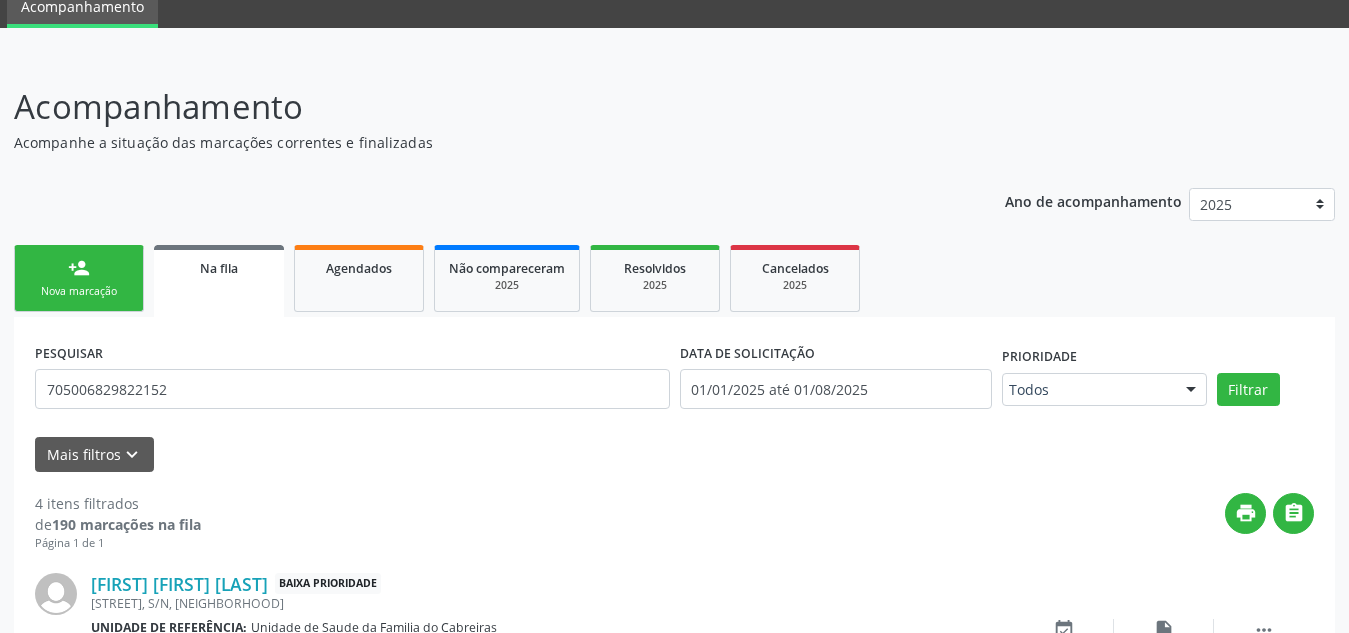 scroll, scrollTop: 0, scrollLeft: 0, axis: both 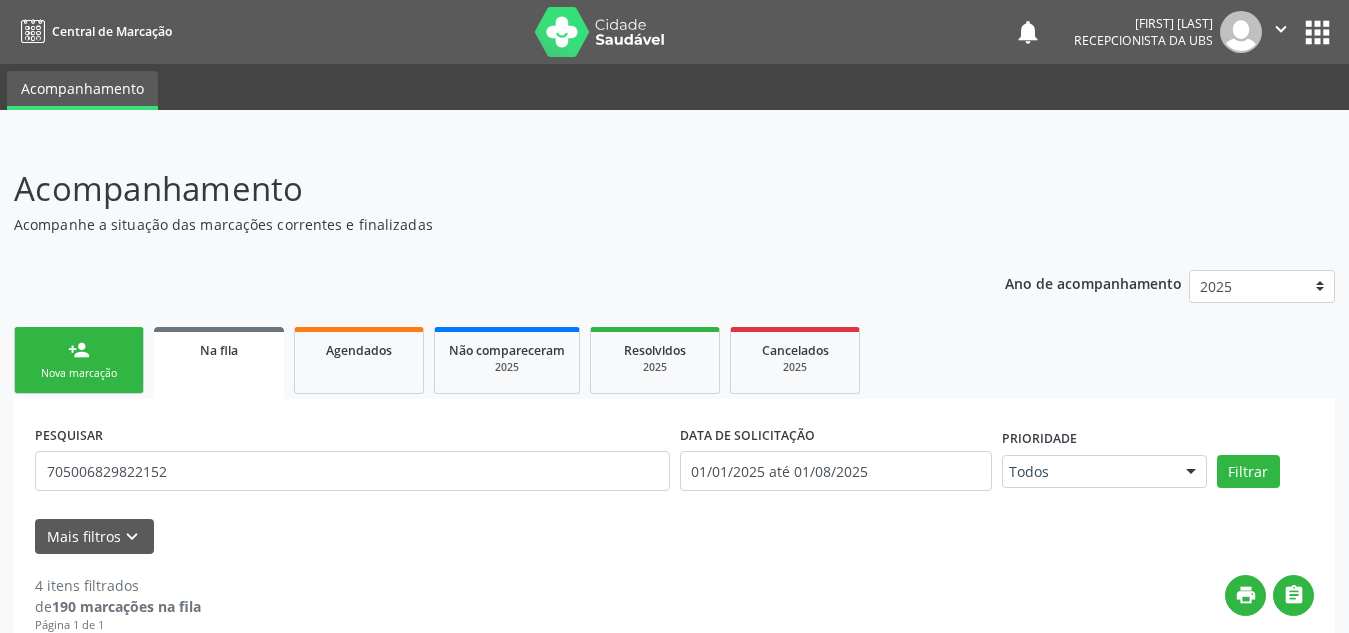 click on "person_add
Nova marcação" at bounding box center (79, 360) 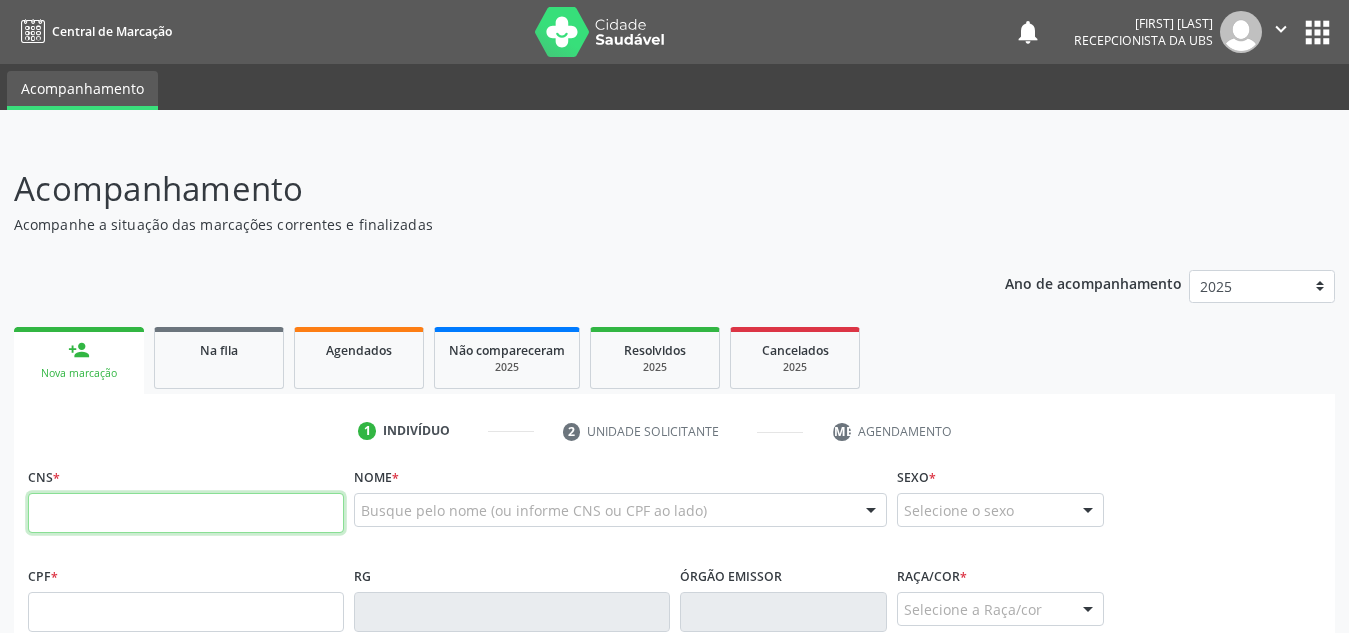 click at bounding box center [186, 513] 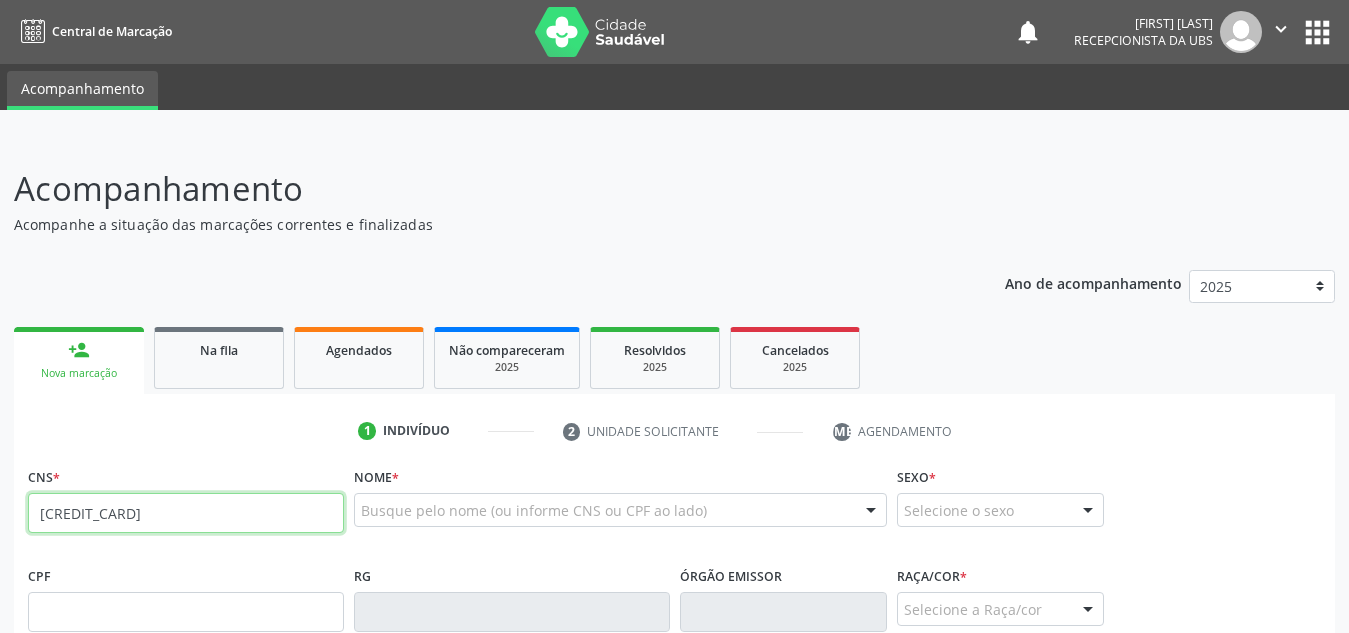 type on "[CREDIT_CARD]" 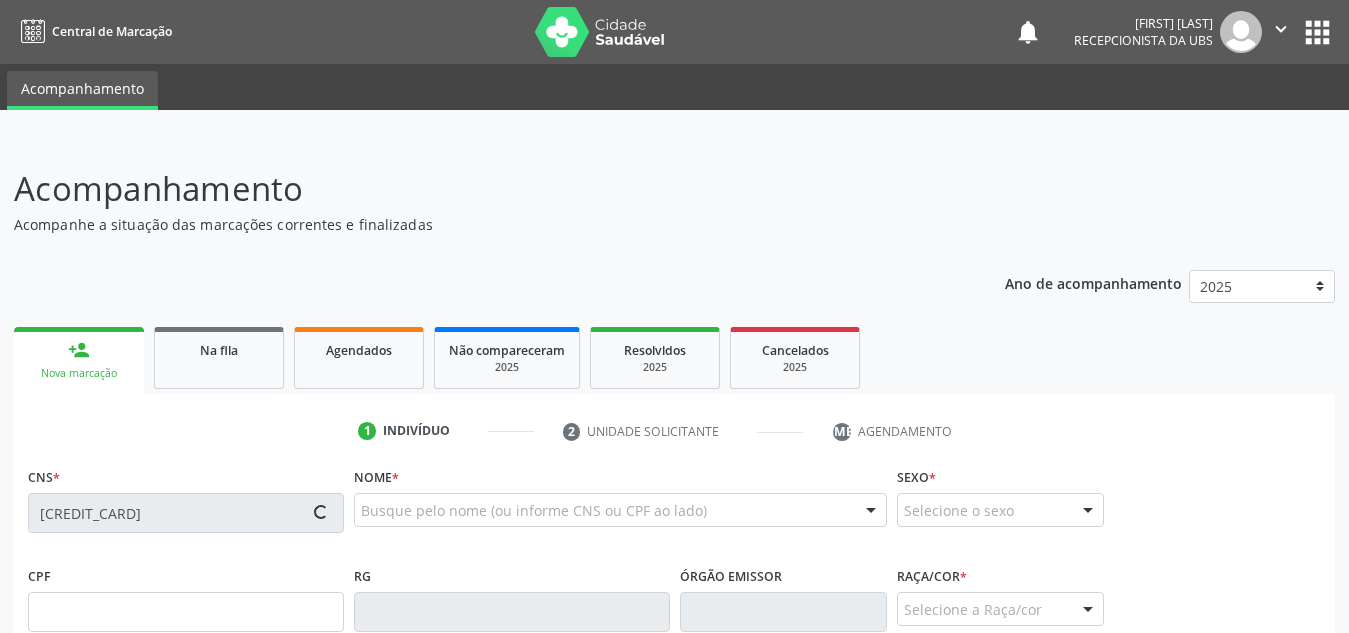 type on "[DATE]" 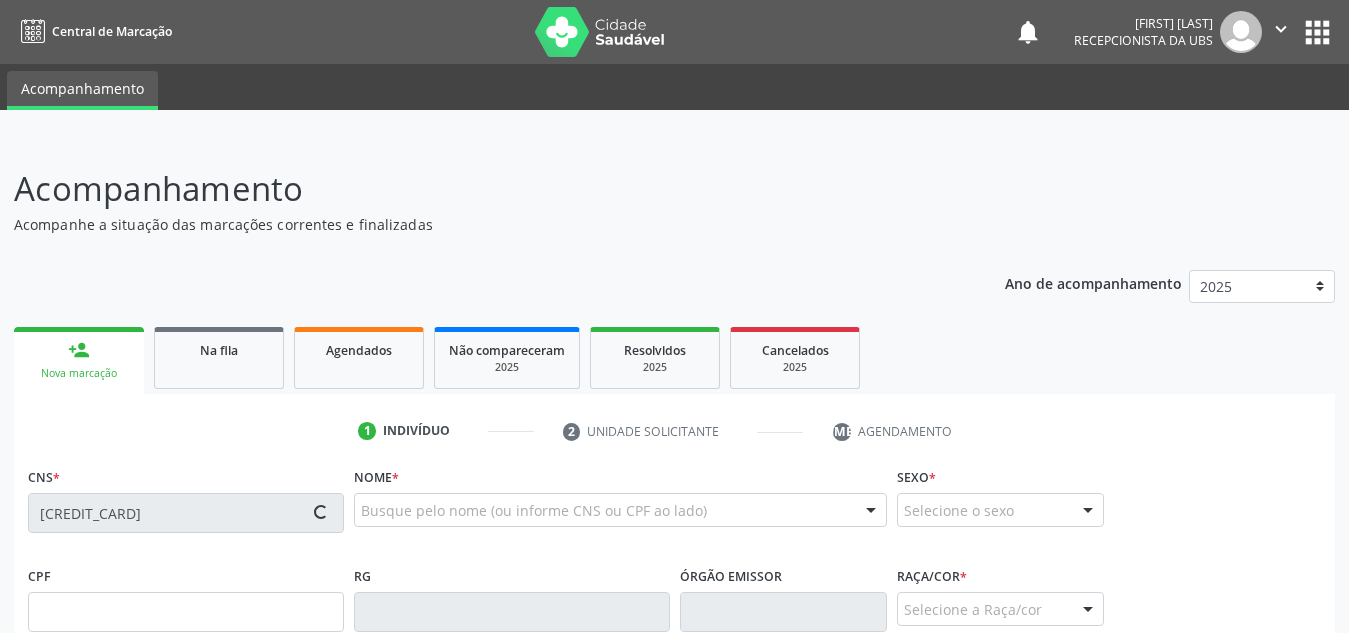 type on "[NAME]" 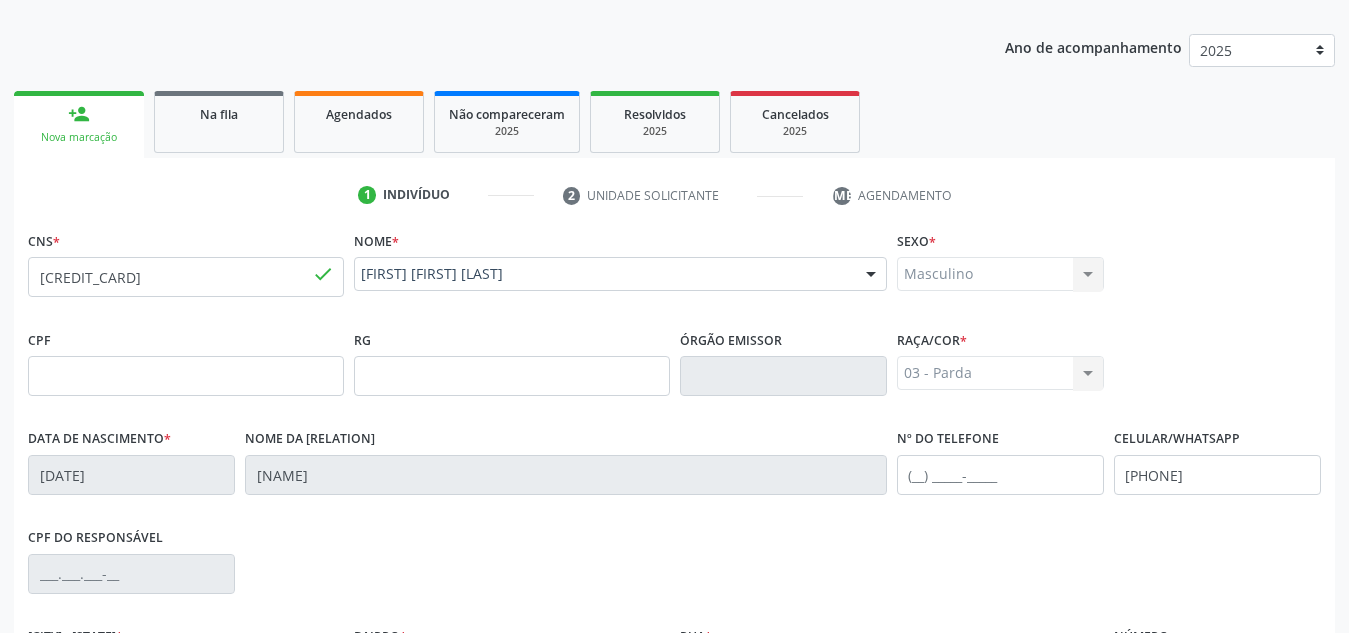 scroll, scrollTop: 479, scrollLeft: 0, axis: vertical 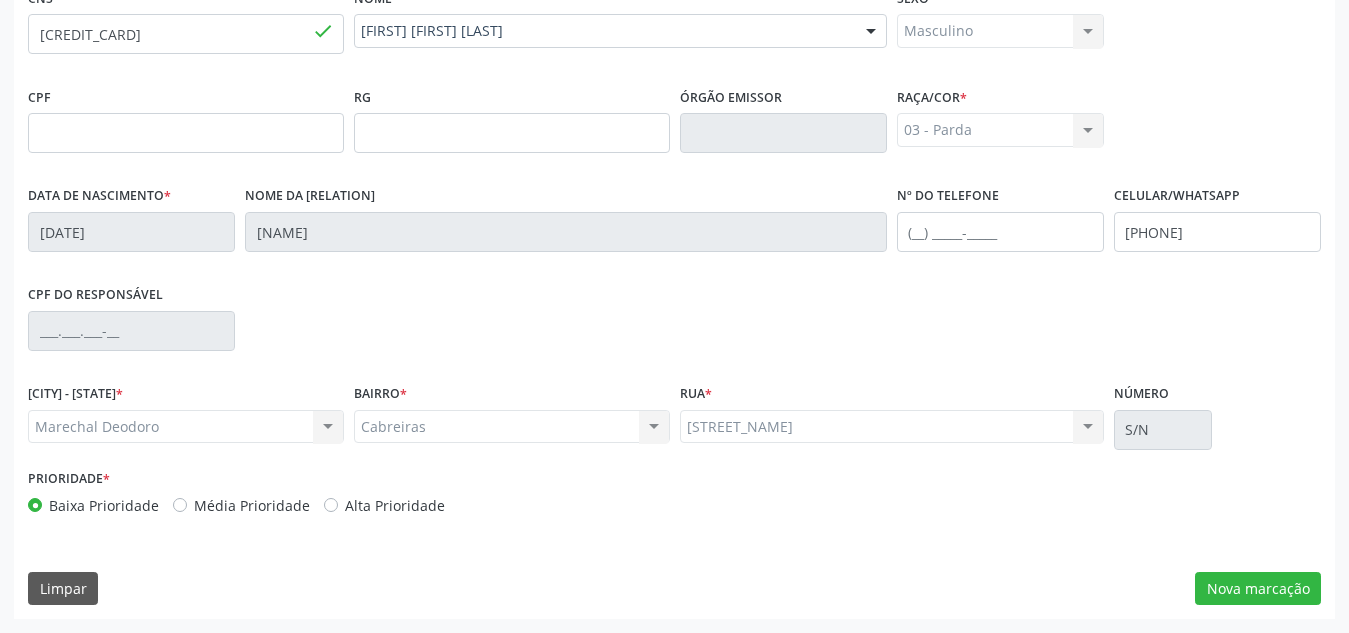 click on "Limpar
Nova marcação" at bounding box center [674, 589] 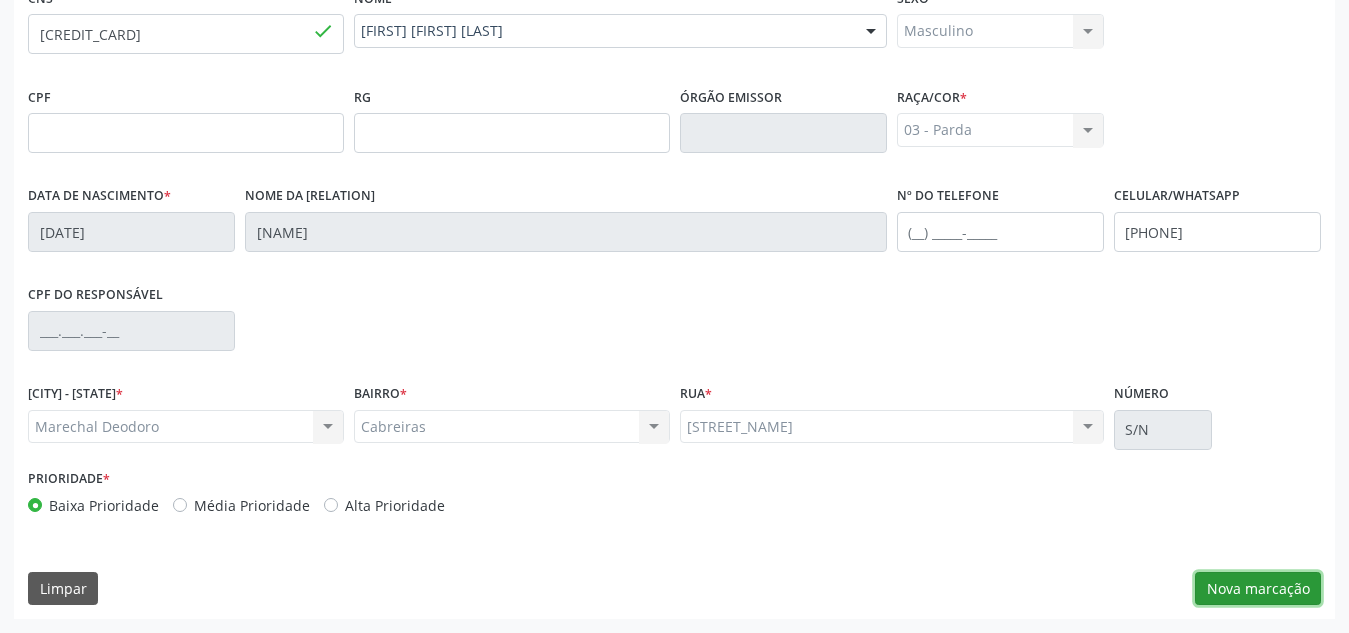click on "Nova marcação" at bounding box center (1258, 589) 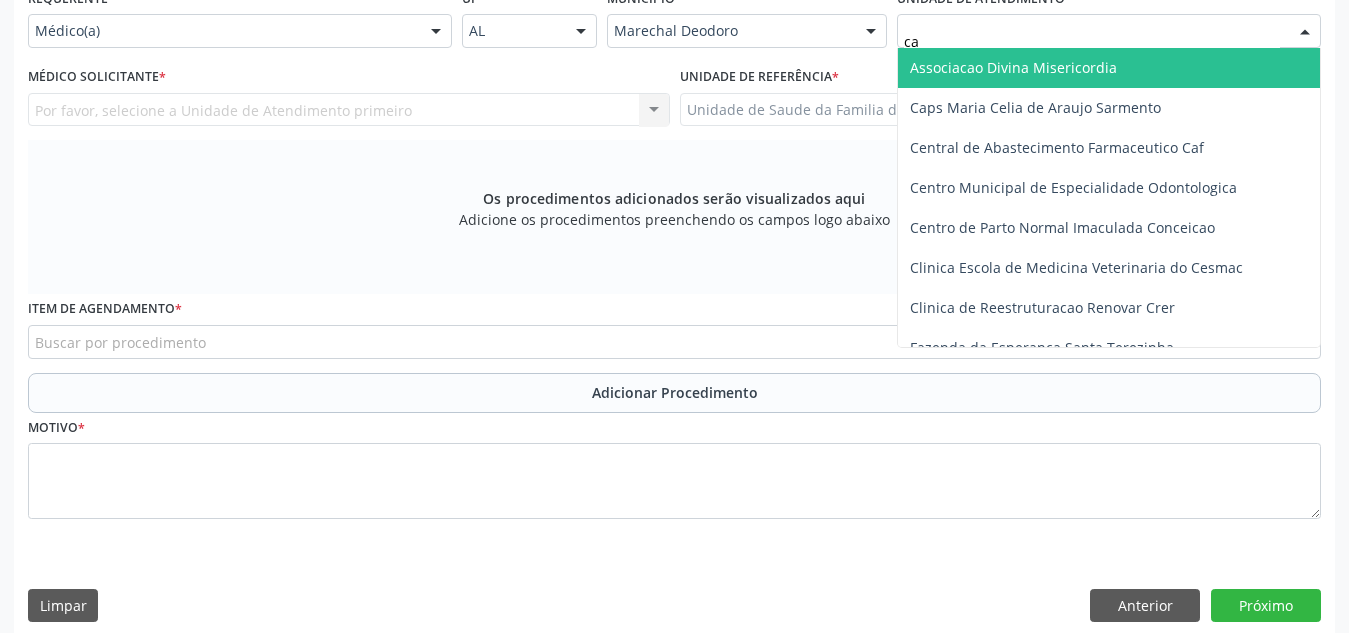 type on "cab" 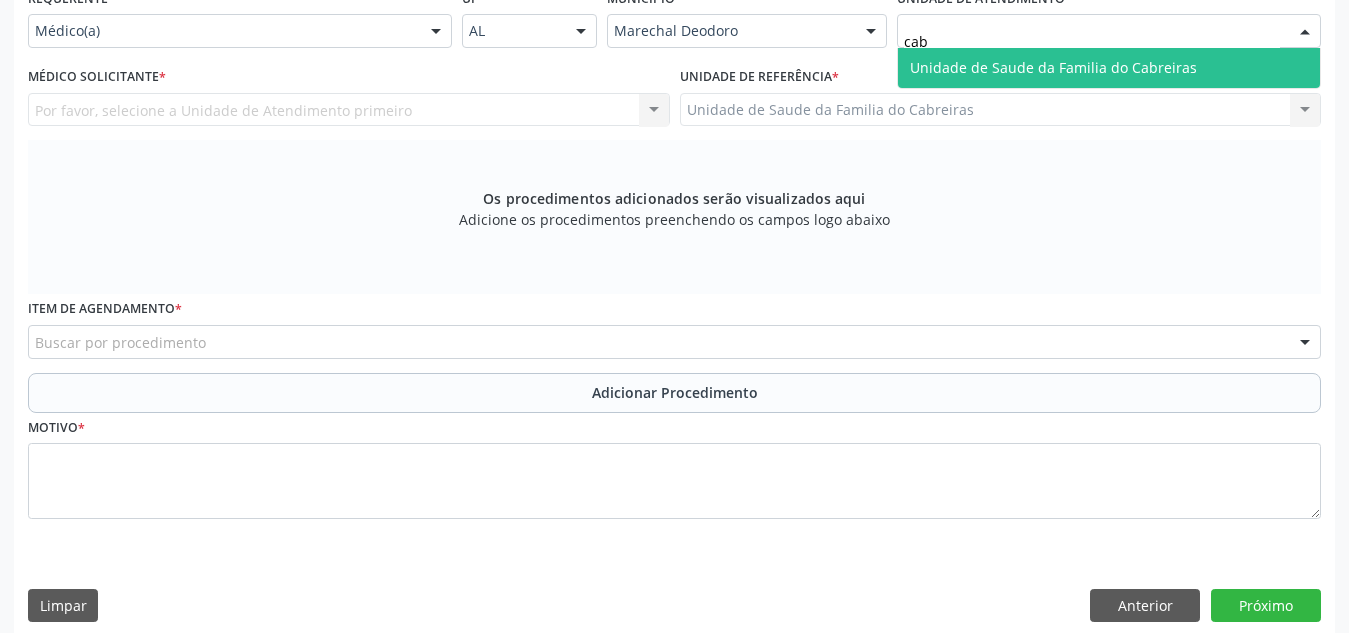 click on "Unidade de Saude da Familia do Cabreiras" at bounding box center [1053, 67] 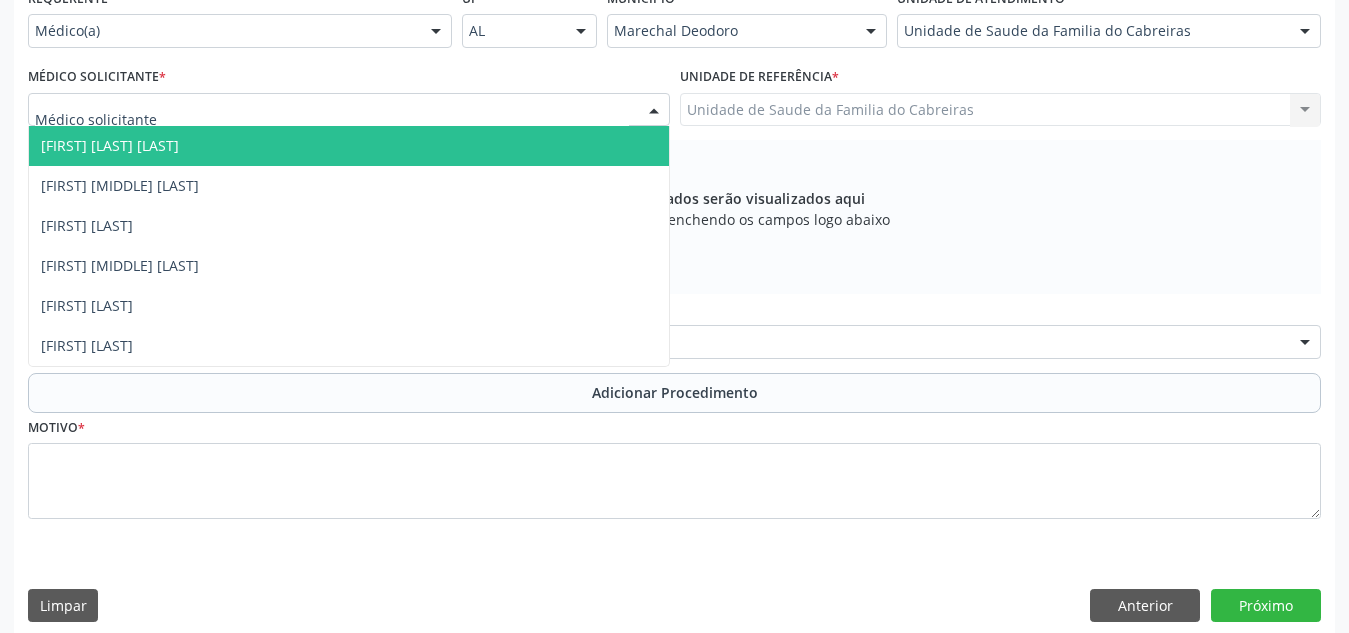 click at bounding box center (349, 110) 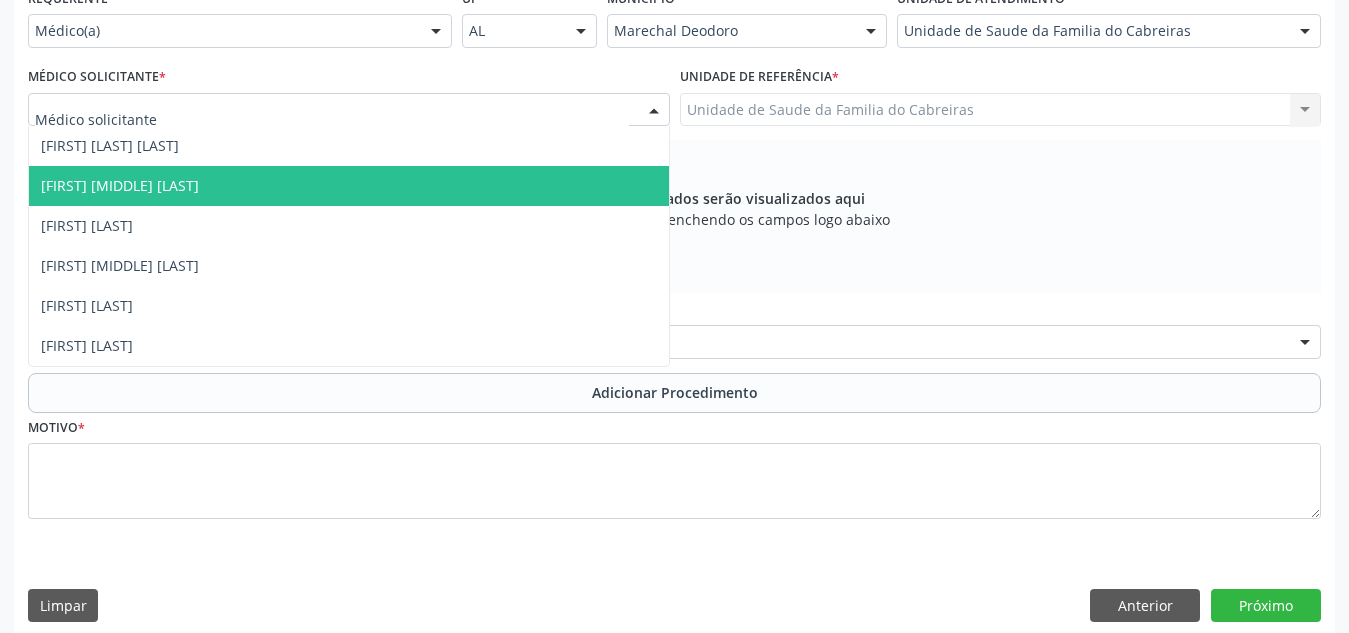 click on "[FIRST] [MIDDLE] [LAST]" at bounding box center [349, 186] 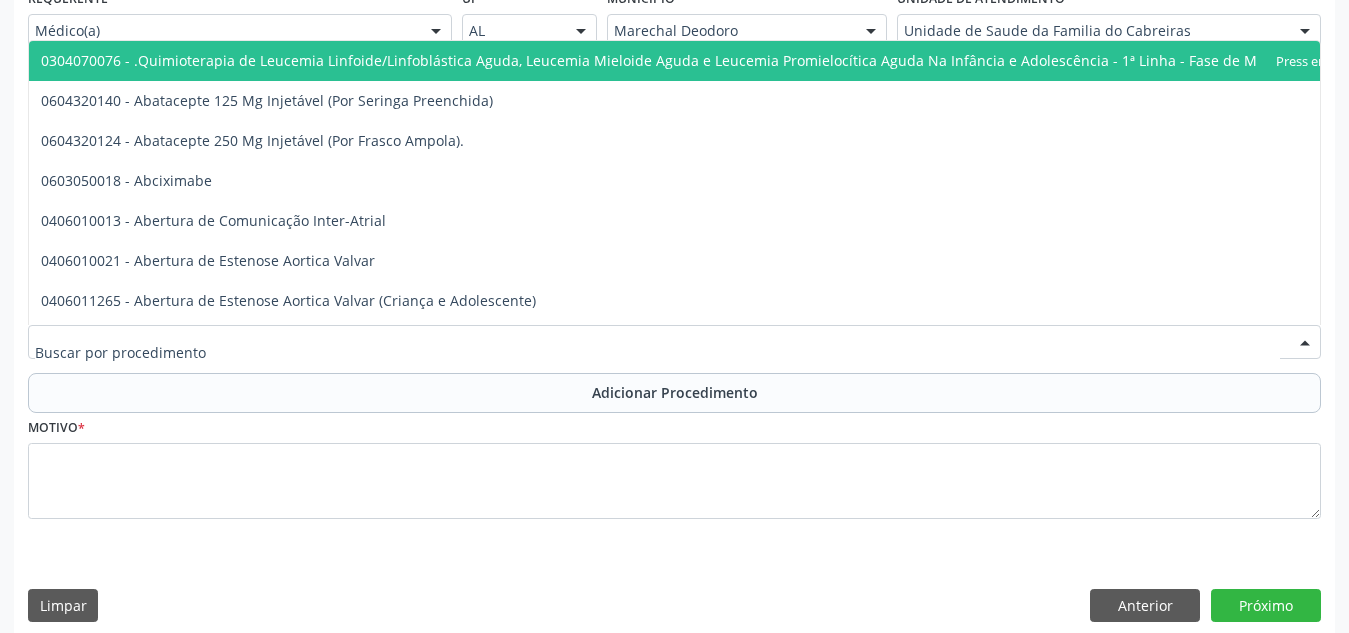 click at bounding box center [674, 342] 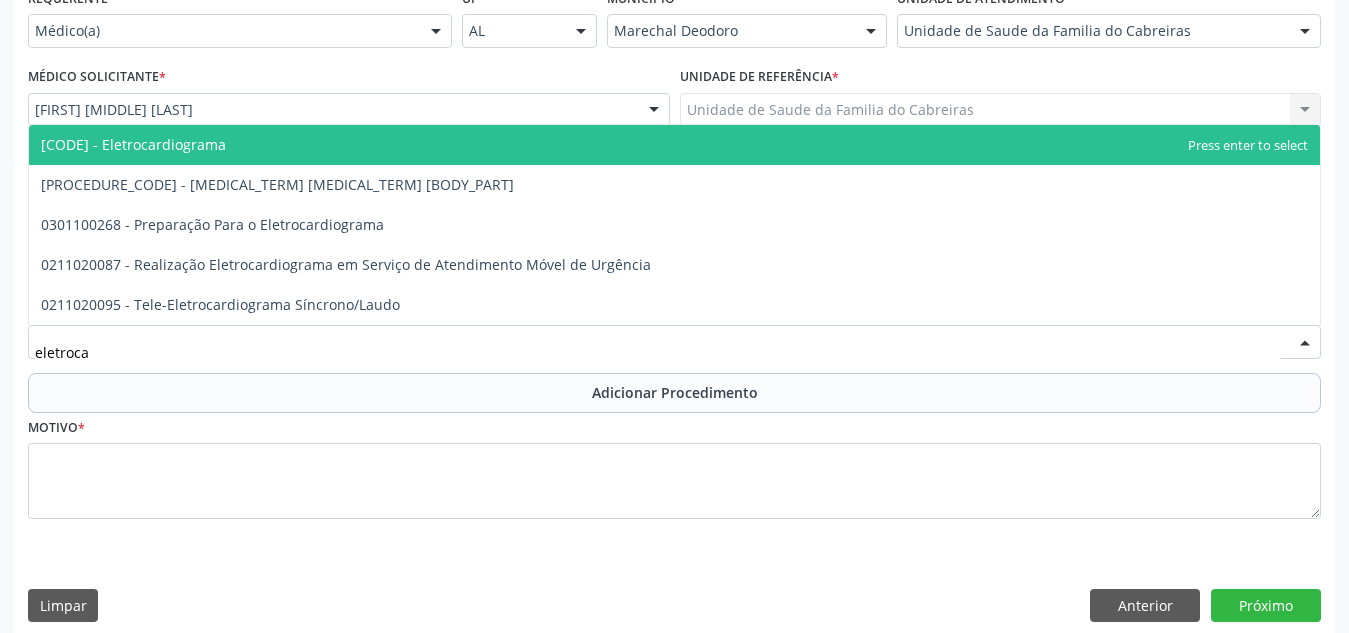 type on "eletrocar" 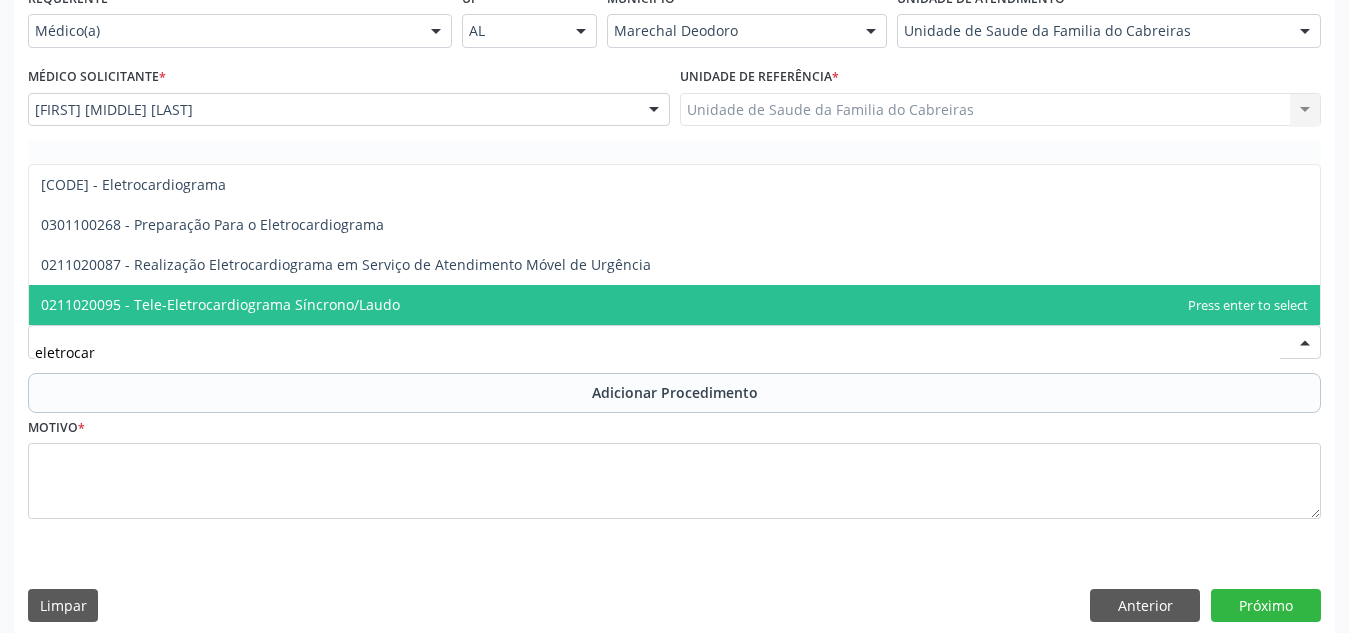 scroll, scrollTop: 496, scrollLeft: 0, axis: vertical 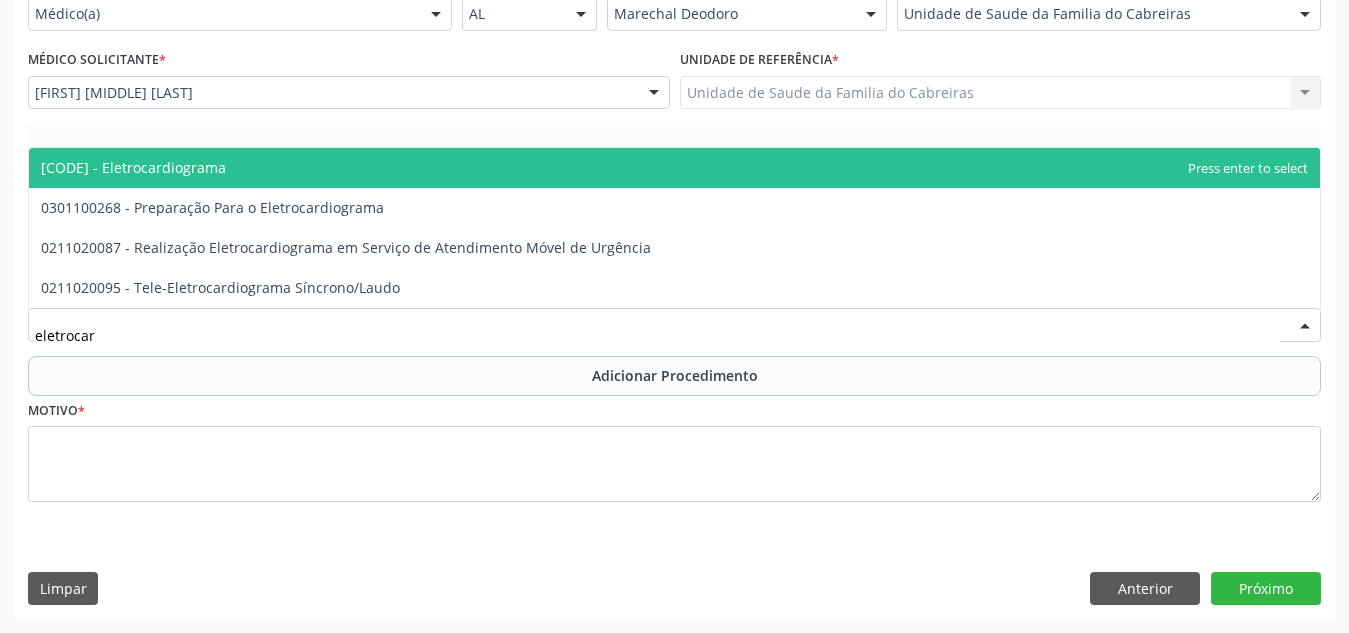 click on "[CODE] - Eletrocardiograma" at bounding box center (674, 168) 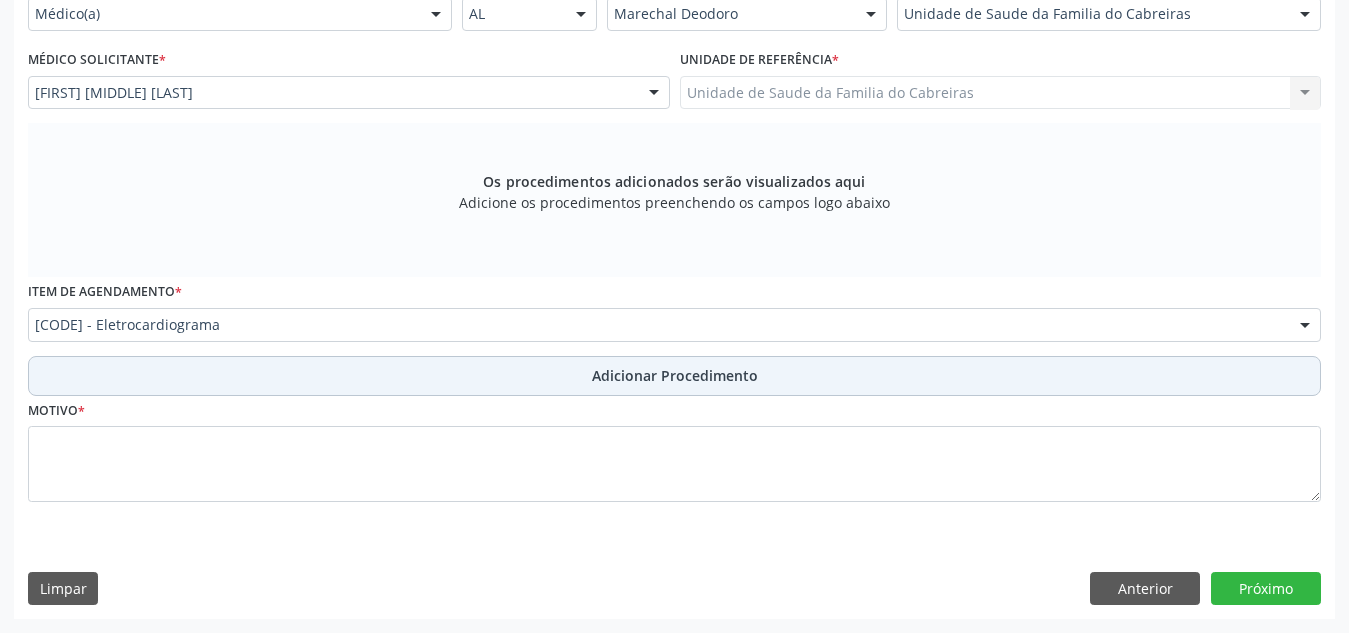 click on "Adicionar Procedimento" at bounding box center [674, 376] 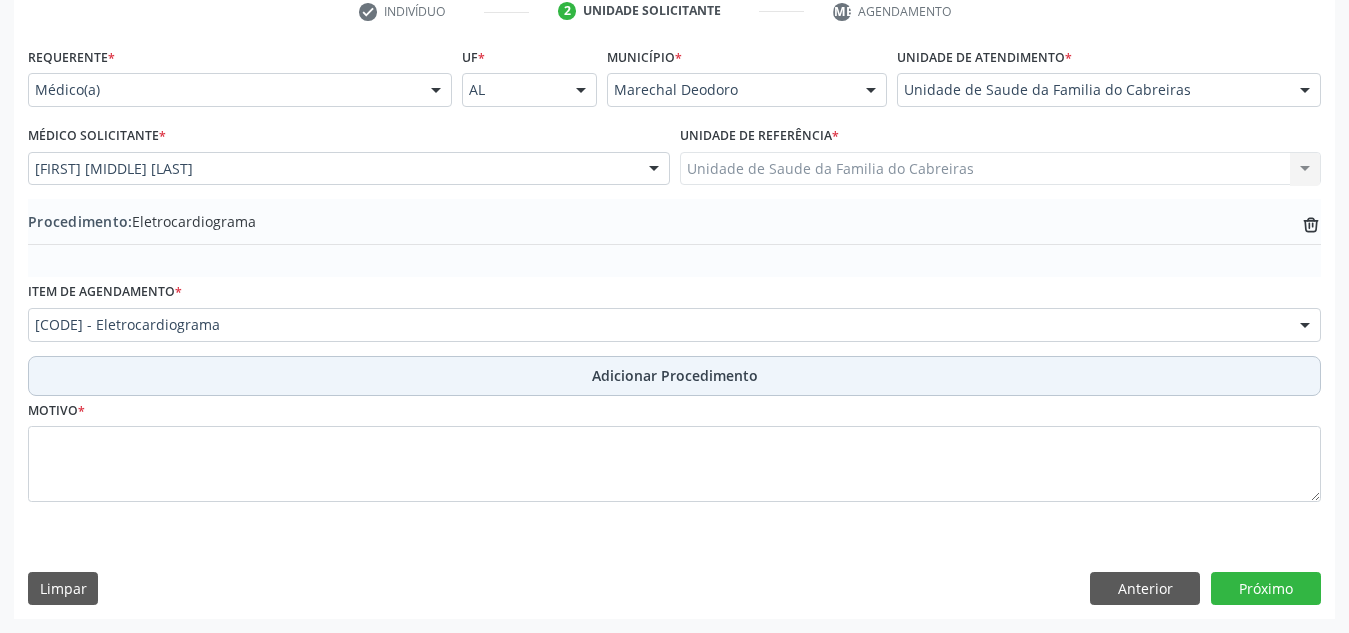 scroll, scrollTop: 420, scrollLeft: 0, axis: vertical 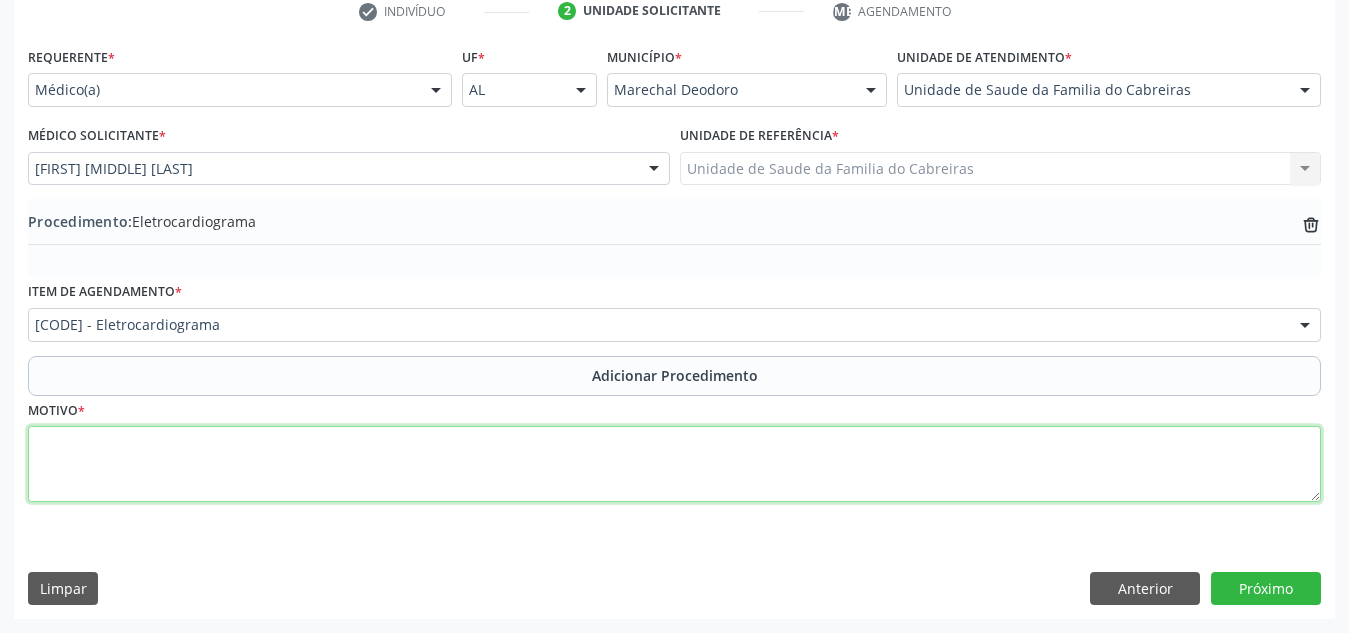 click at bounding box center [674, 464] 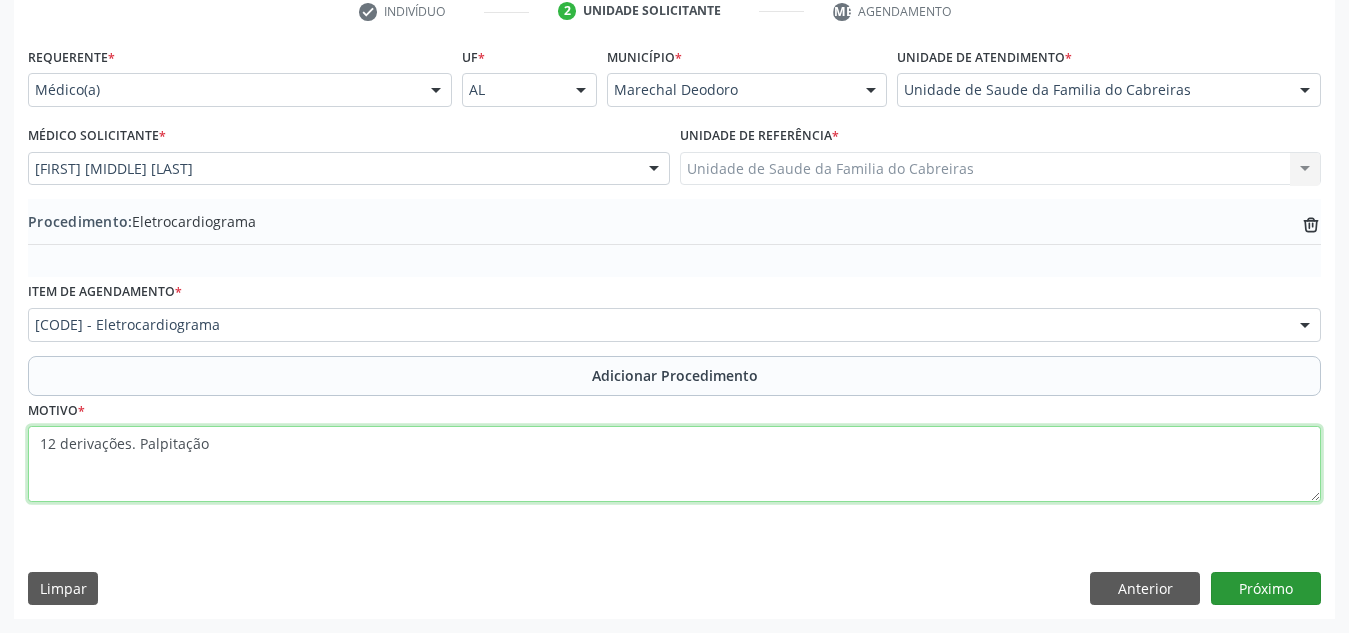type on "12 derivações. Palpitação" 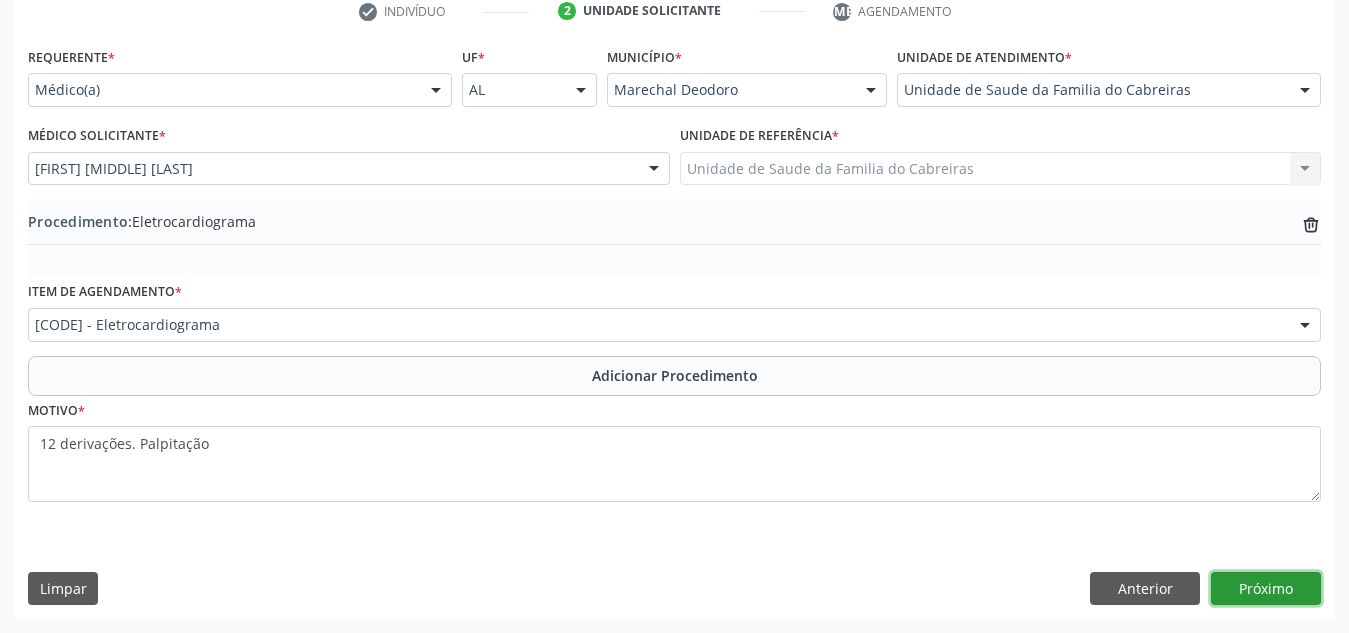 click on "Próximo" at bounding box center [1266, 589] 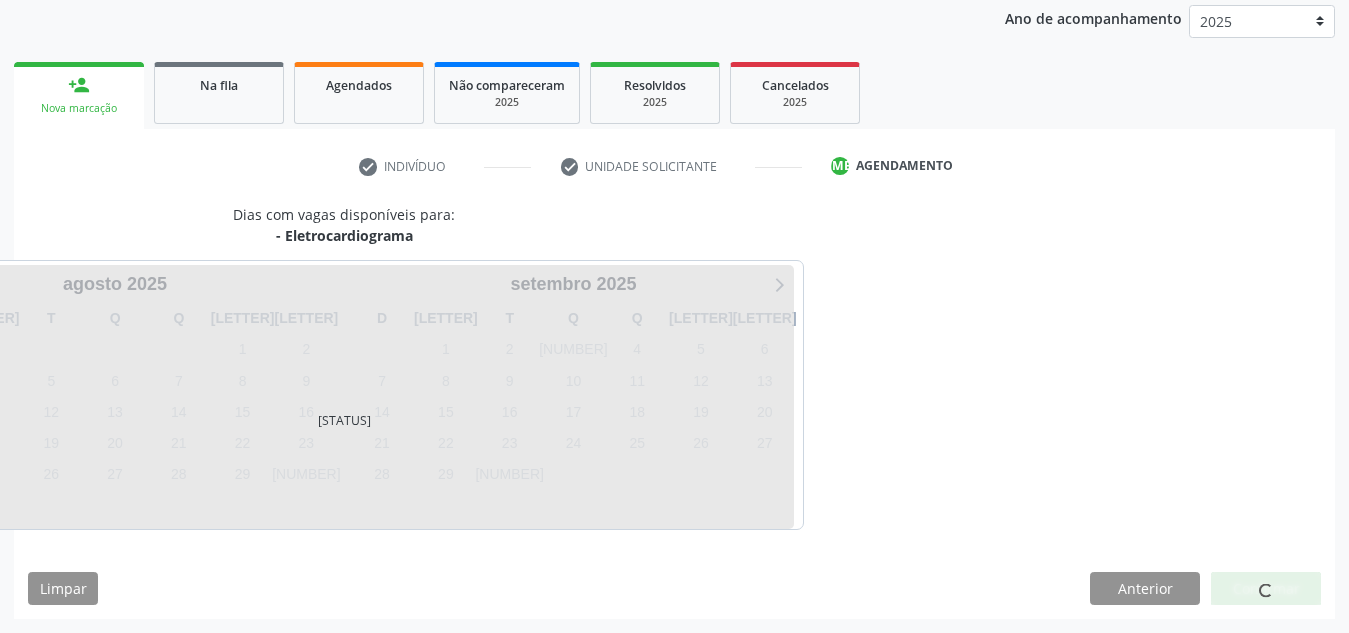 scroll, scrollTop: 324, scrollLeft: 0, axis: vertical 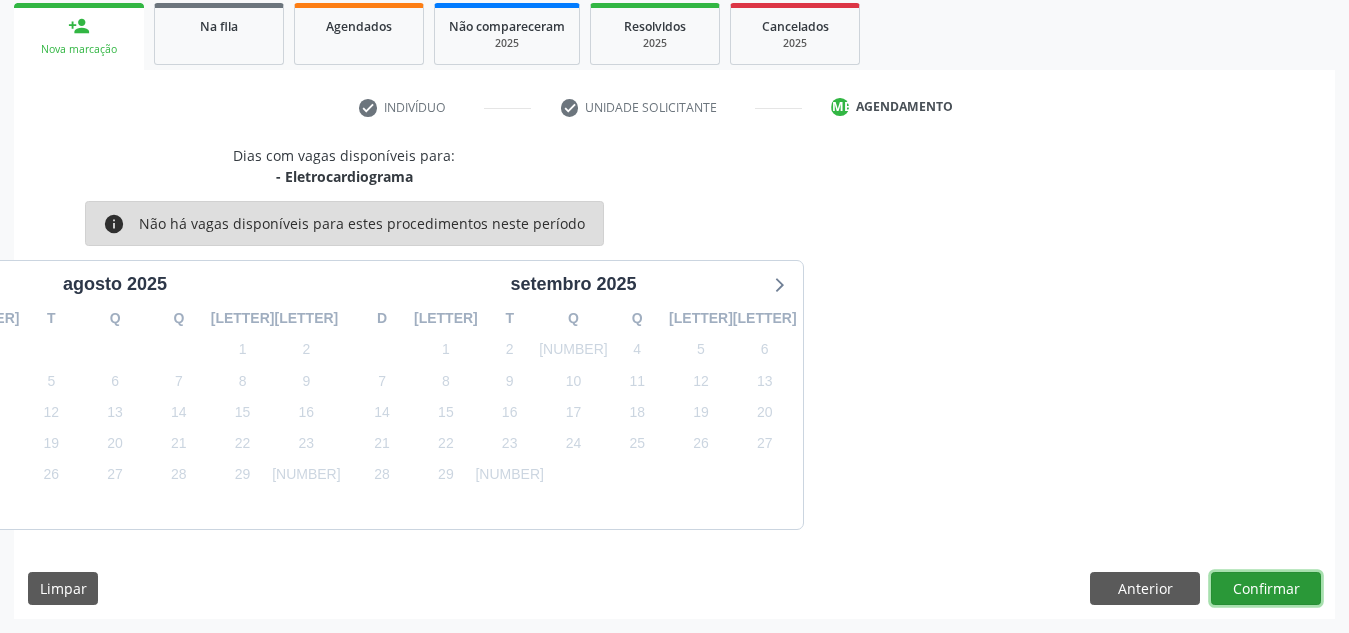click on "Confirmar" at bounding box center [1266, 589] 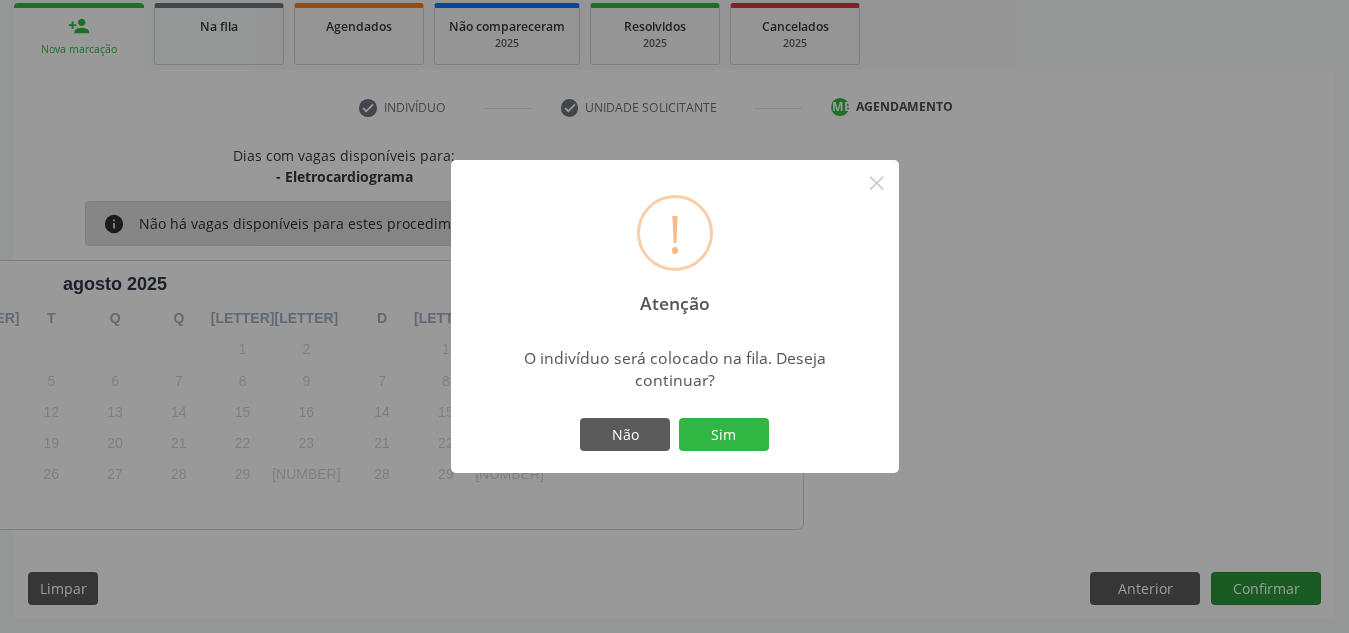 type 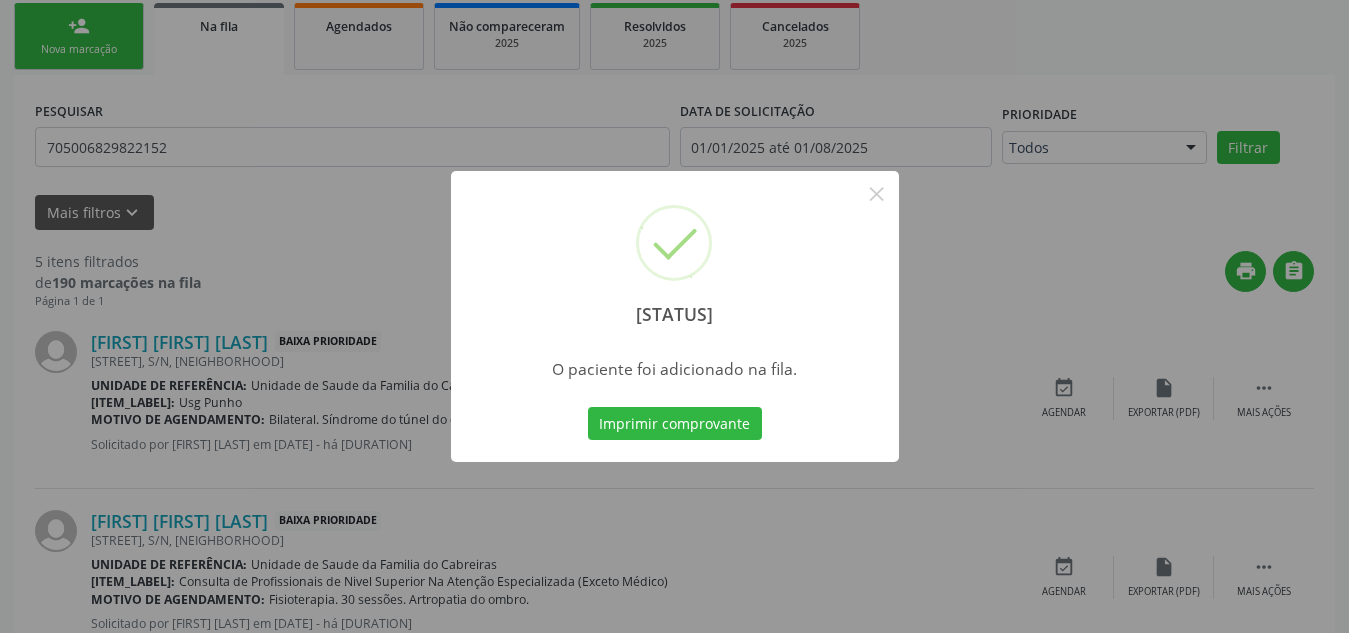 scroll, scrollTop: 62, scrollLeft: 0, axis: vertical 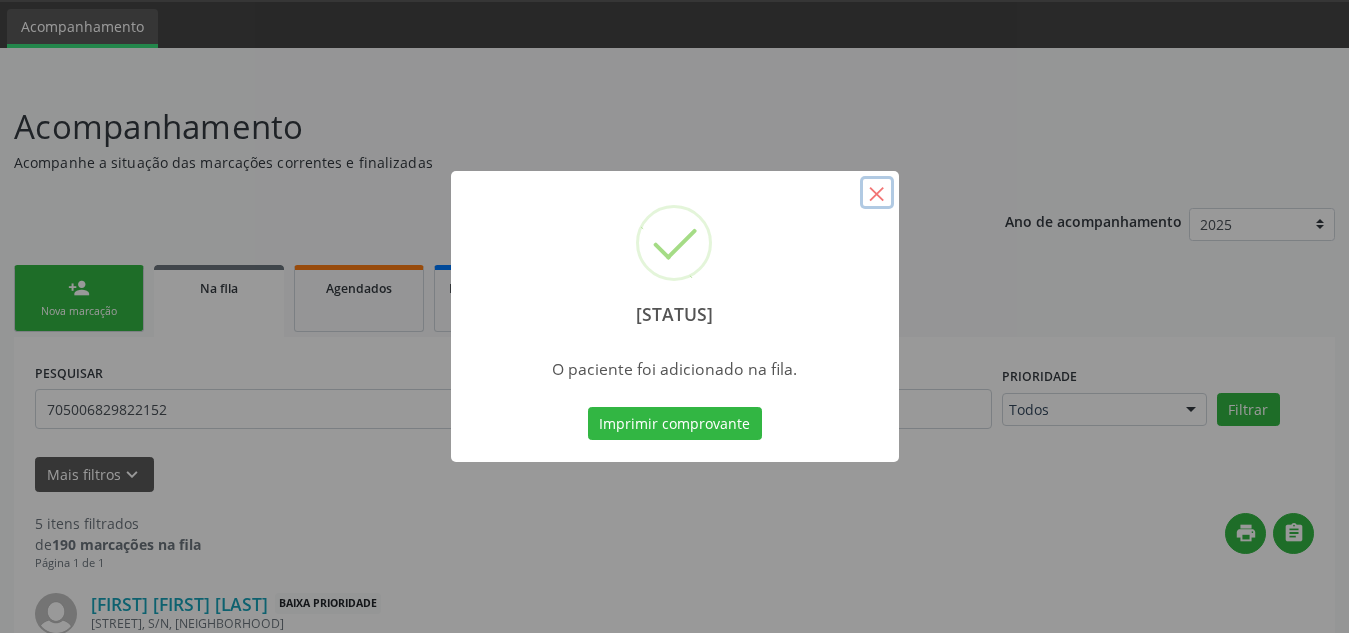 click on "×" at bounding box center (877, 193) 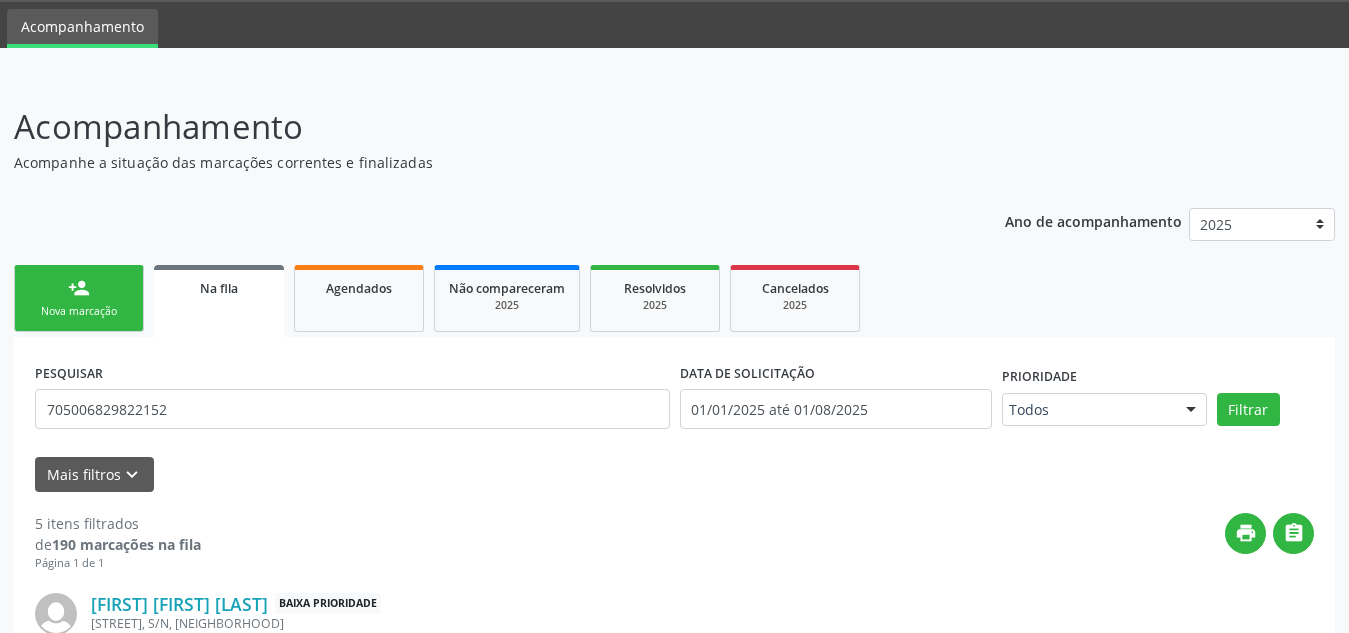 click on "Nova marcação" at bounding box center [79, 311] 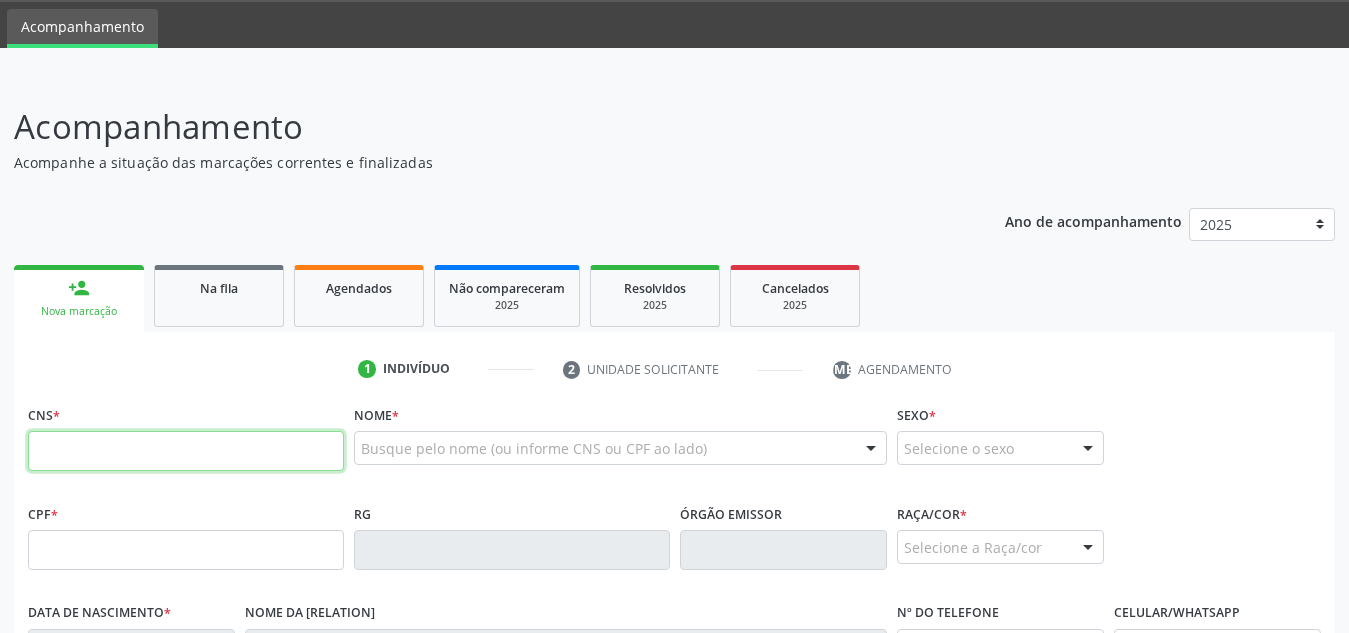 click at bounding box center (186, 451) 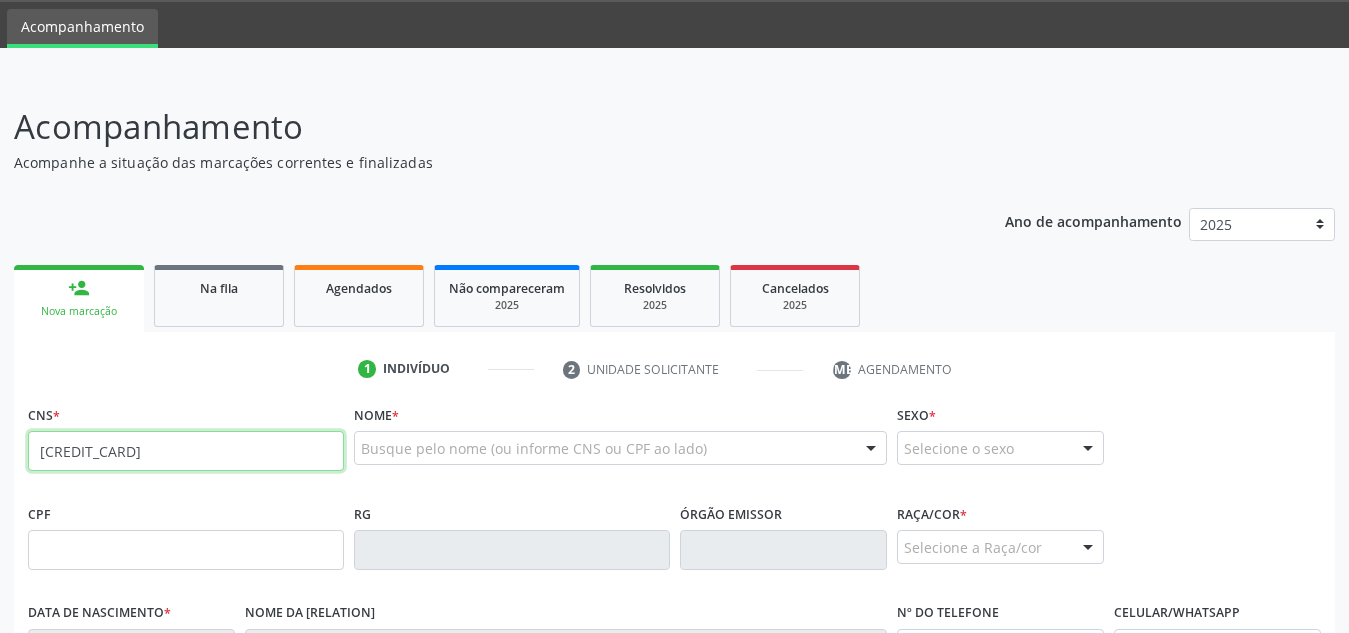 type on "[CREDIT_CARD]" 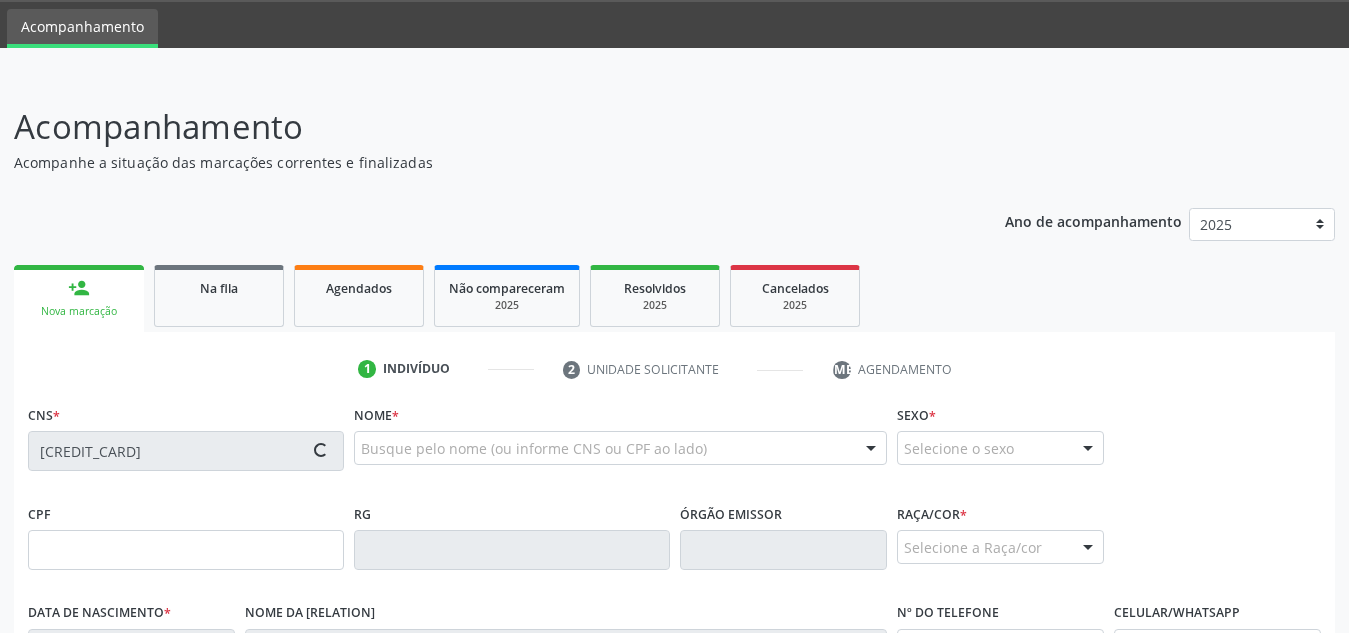 type on "[DATE]" 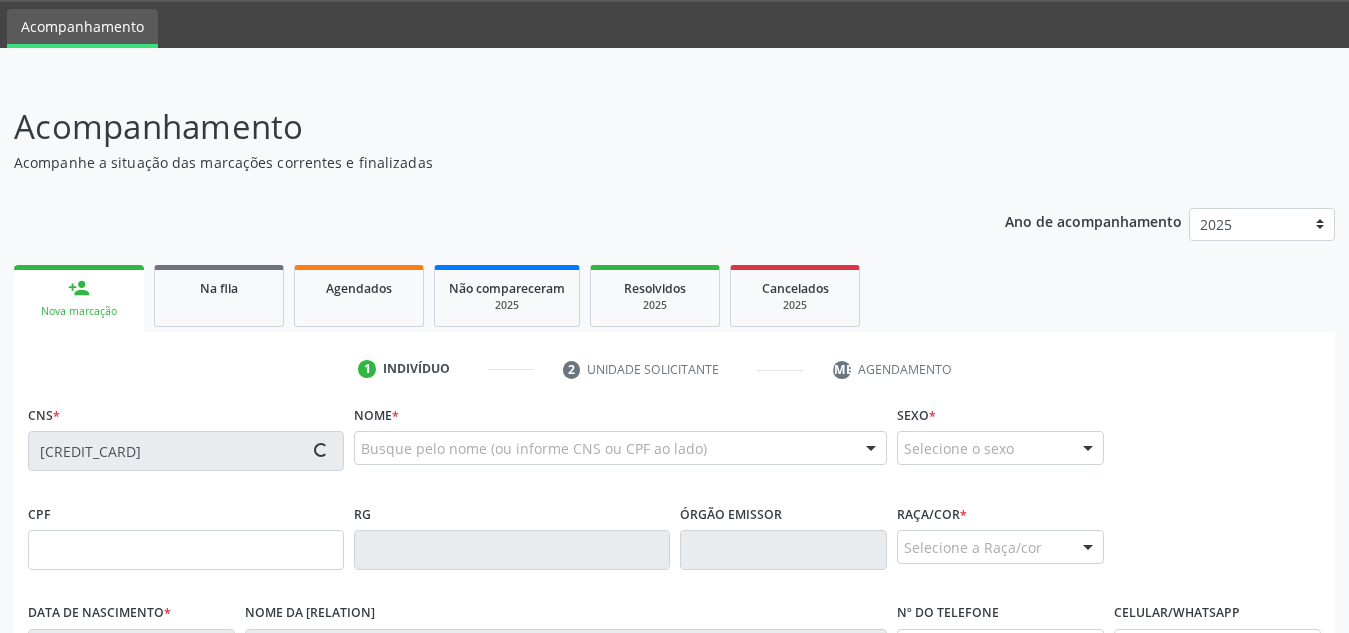 type on "[NAME]" 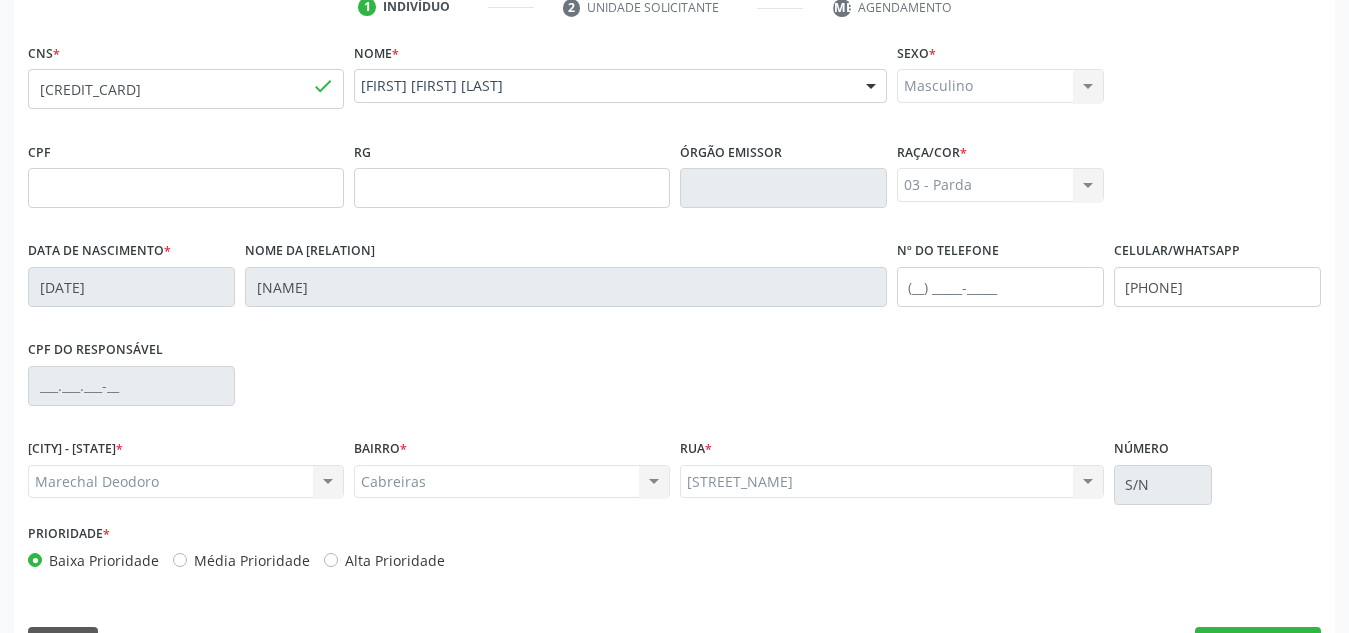 scroll, scrollTop: 479, scrollLeft: 0, axis: vertical 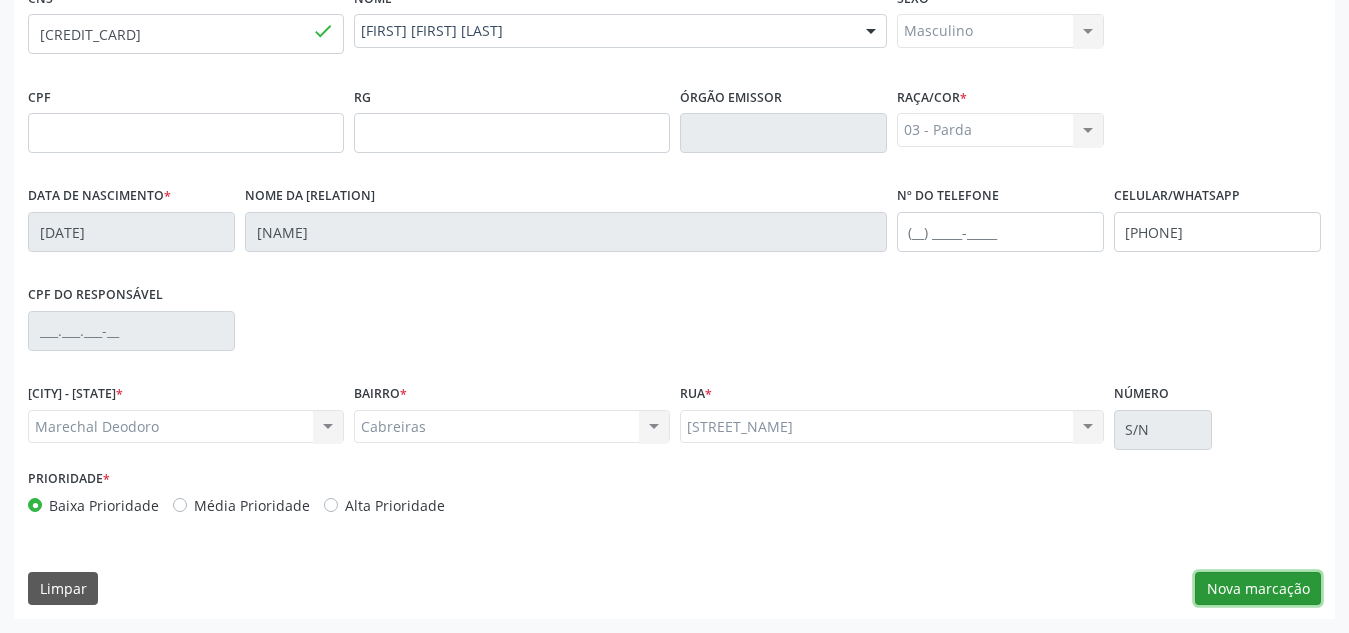 click on "Nova marcação" at bounding box center (1258, 589) 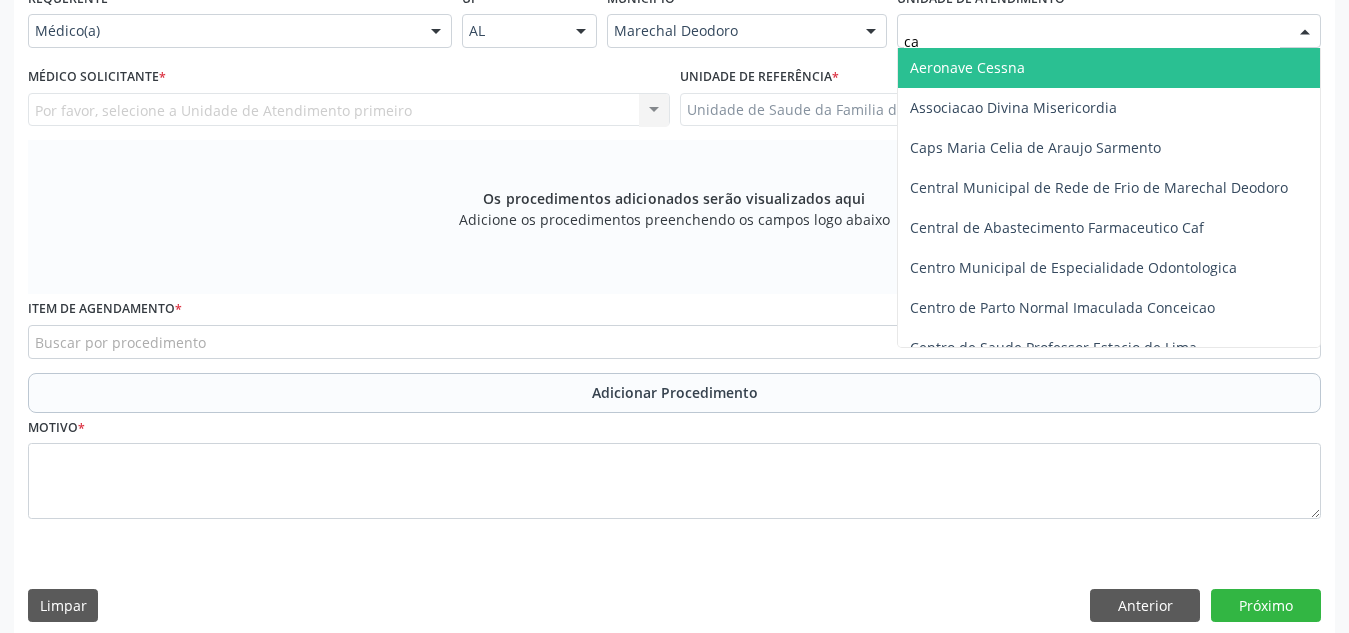 type on "cab" 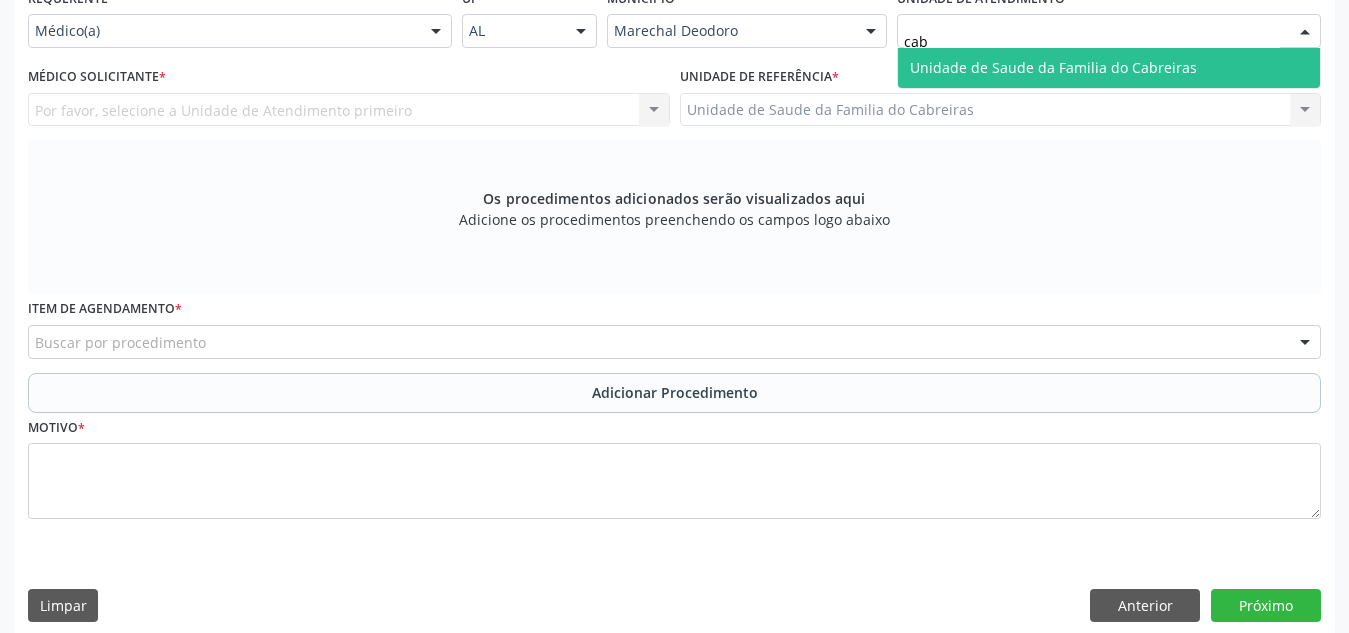 click on "Unidade de Saude da Familia do Cabreiras" at bounding box center (1109, 68) 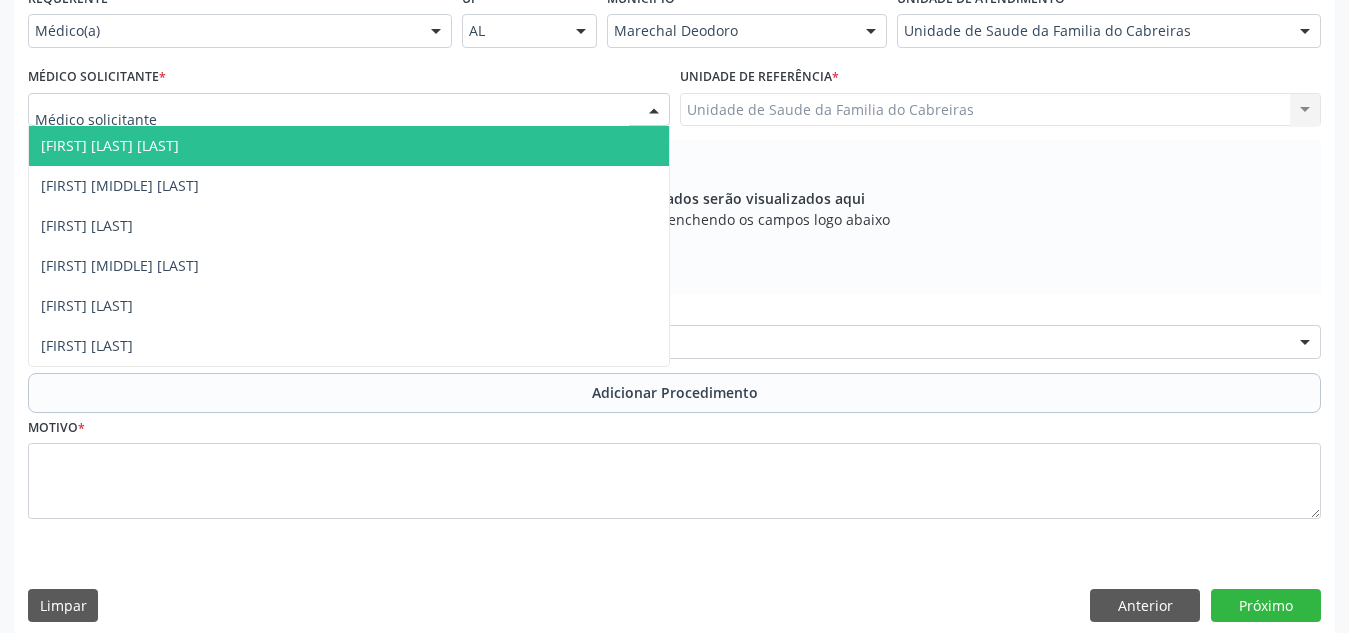 click at bounding box center [349, 110] 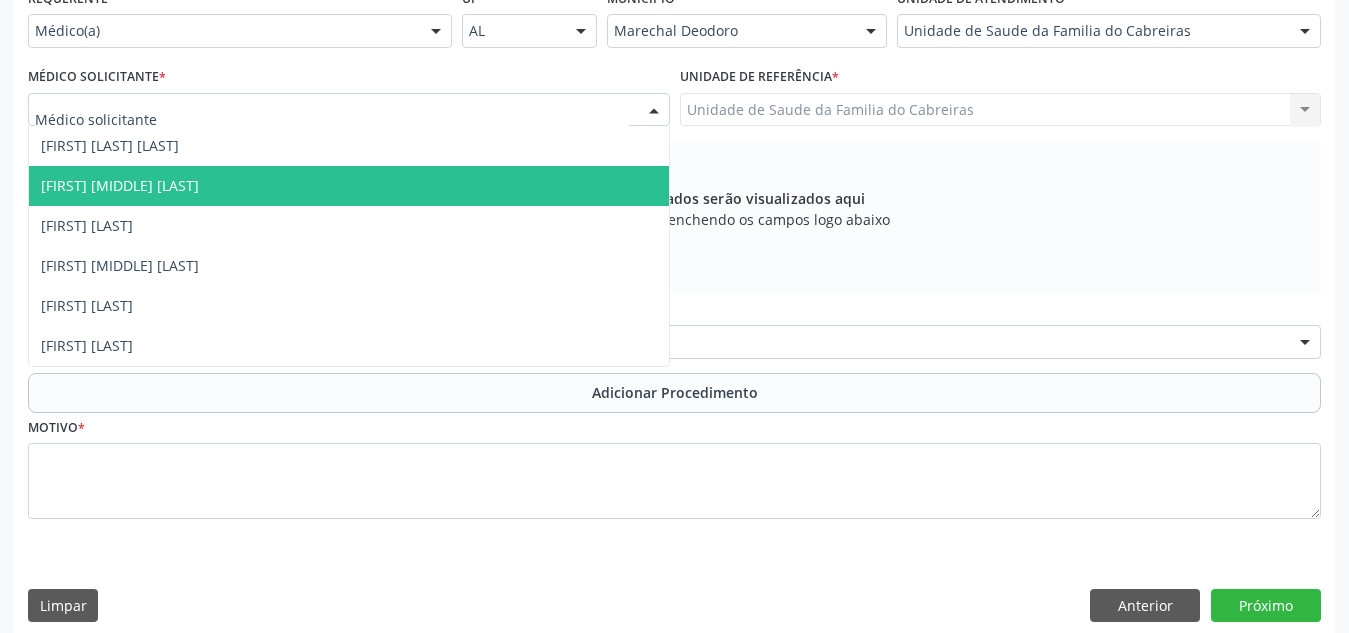 click on "[FIRST] [MIDDLE] [LAST]" at bounding box center [349, 186] 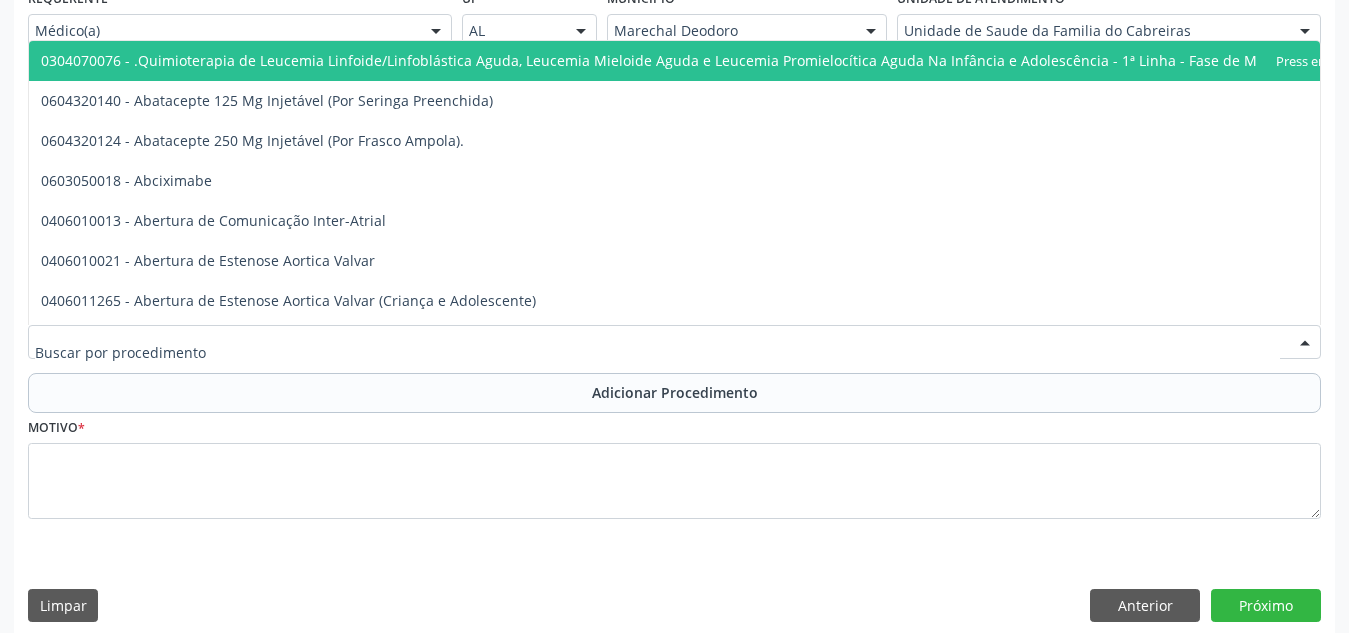 click at bounding box center (674, 342) 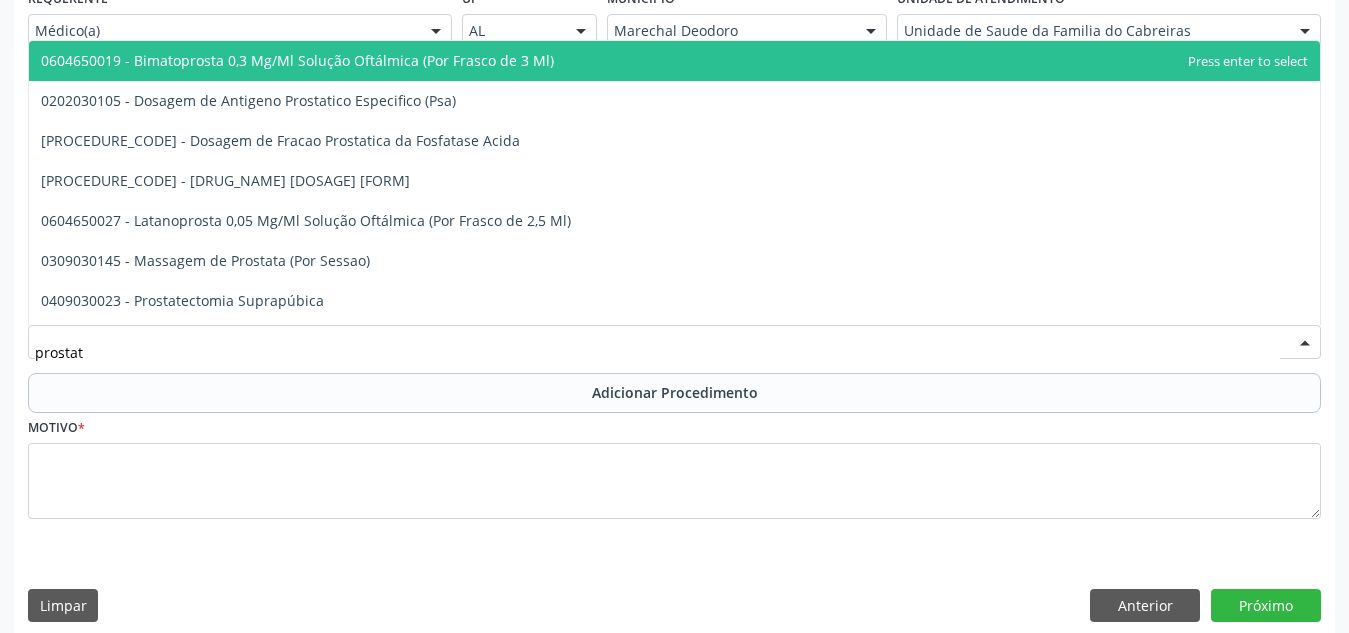 type on "prostata" 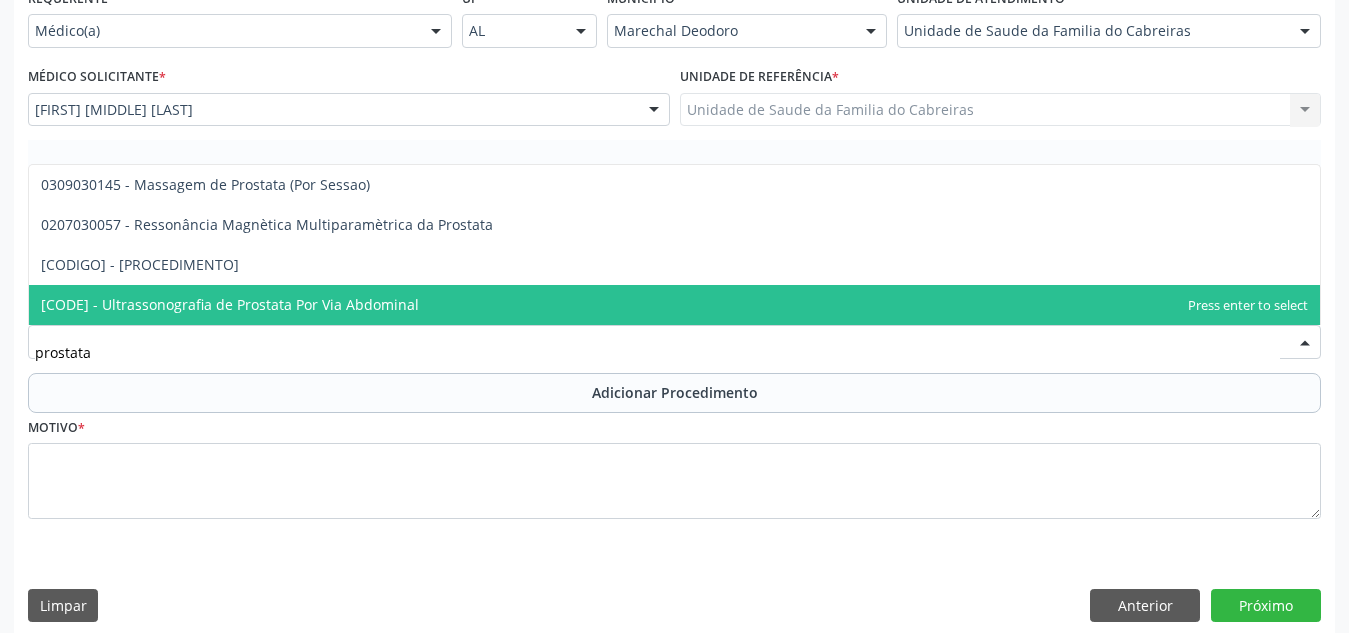 click on "[CODE] - Ultrassonografia de Prostata Por Via Abdominal" at bounding box center [674, 305] 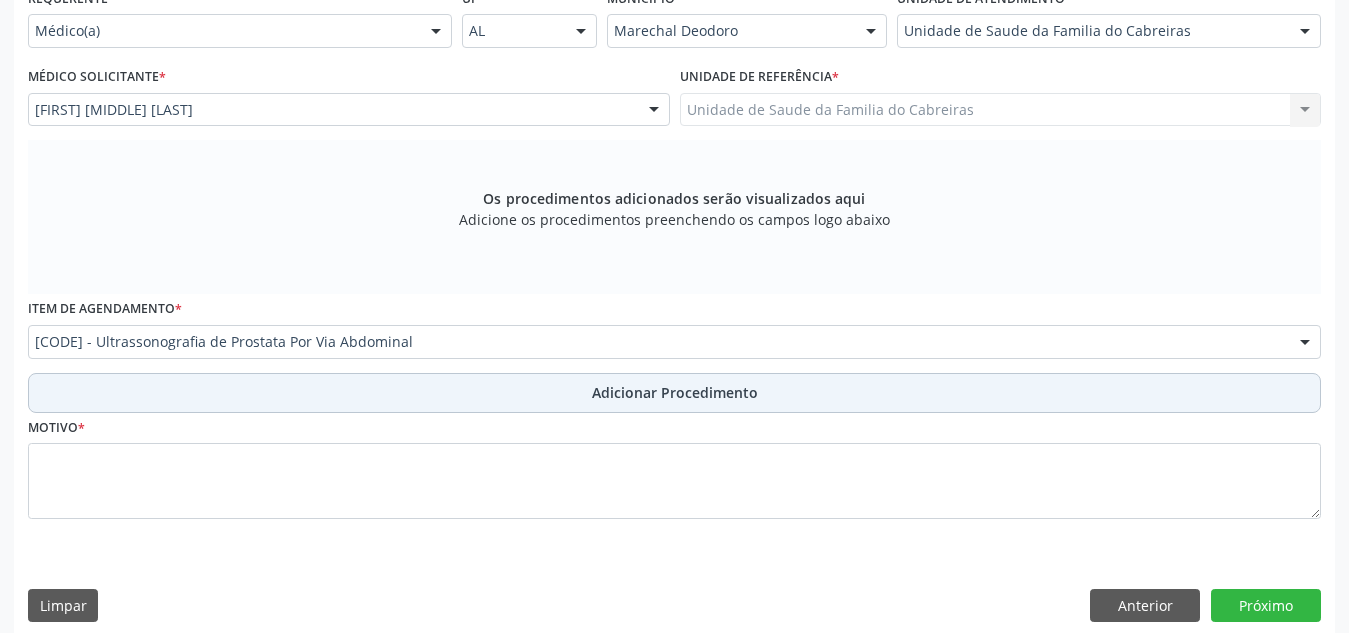 click on "Adicionar Procedimento" at bounding box center [674, 393] 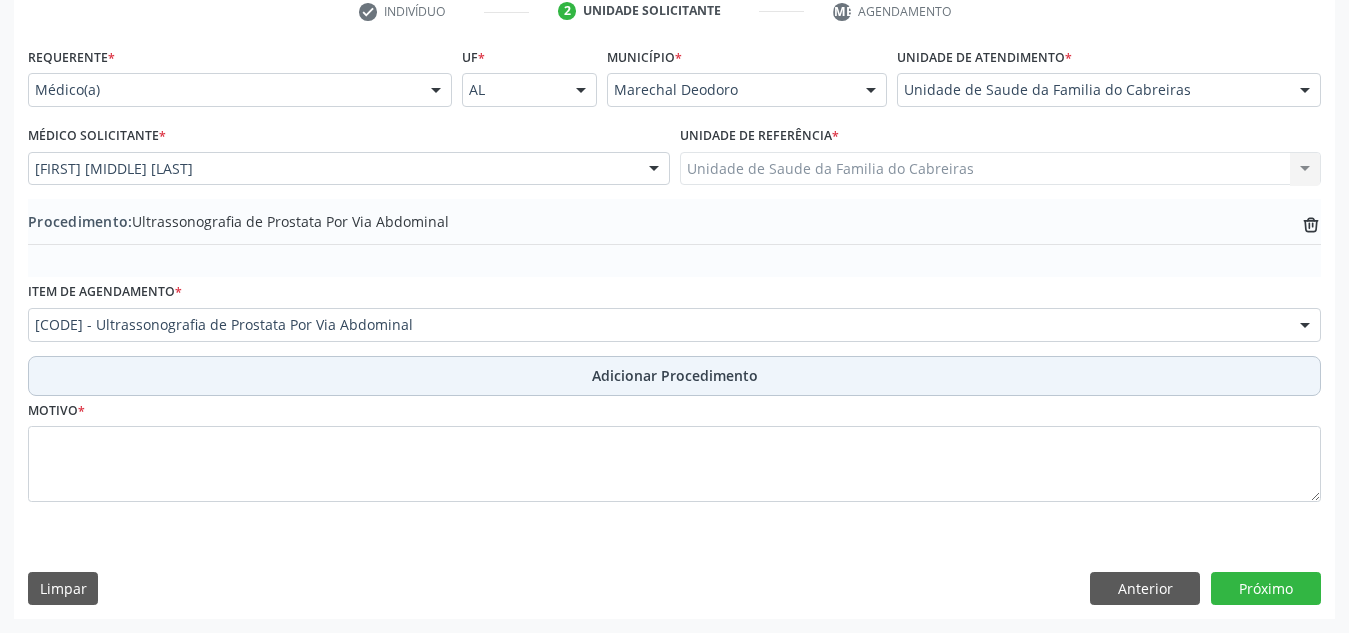 scroll, scrollTop: 420, scrollLeft: 0, axis: vertical 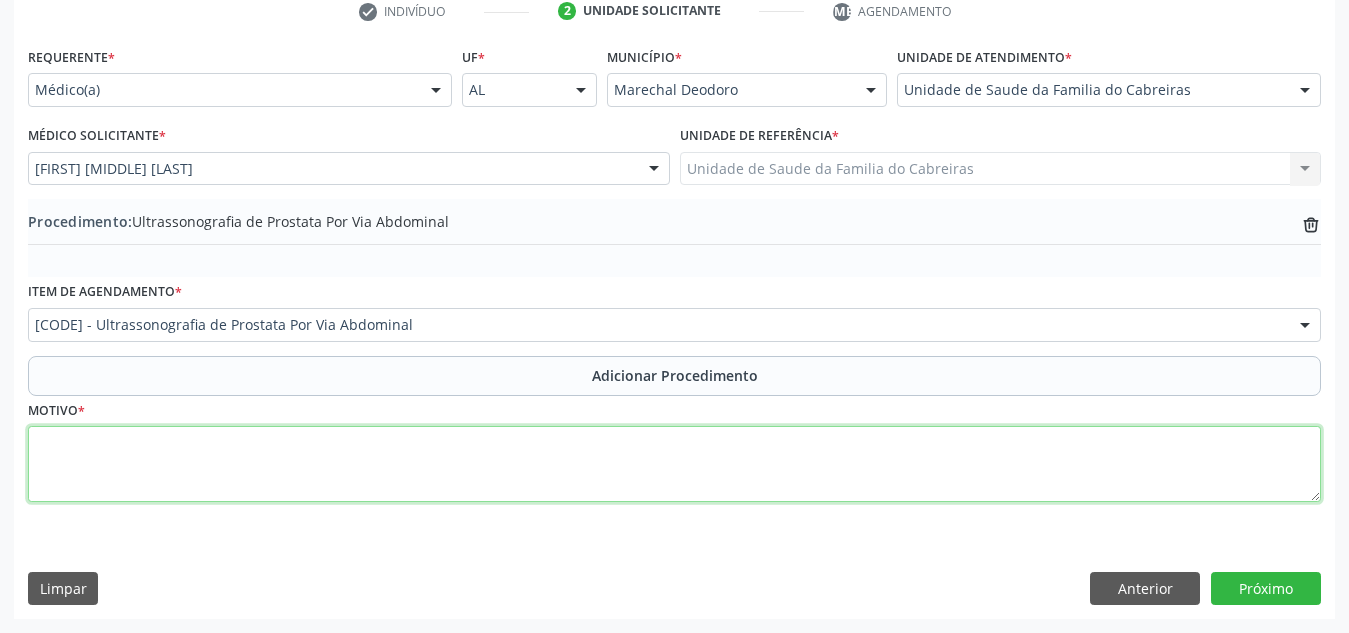 click at bounding box center (674, 464) 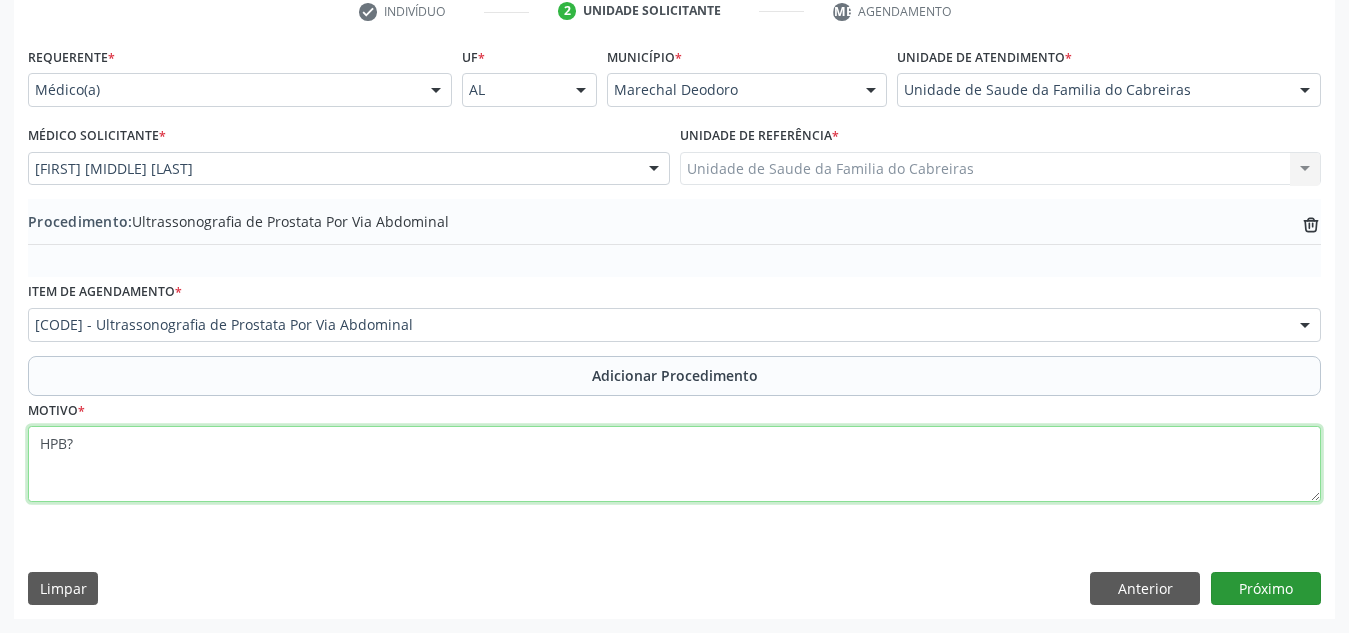 type on "HPB?" 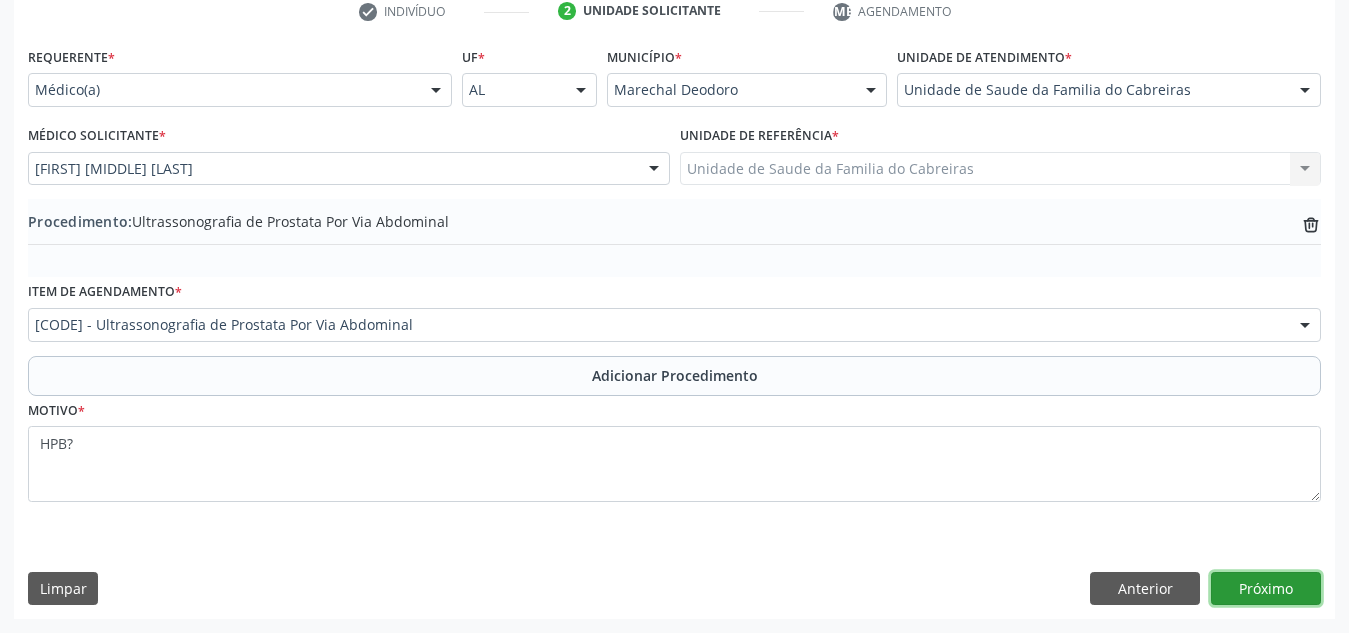 click on "Próximo" at bounding box center (1266, 589) 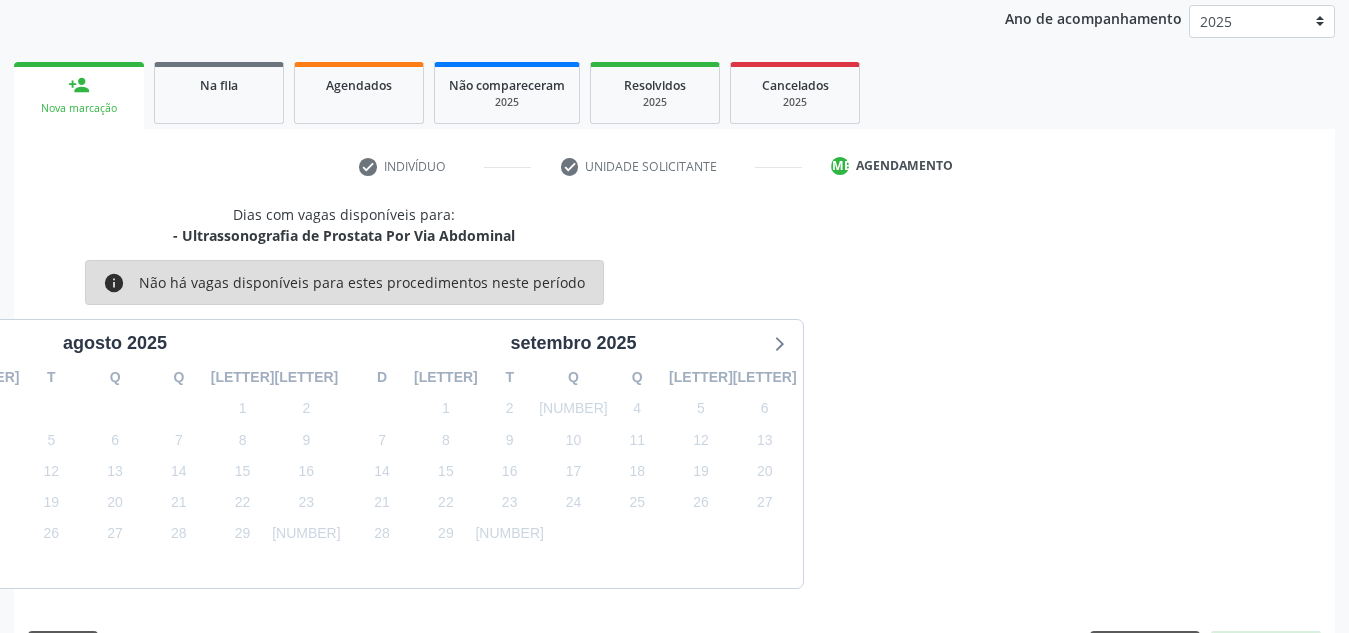 scroll, scrollTop: 324, scrollLeft: 0, axis: vertical 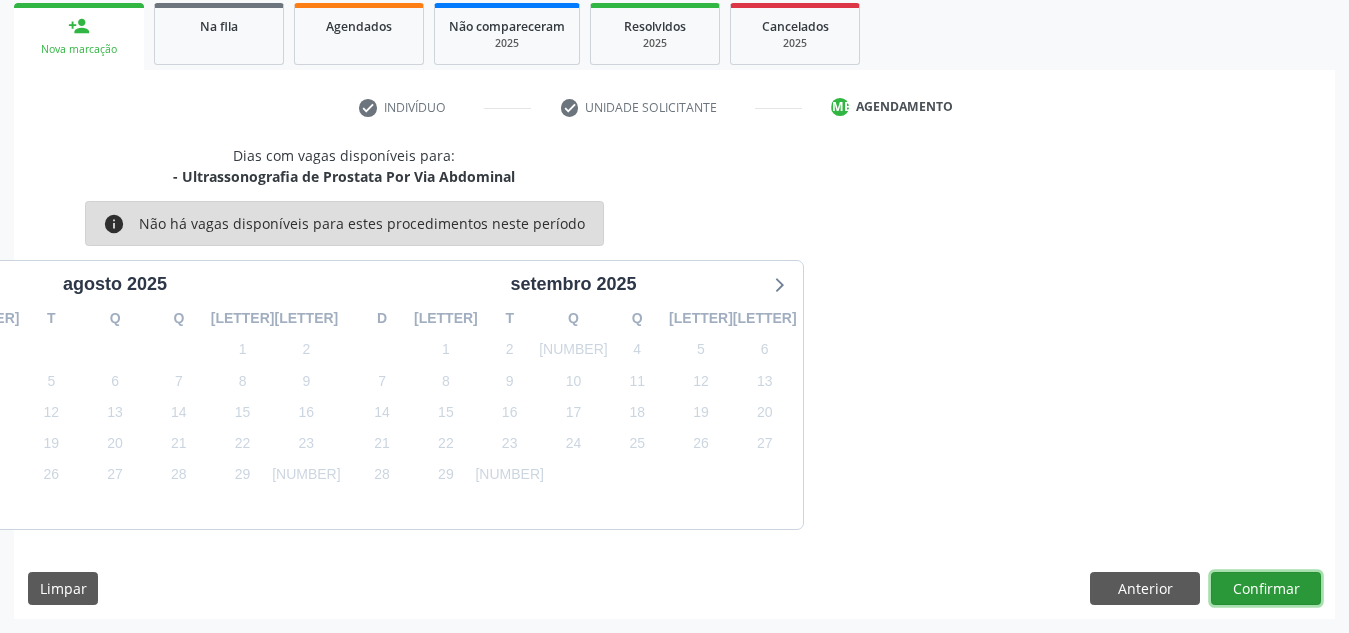 click on "Confirmar" at bounding box center (1266, 589) 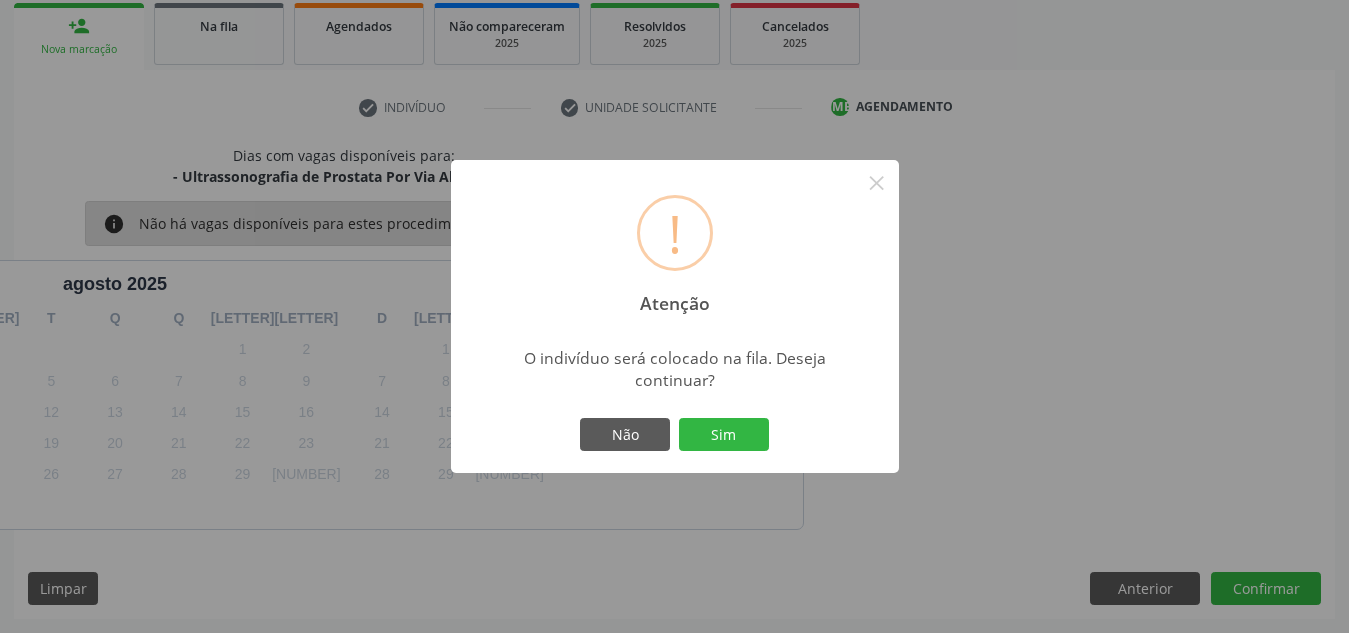 type 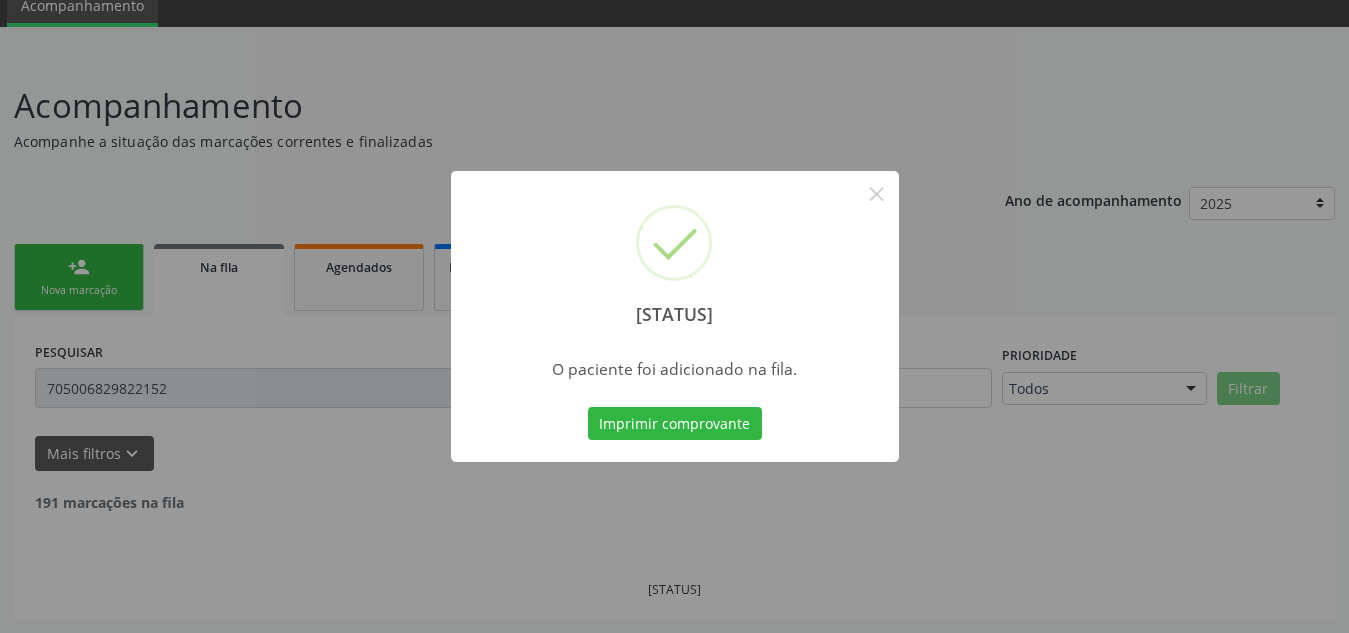scroll, scrollTop: 62, scrollLeft: 0, axis: vertical 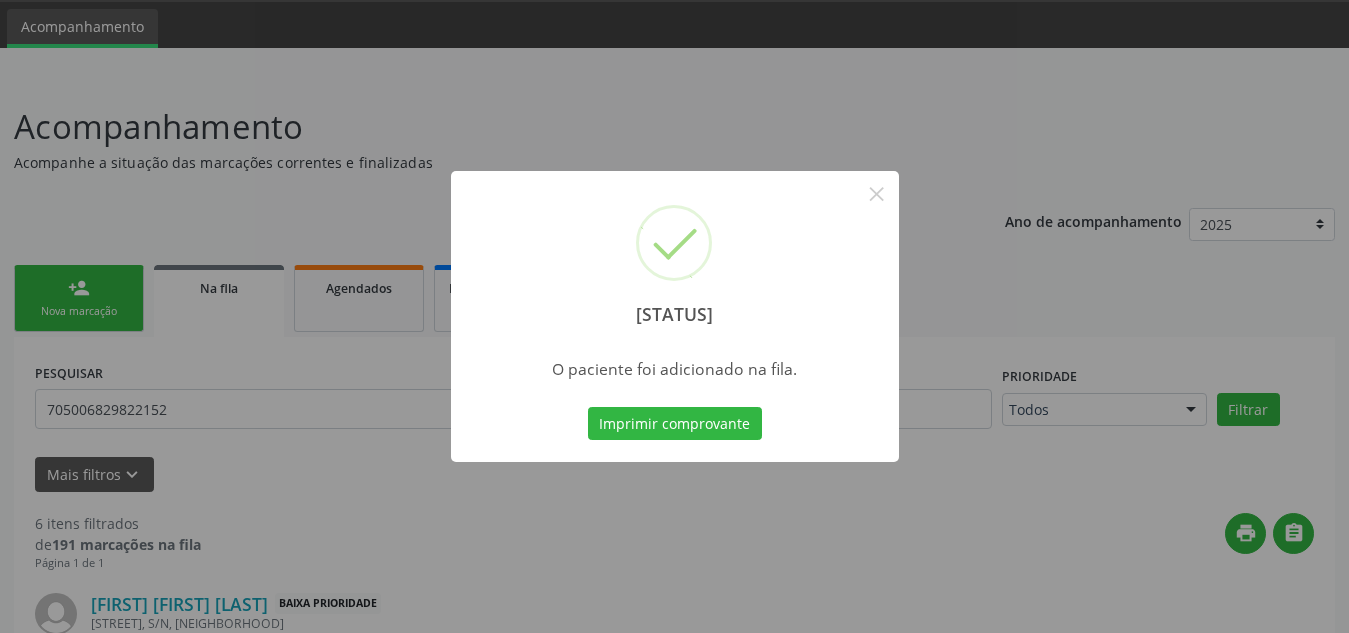 type 